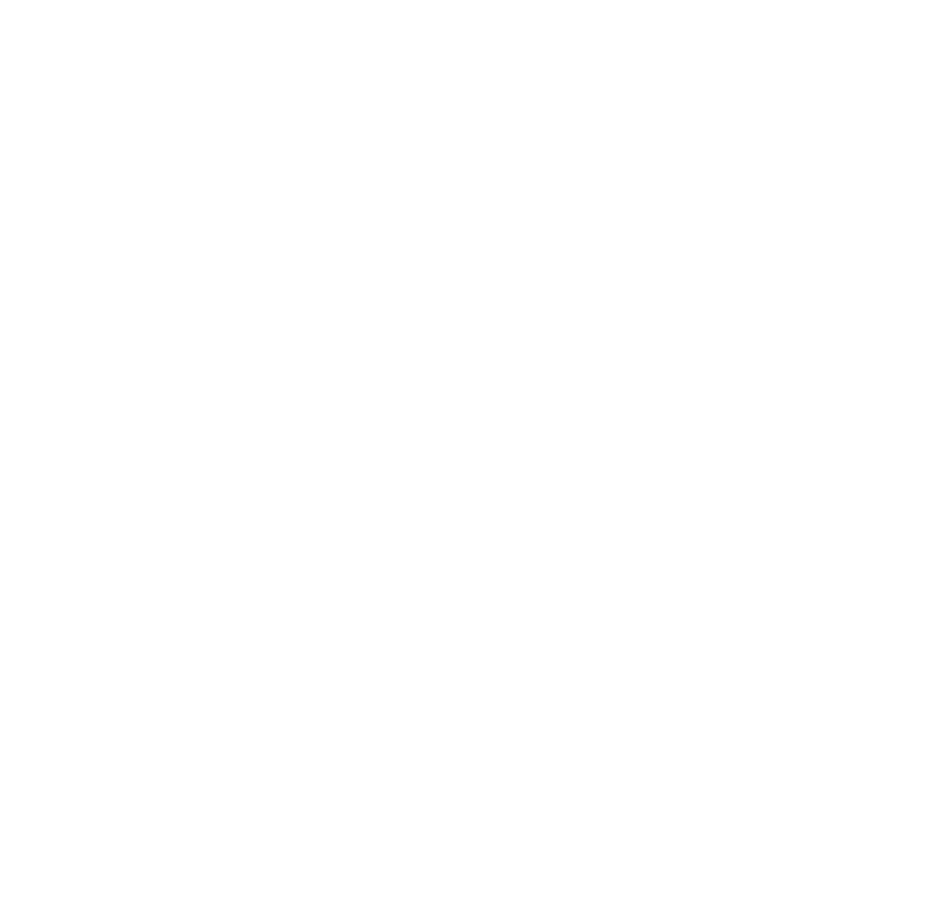 scroll, scrollTop: 0, scrollLeft: 0, axis: both 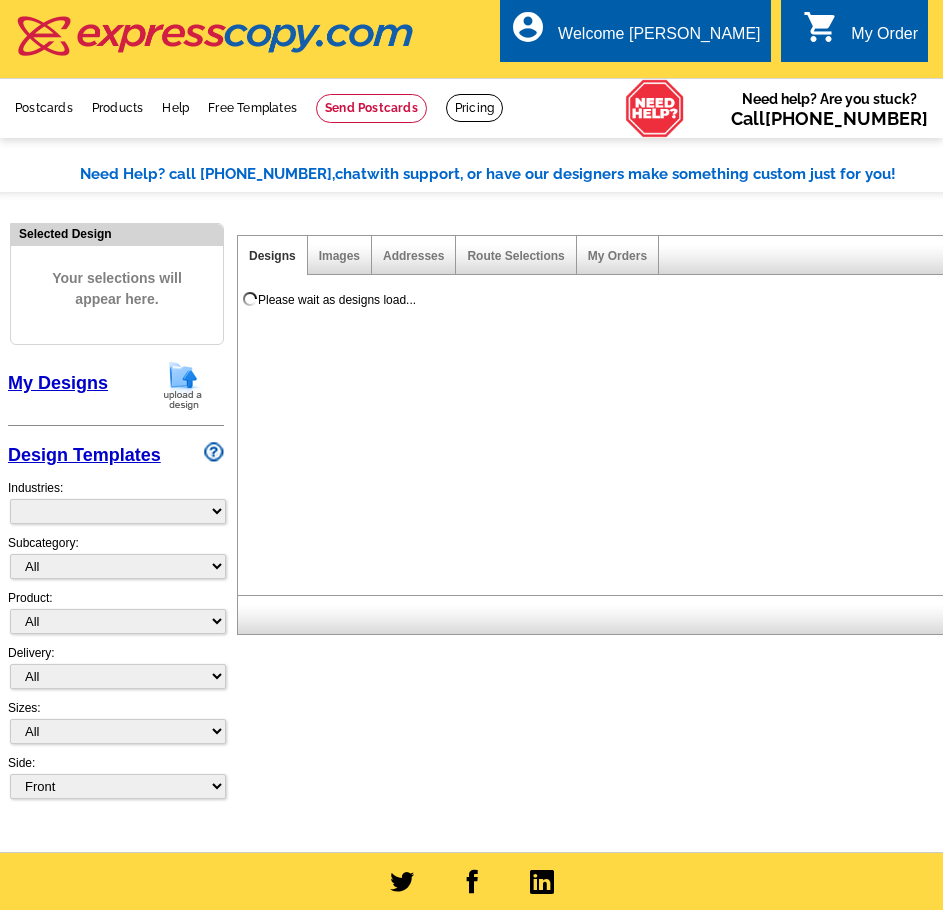 select on "785" 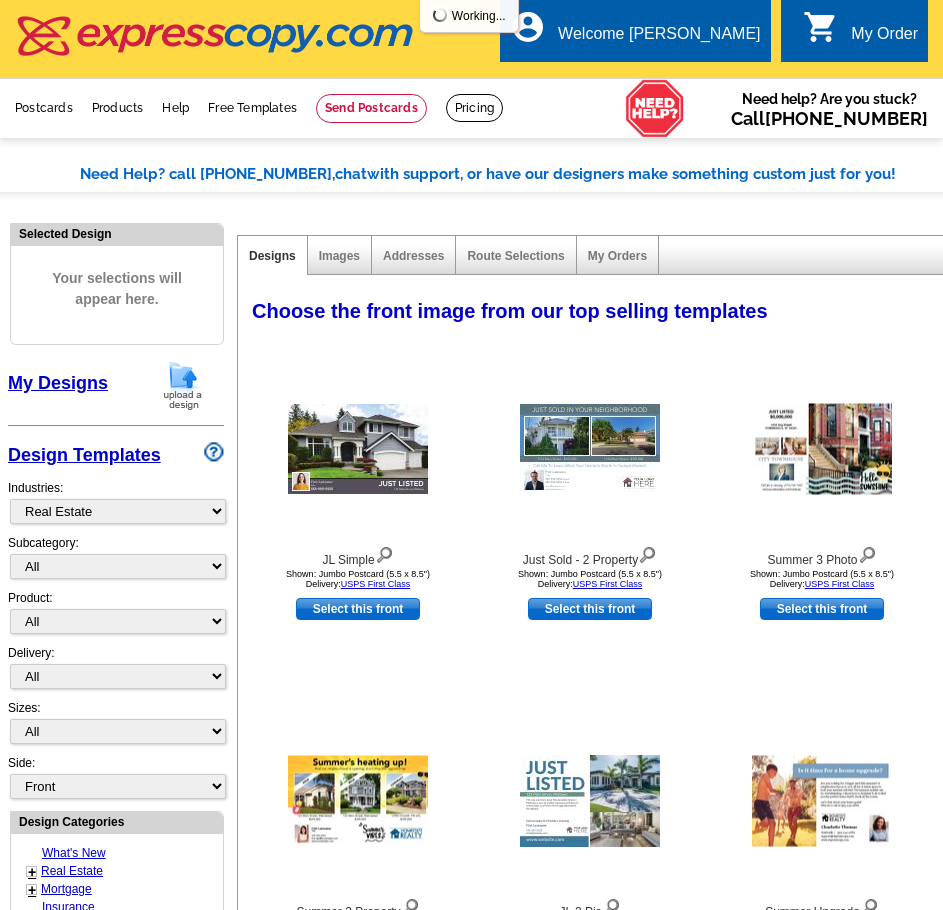 click at bounding box center [183, 385] 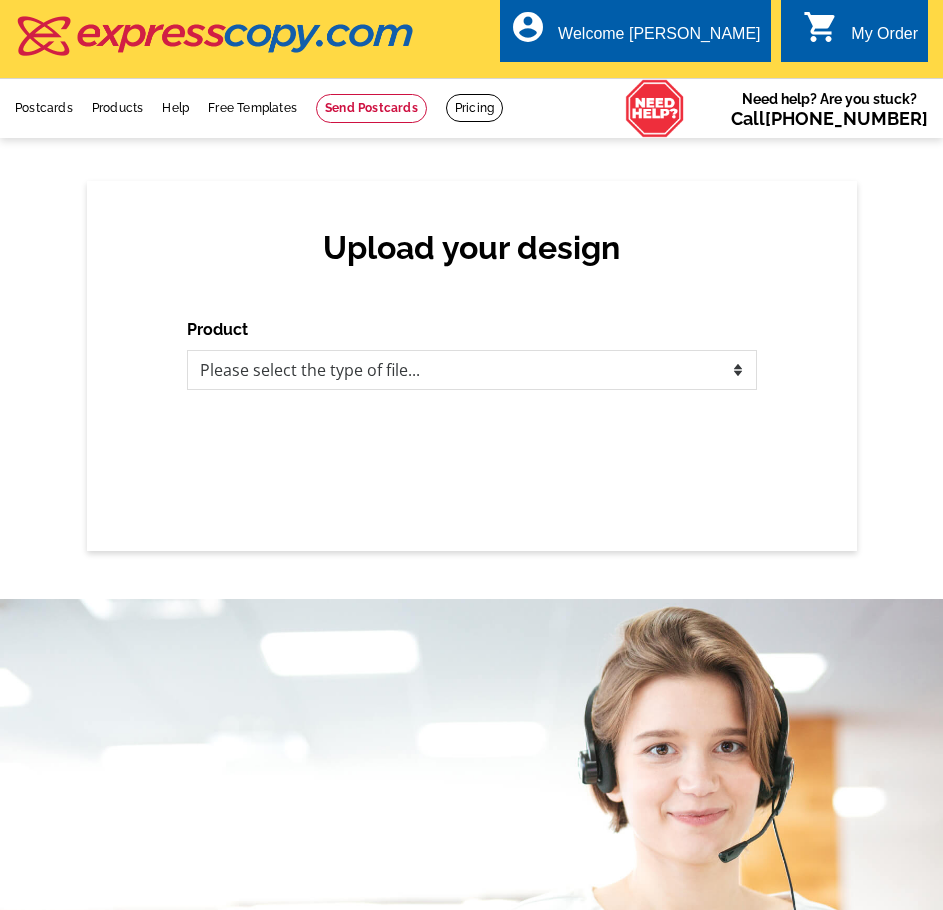 scroll, scrollTop: 0, scrollLeft: 0, axis: both 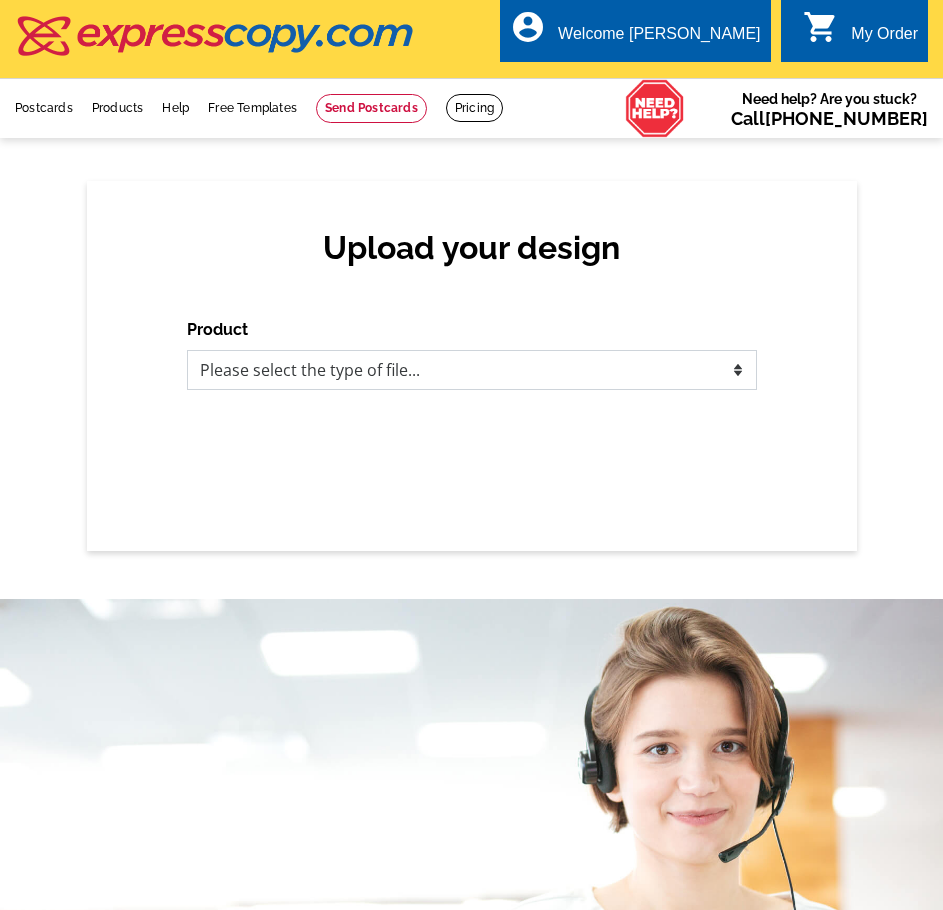 click on "Please select the type of file...
Postcards
Business Cards
Letters and flyers
Greeting Cards
Door Hangers" at bounding box center (472, 370) 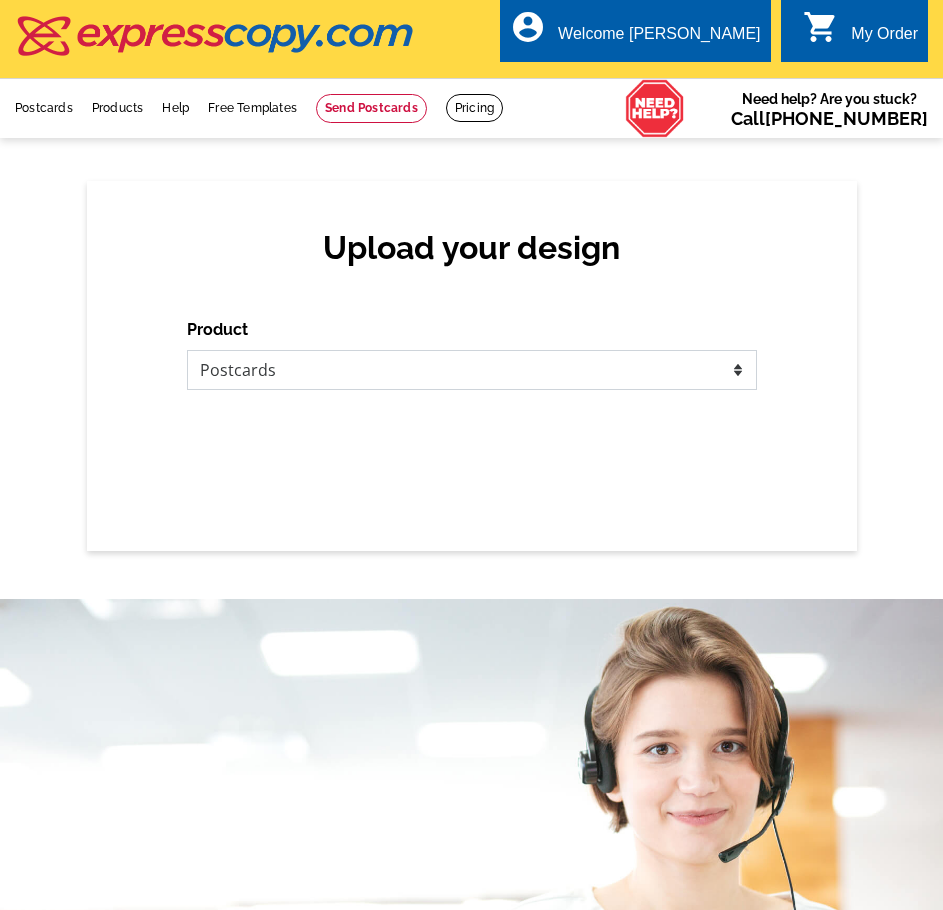 click on "Please select the type of file...
Postcards
Business Cards
Letters and flyers
Greeting Cards
Door Hangers" at bounding box center [472, 370] 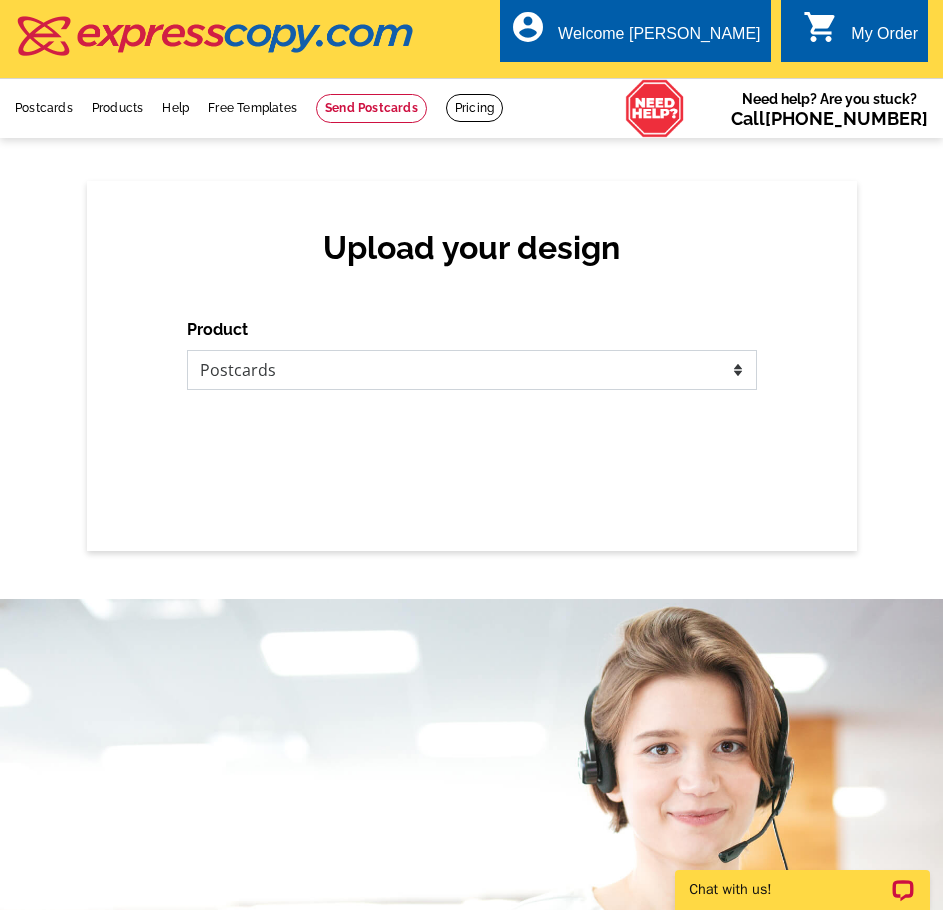 scroll, scrollTop: 0, scrollLeft: 0, axis: both 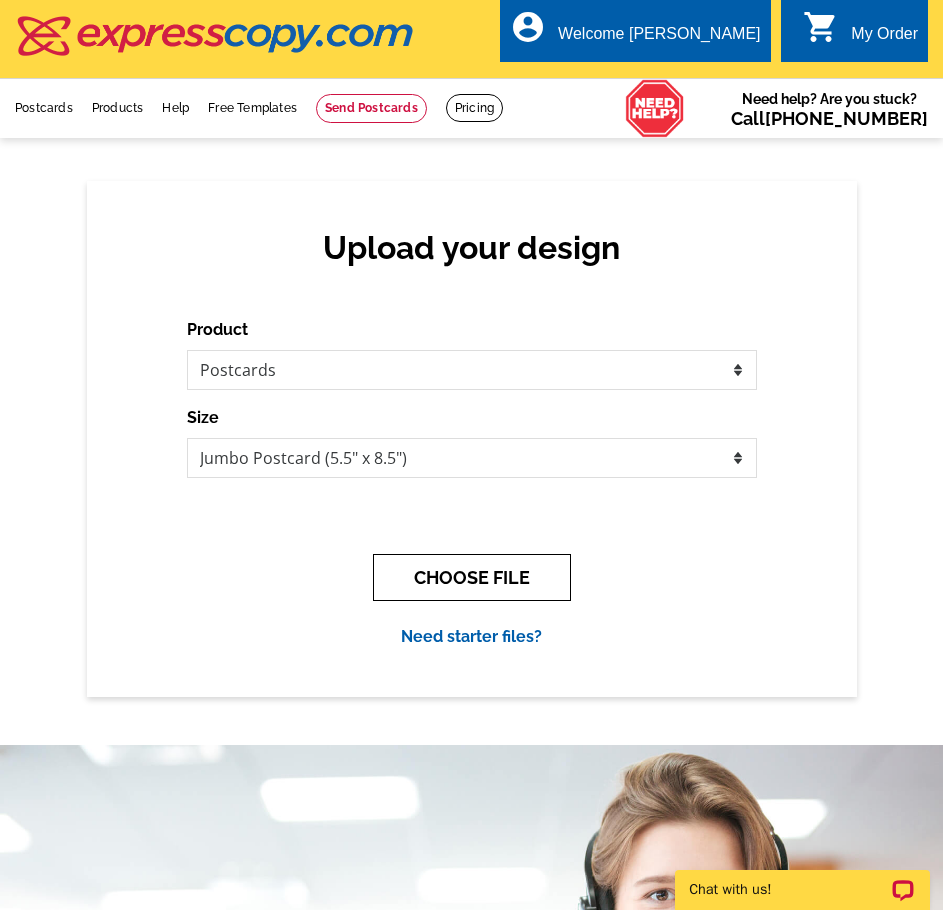 click on "CHOOSE FILE" at bounding box center [472, 577] 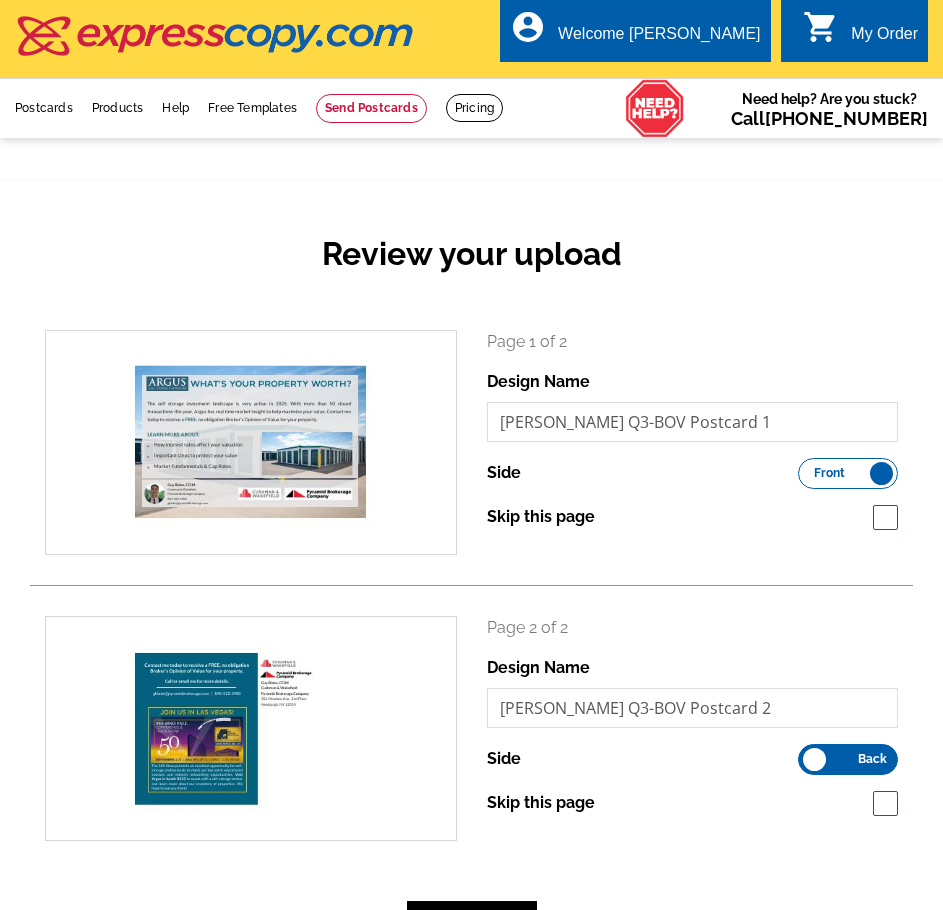 scroll, scrollTop: 0, scrollLeft: 0, axis: both 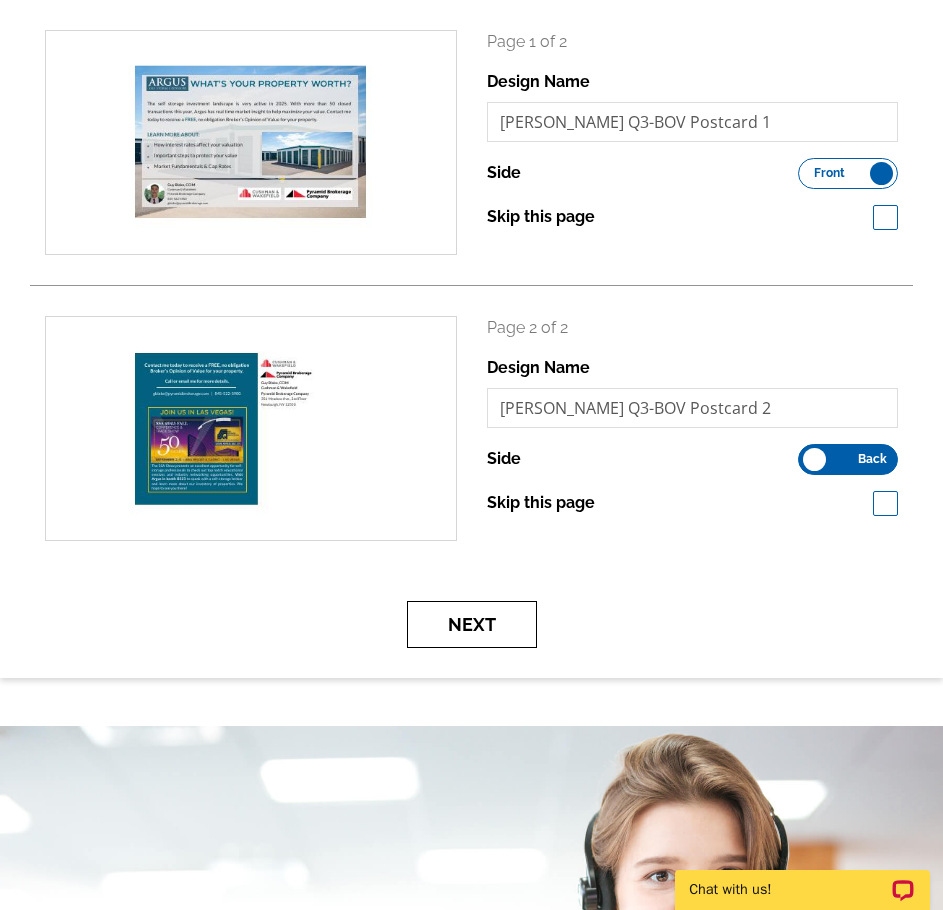 click on "Next" at bounding box center [472, 624] 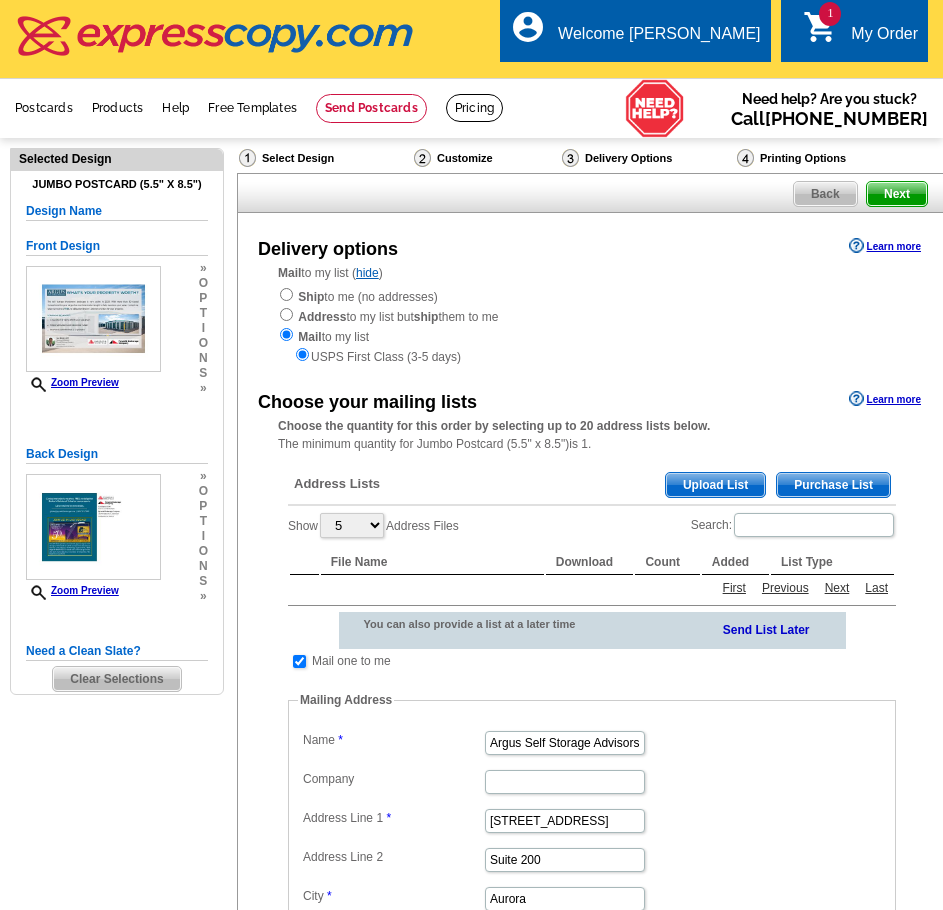 scroll, scrollTop: 0, scrollLeft: 0, axis: both 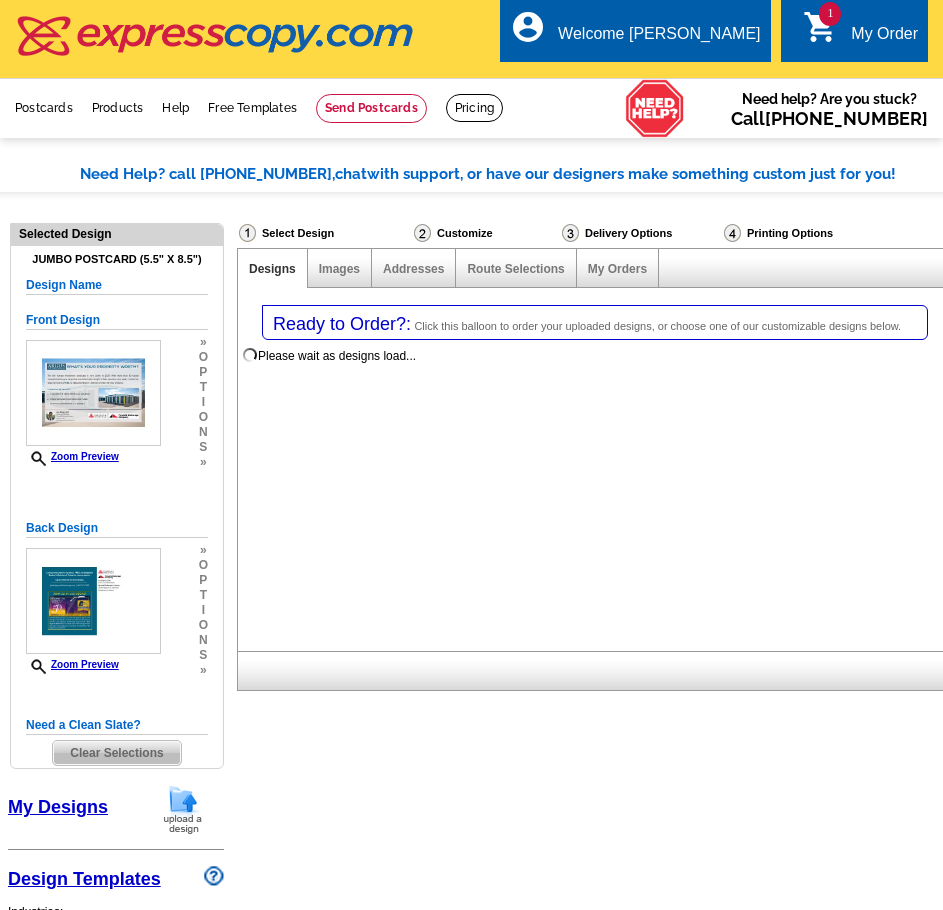 select 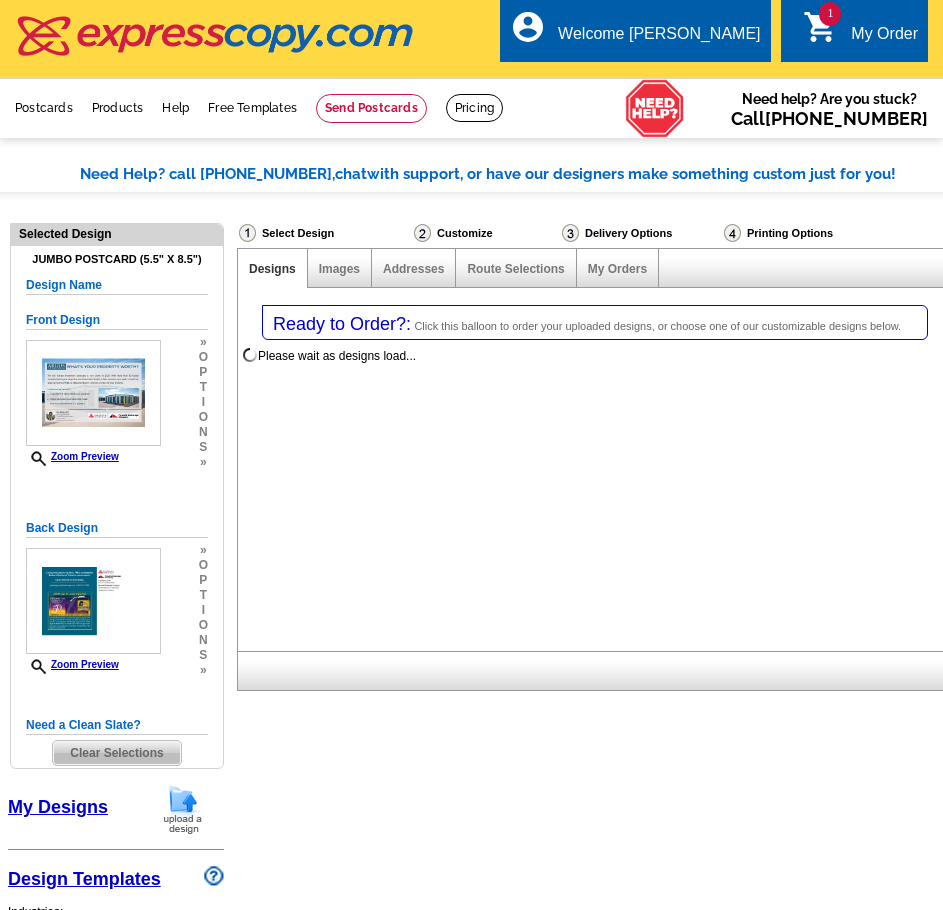 scroll, scrollTop: 0, scrollLeft: 0, axis: both 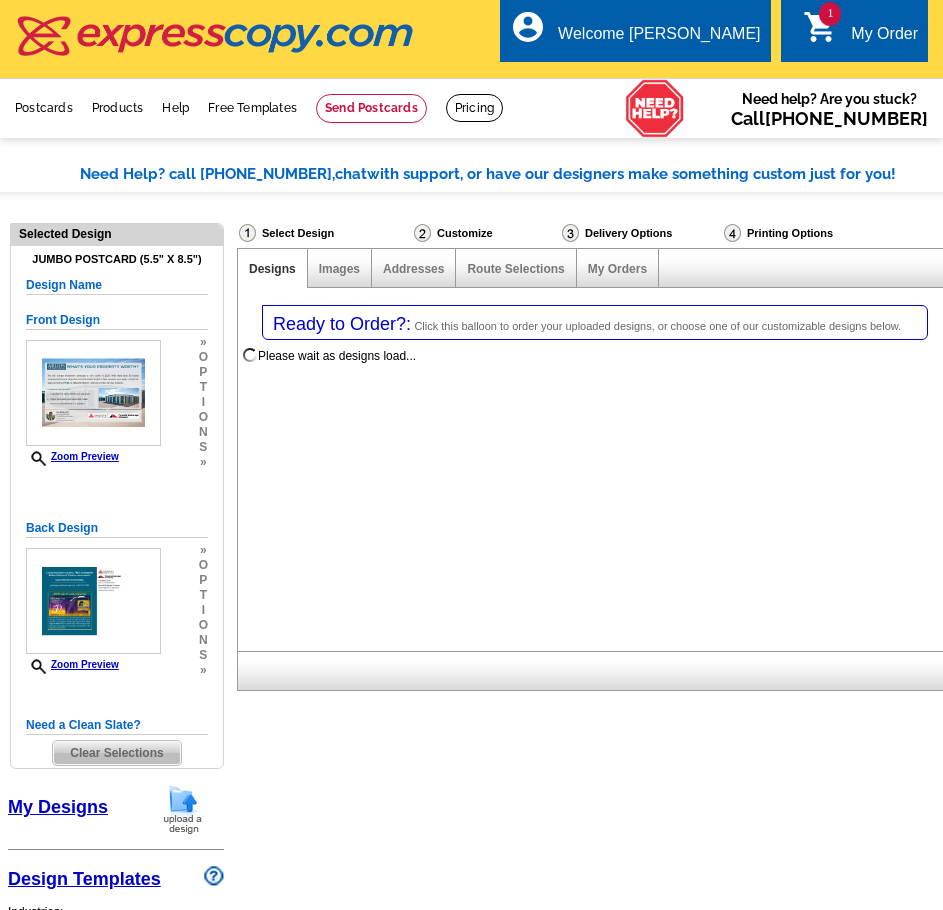 select on "785" 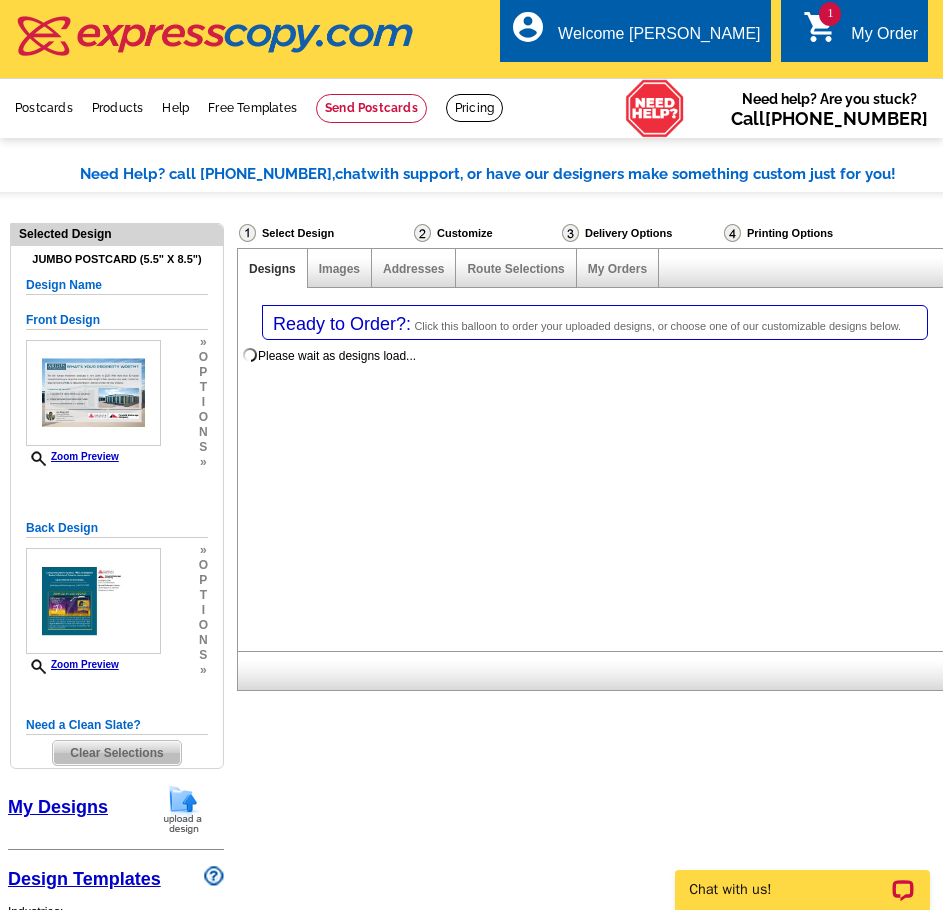 scroll, scrollTop: 0, scrollLeft: 0, axis: both 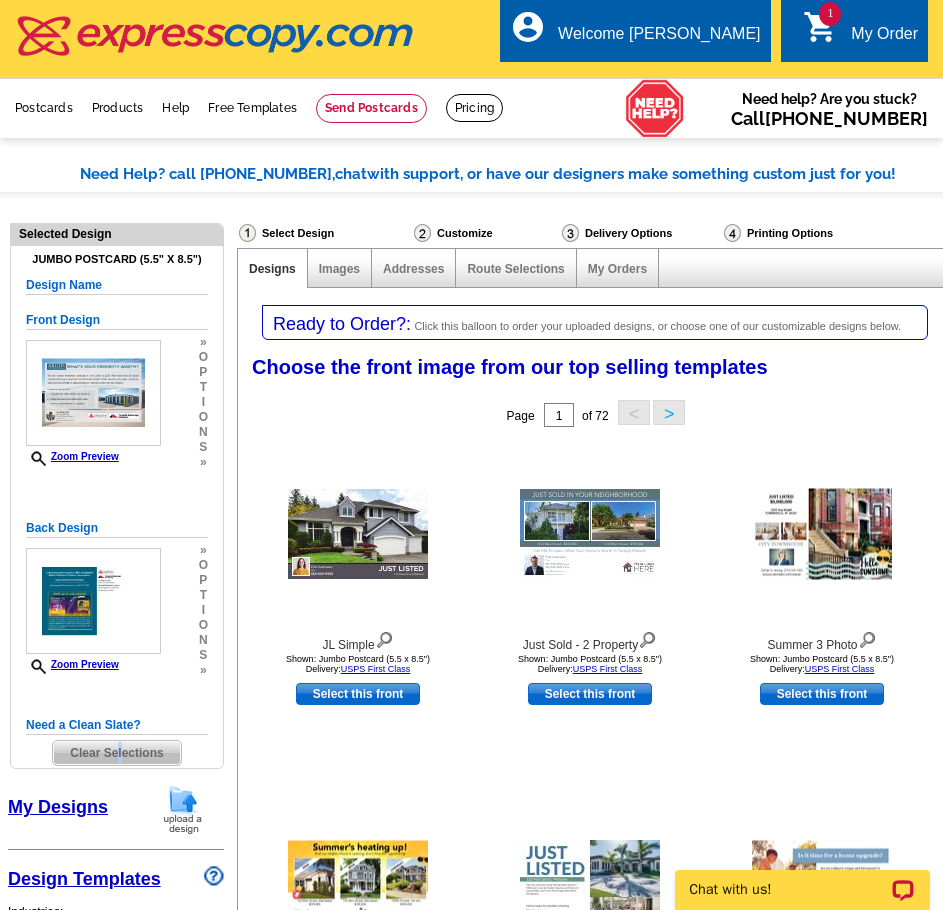 click on "Clear Selections" at bounding box center [116, 753] 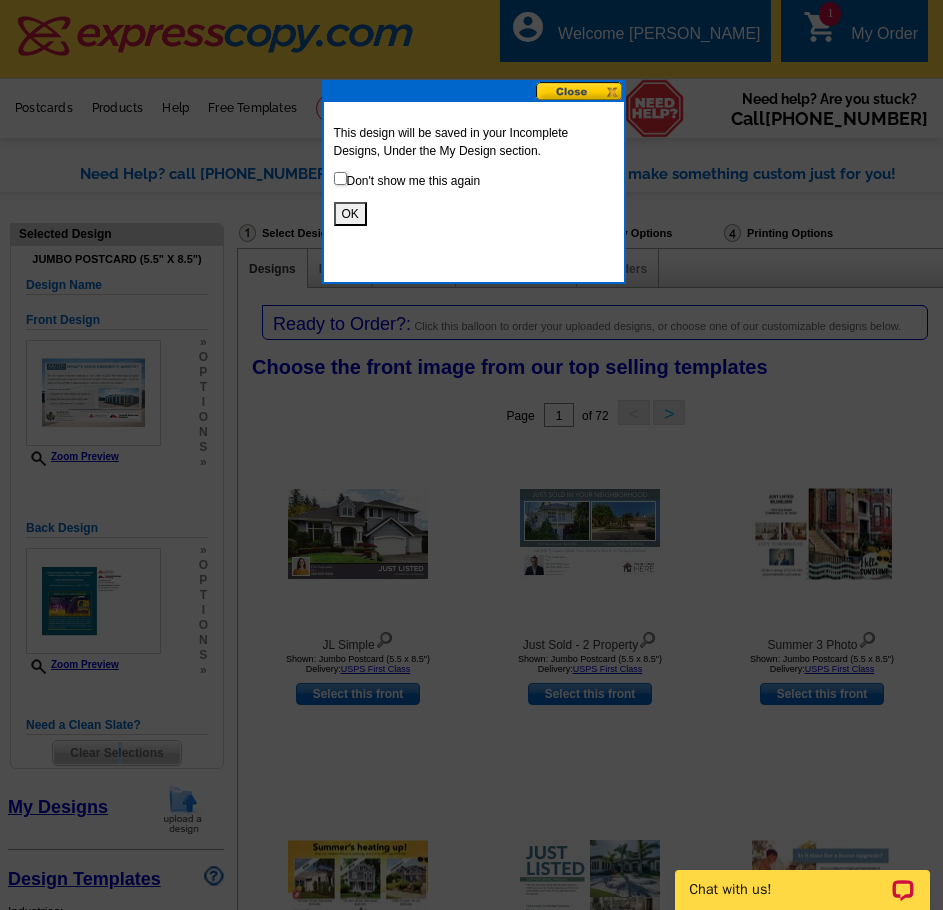 click on "OK" at bounding box center (350, 214) 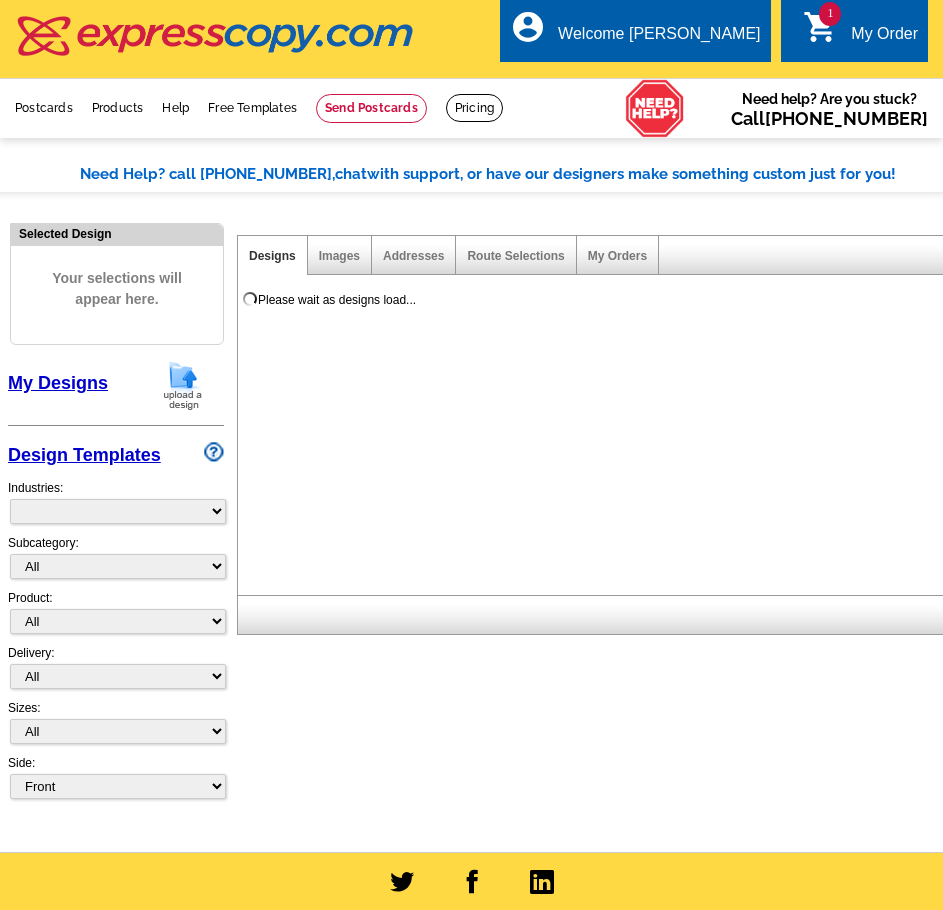 scroll, scrollTop: 0, scrollLeft: 0, axis: both 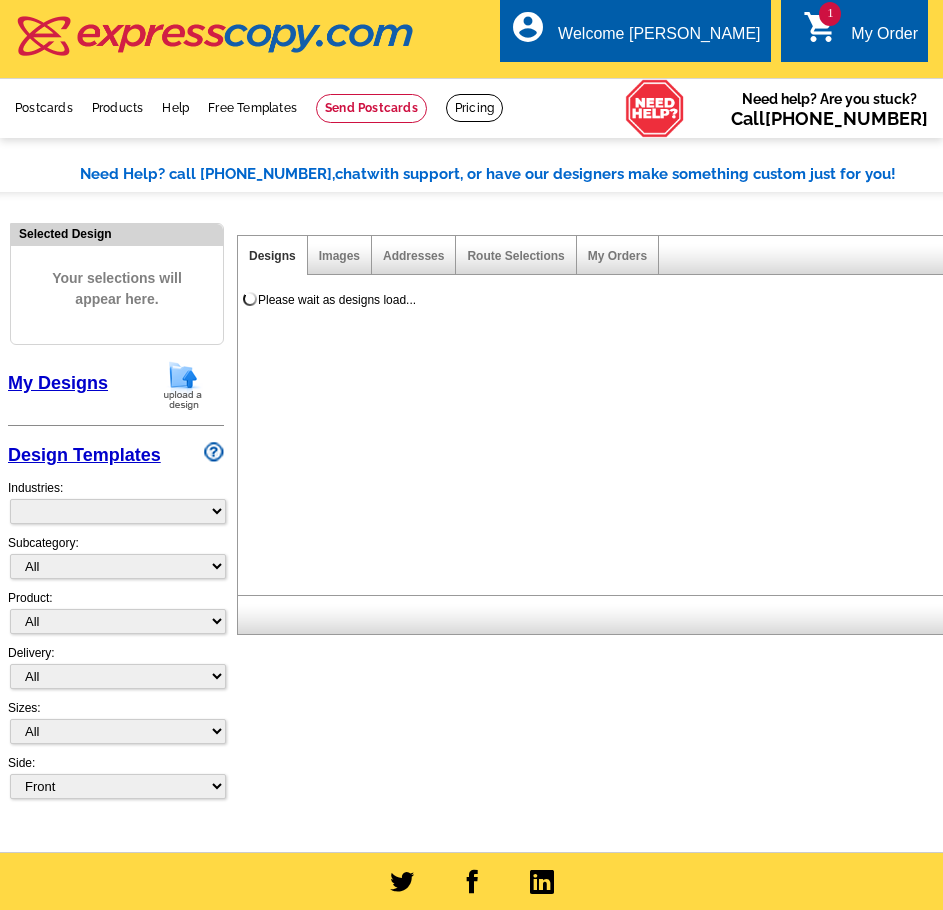 select on "785" 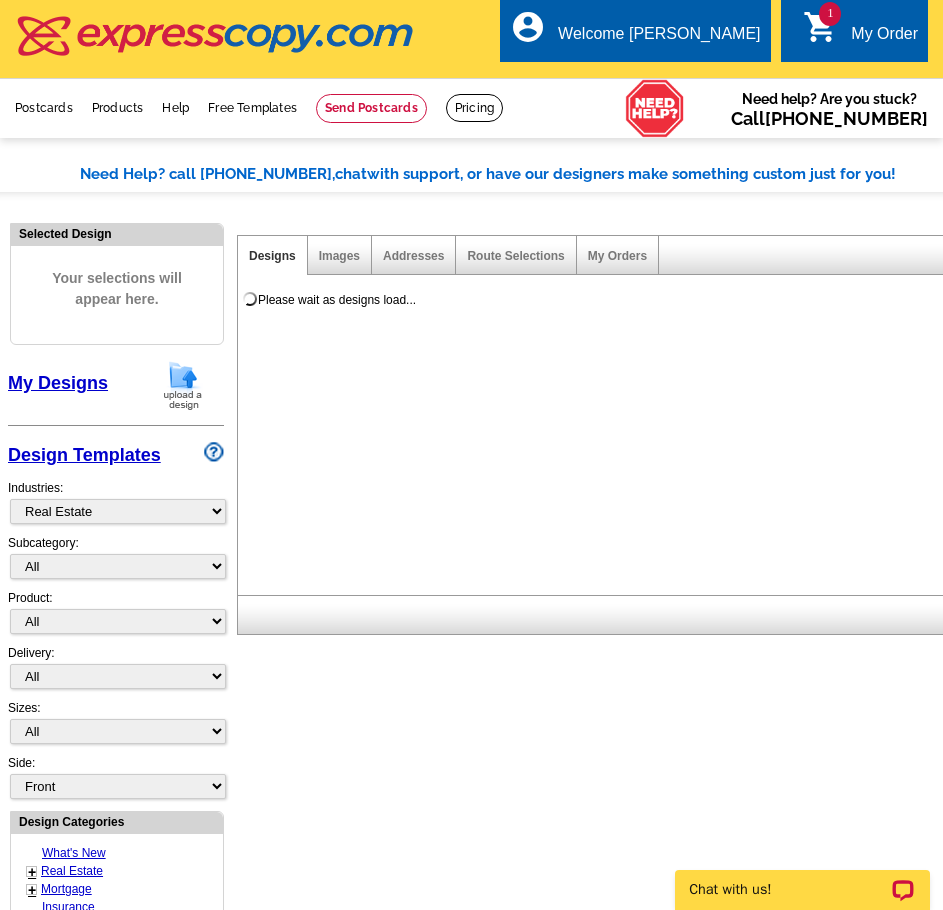 scroll, scrollTop: 0, scrollLeft: 0, axis: both 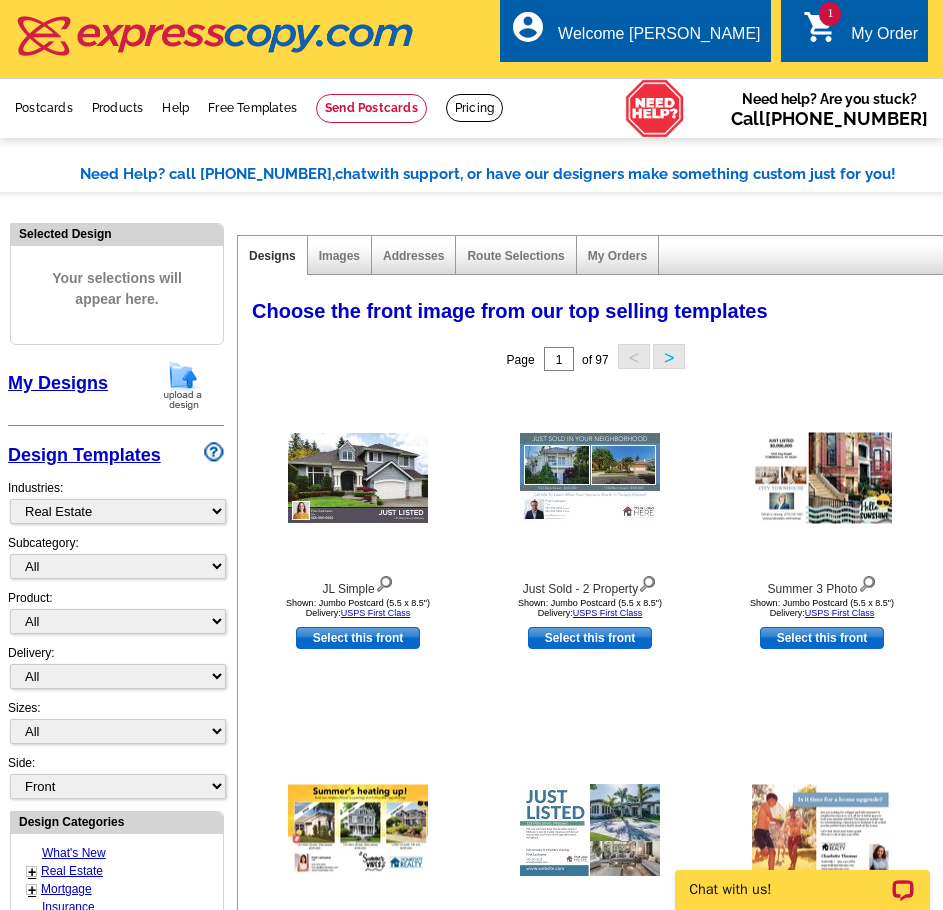 click at bounding box center (183, 385) 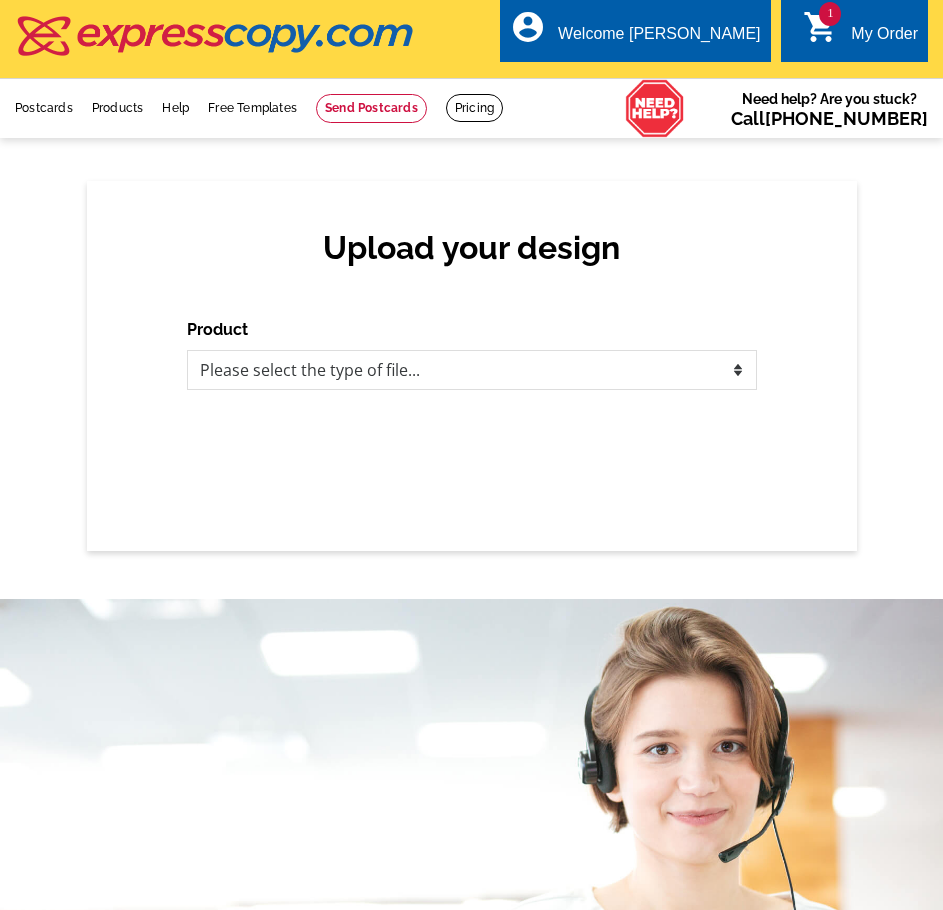 scroll, scrollTop: 0, scrollLeft: 0, axis: both 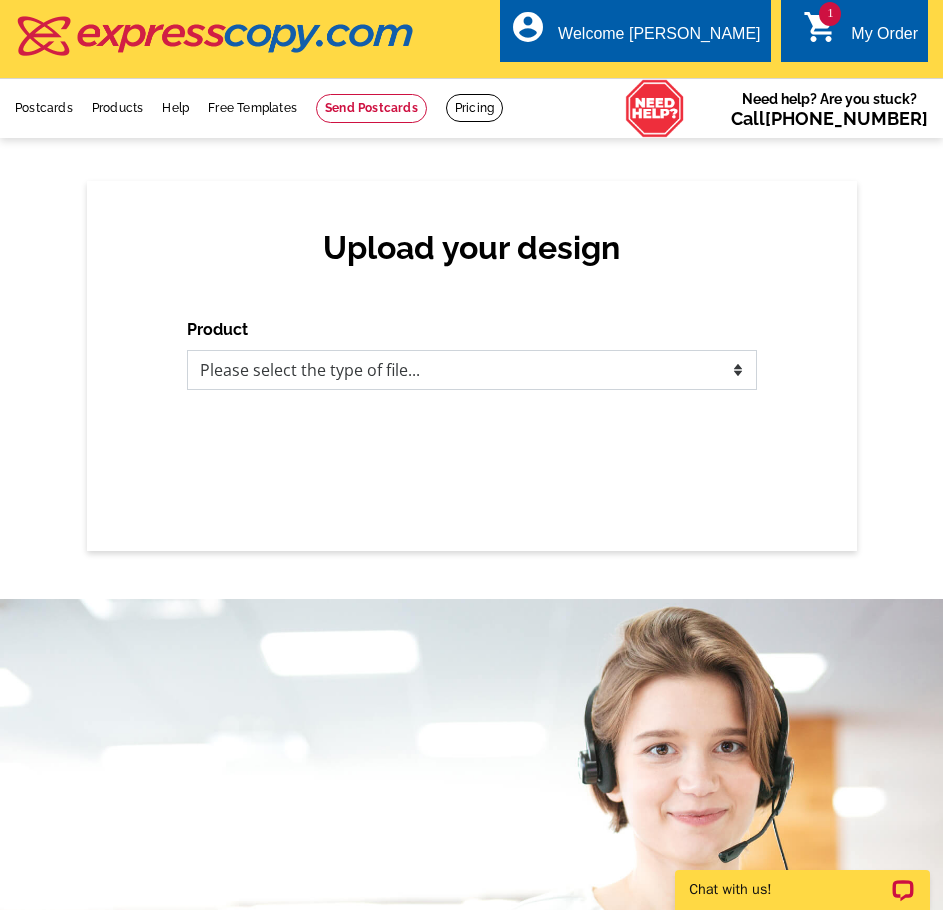 click on "Please select the type of file...
Postcards
Business Cards
Letters and flyers
Greeting Cards
Door Hangers" at bounding box center (472, 370) 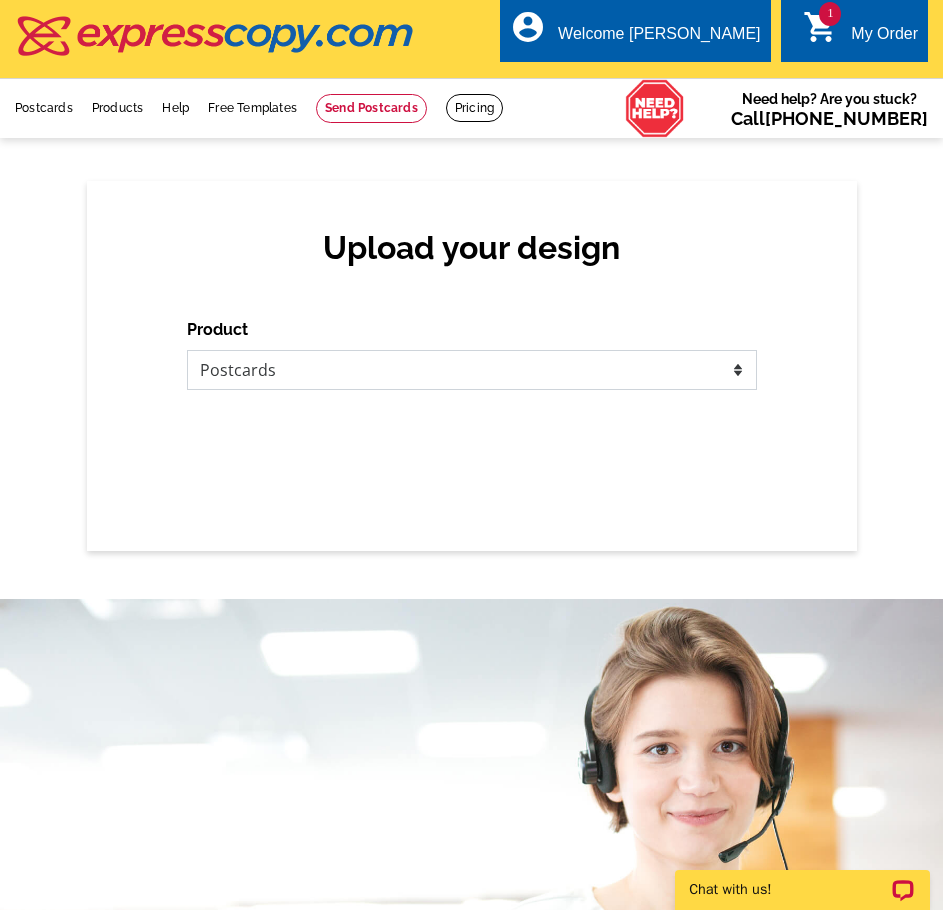 click on "Please select the type of file...
Postcards
Business Cards
Letters and flyers
Greeting Cards
Door Hangers" at bounding box center (472, 370) 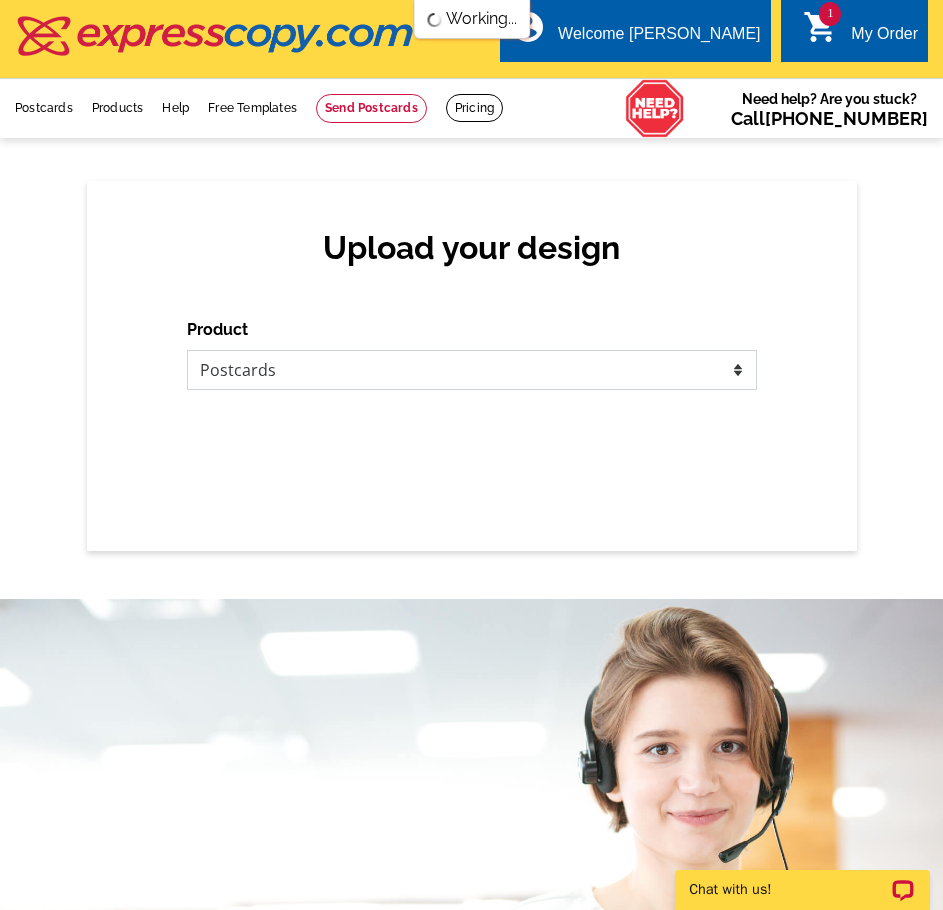 scroll, scrollTop: 0, scrollLeft: 0, axis: both 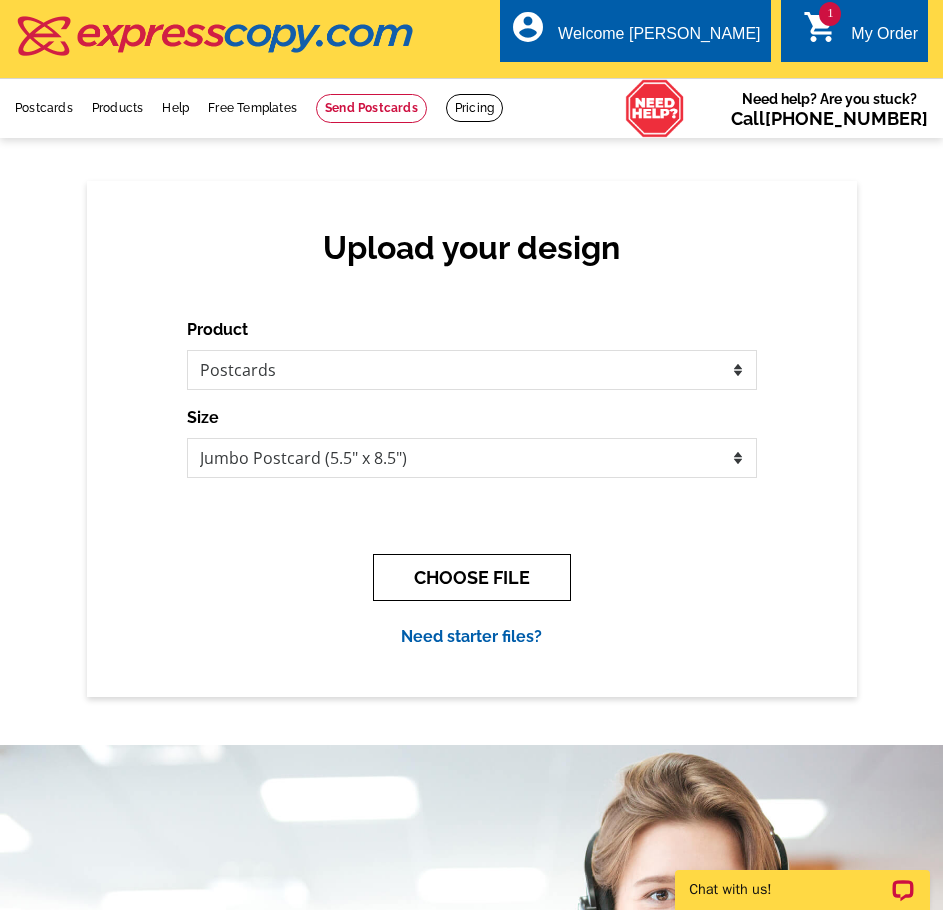 click on "CHOOSE FILE" at bounding box center [472, 577] 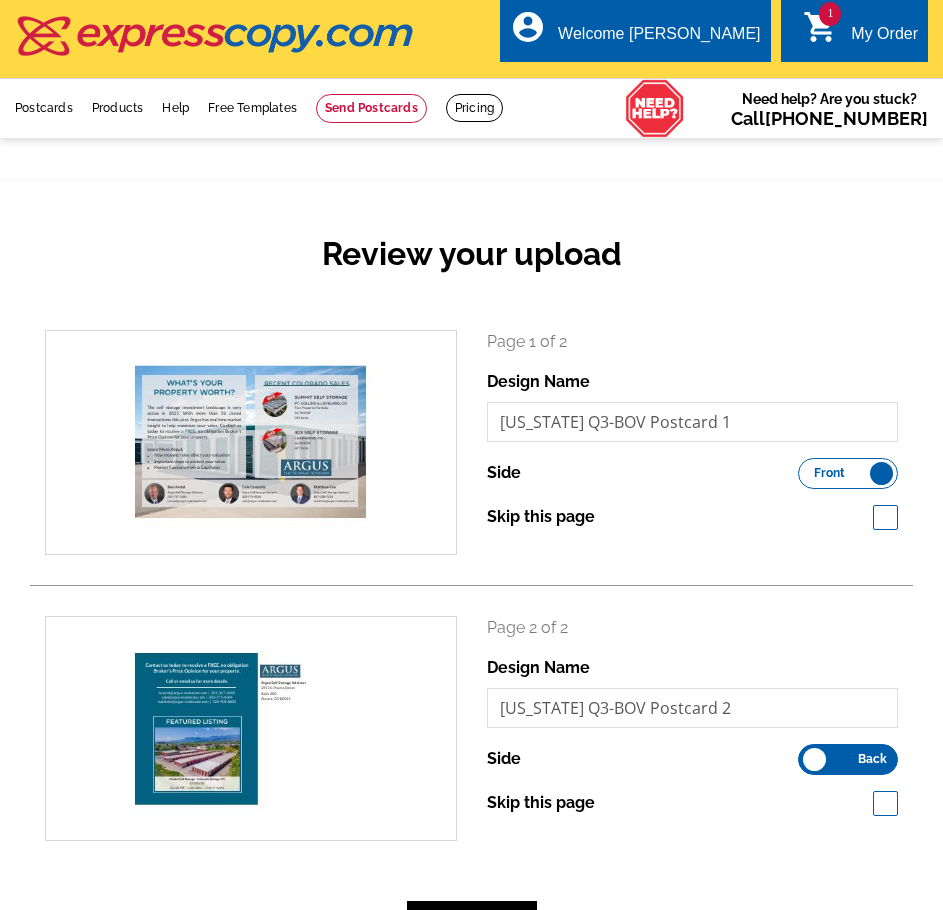scroll, scrollTop: 0, scrollLeft: 0, axis: both 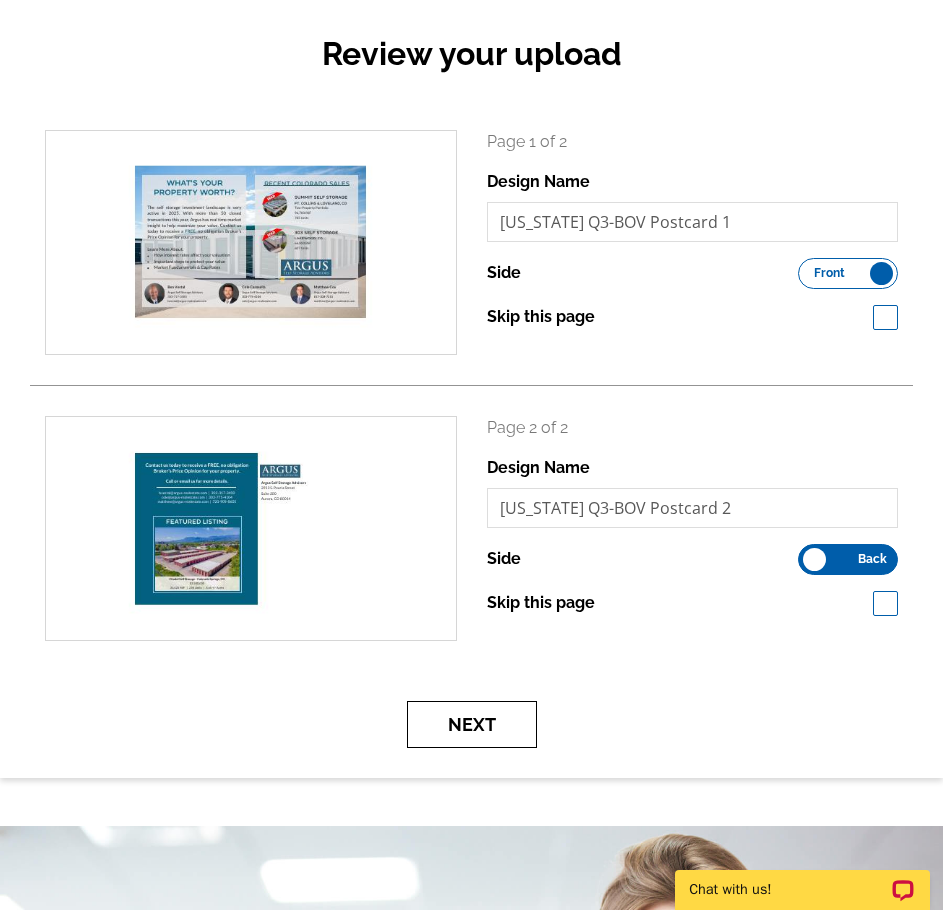 click on "Next" at bounding box center (472, 724) 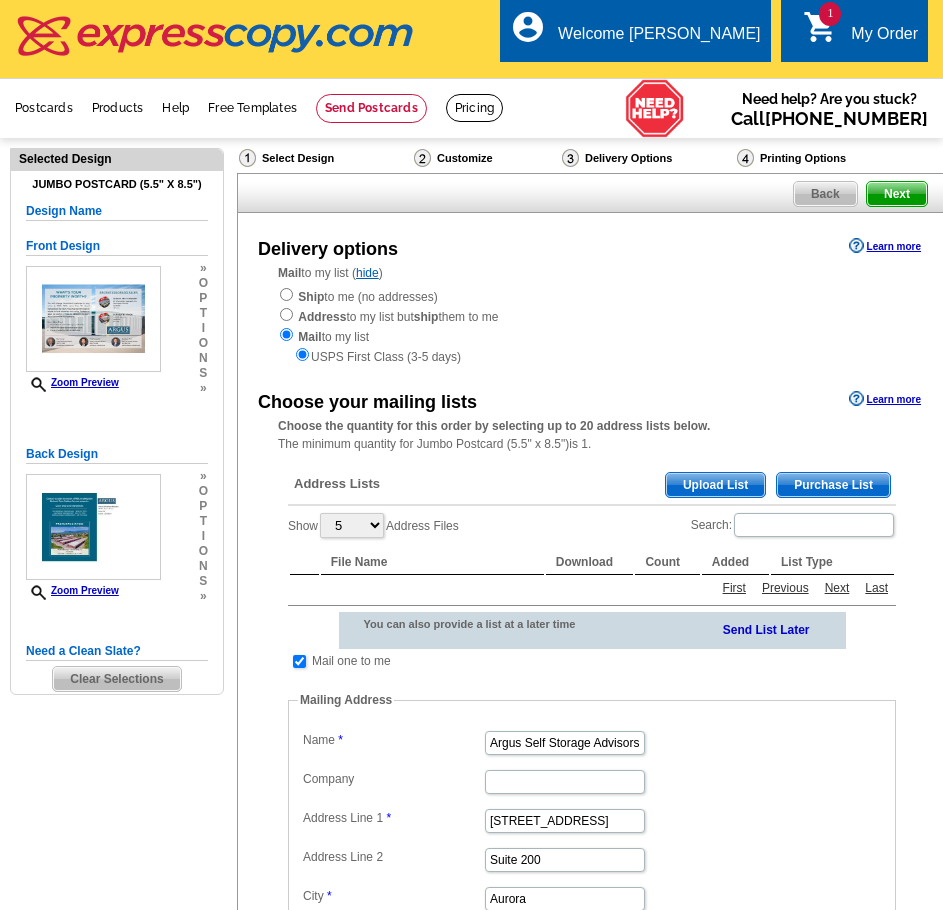 scroll, scrollTop: 0, scrollLeft: 0, axis: both 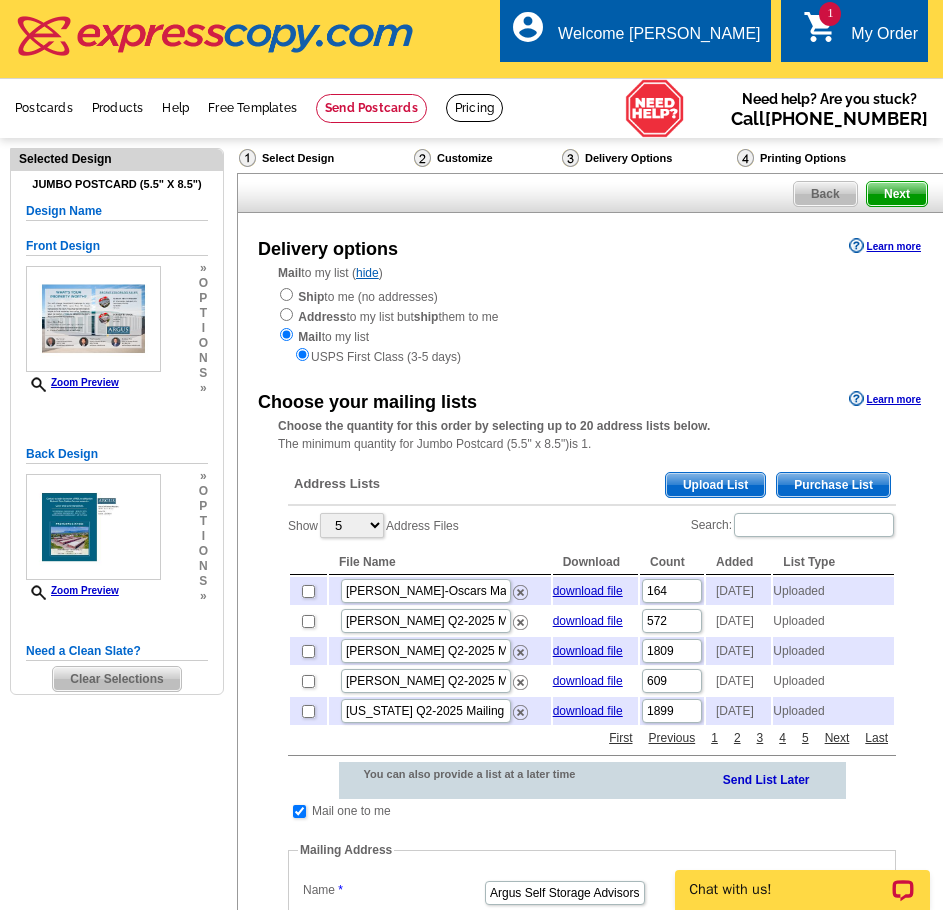click on "Upload List" at bounding box center [715, 485] 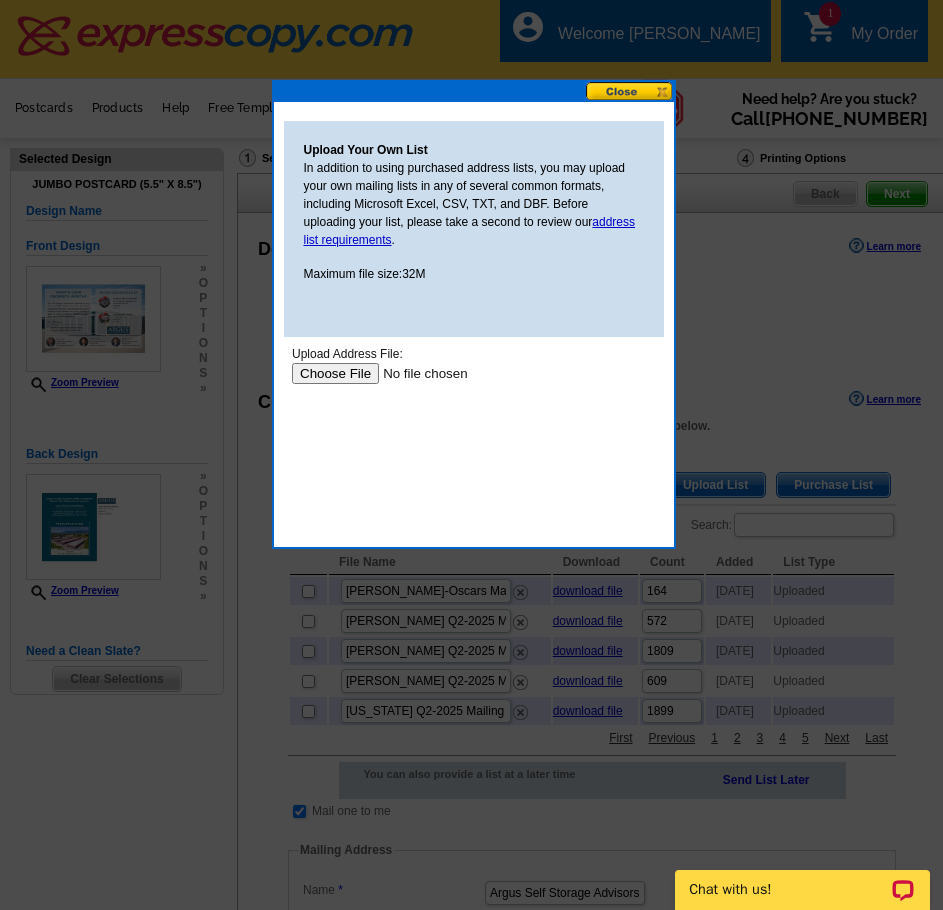 scroll, scrollTop: 0, scrollLeft: 0, axis: both 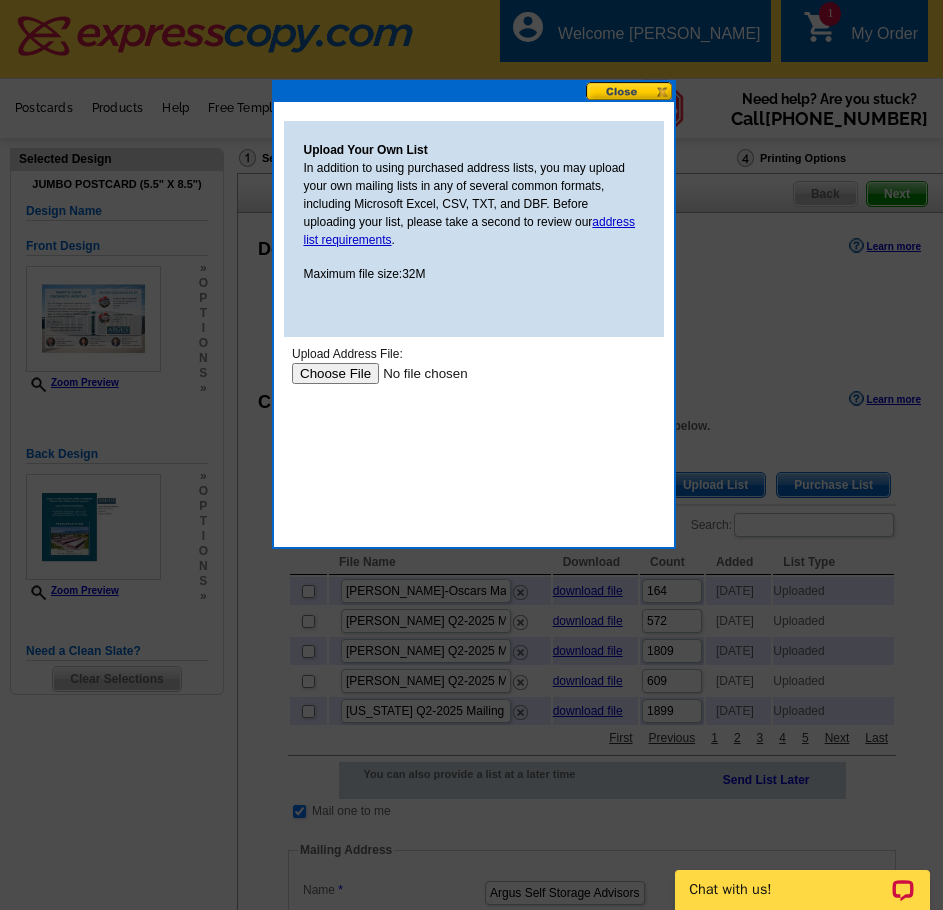 click at bounding box center (417, 373) 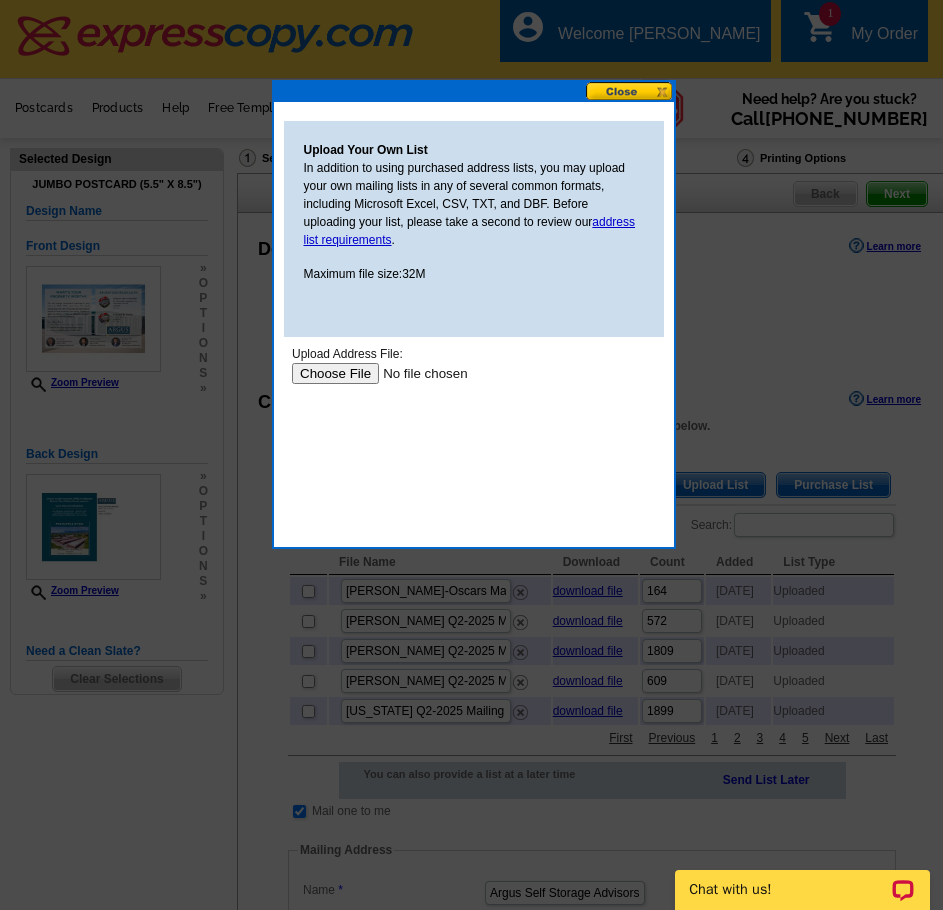 click at bounding box center (417, 373) 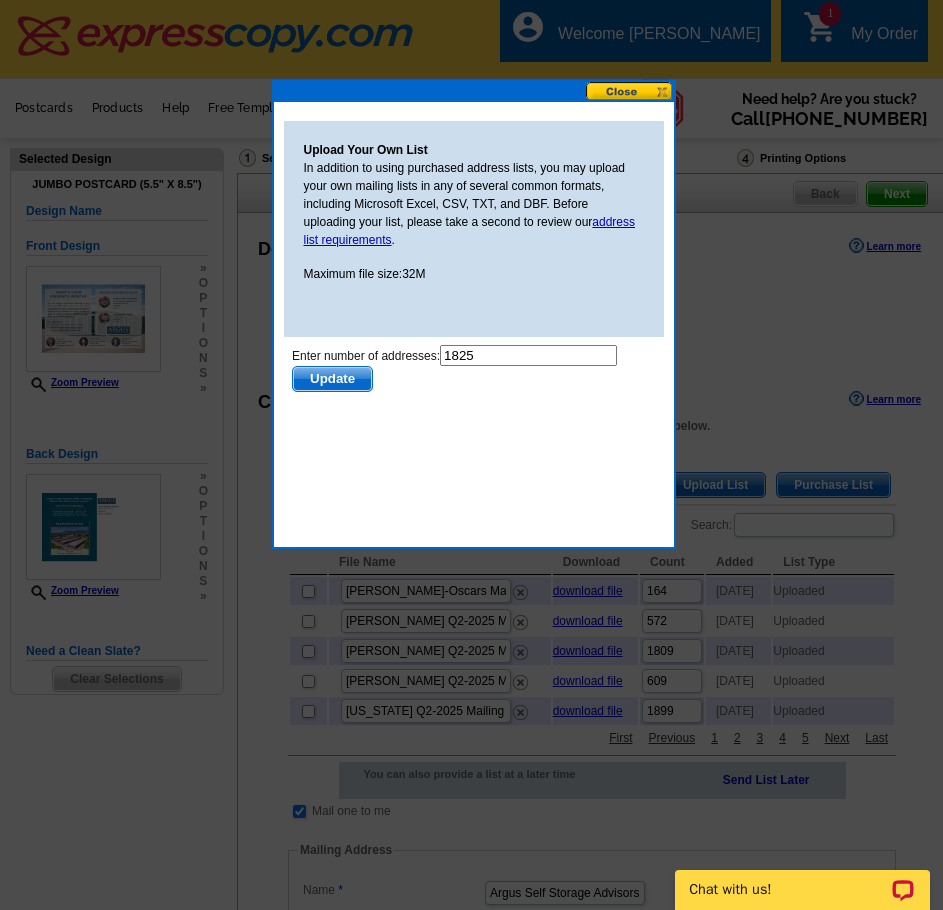 scroll, scrollTop: 0, scrollLeft: 0, axis: both 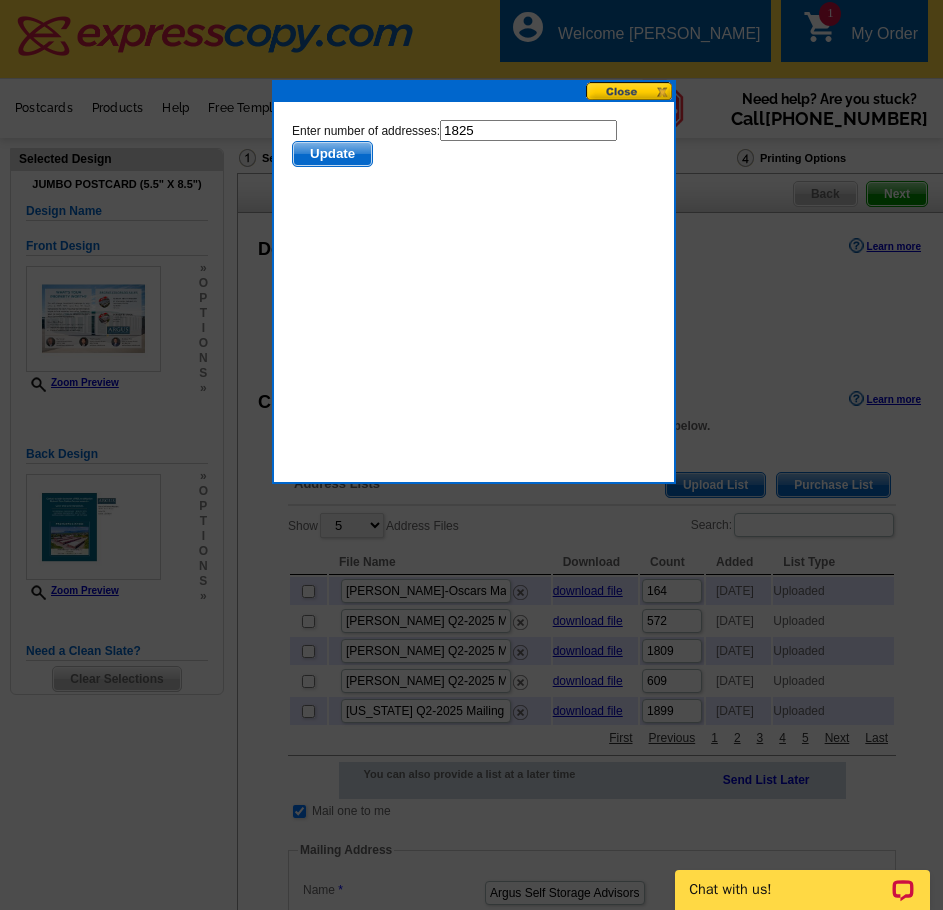 click on "Update" at bounding box center [331, 154] 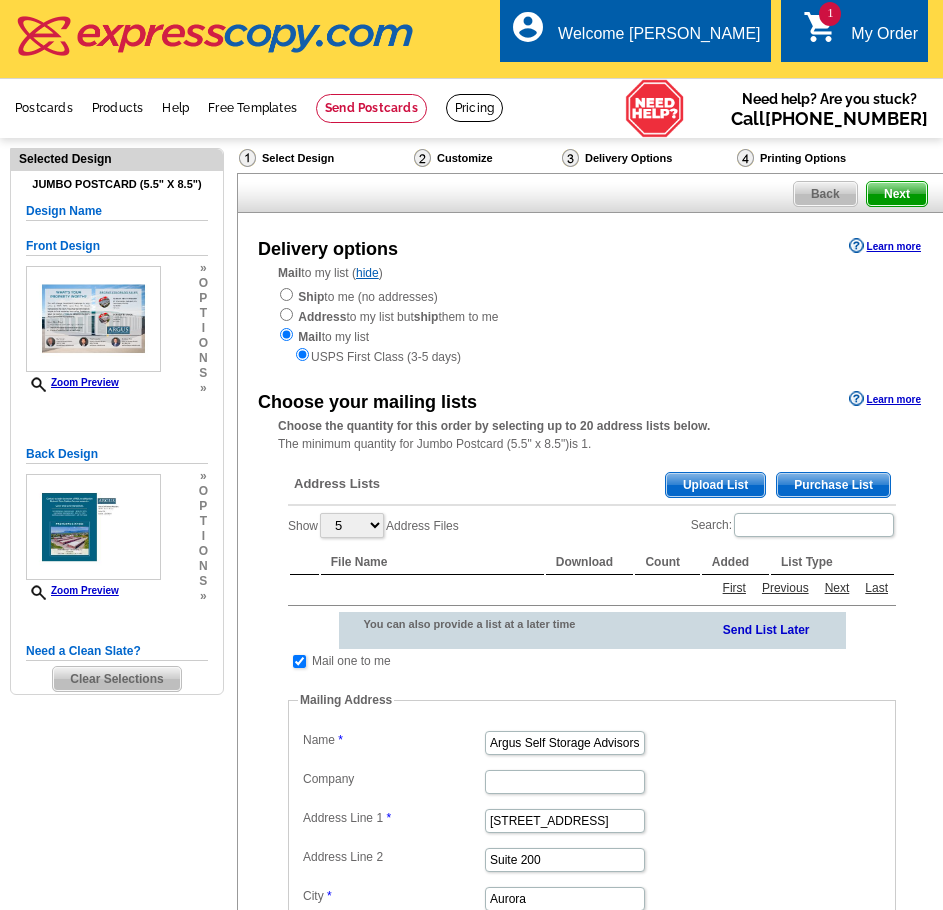 scroll, scrollTop: 0, scrollLeft: 0, axis: both 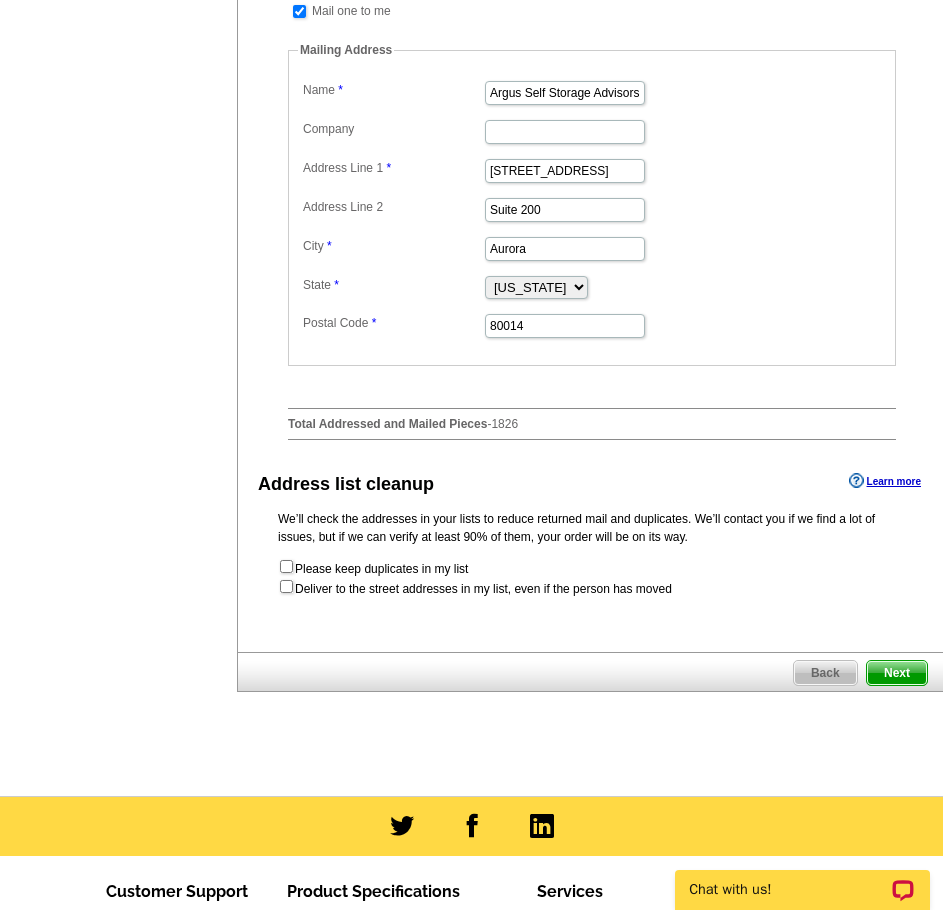 click on "Next" at bounding box center (897, 673) 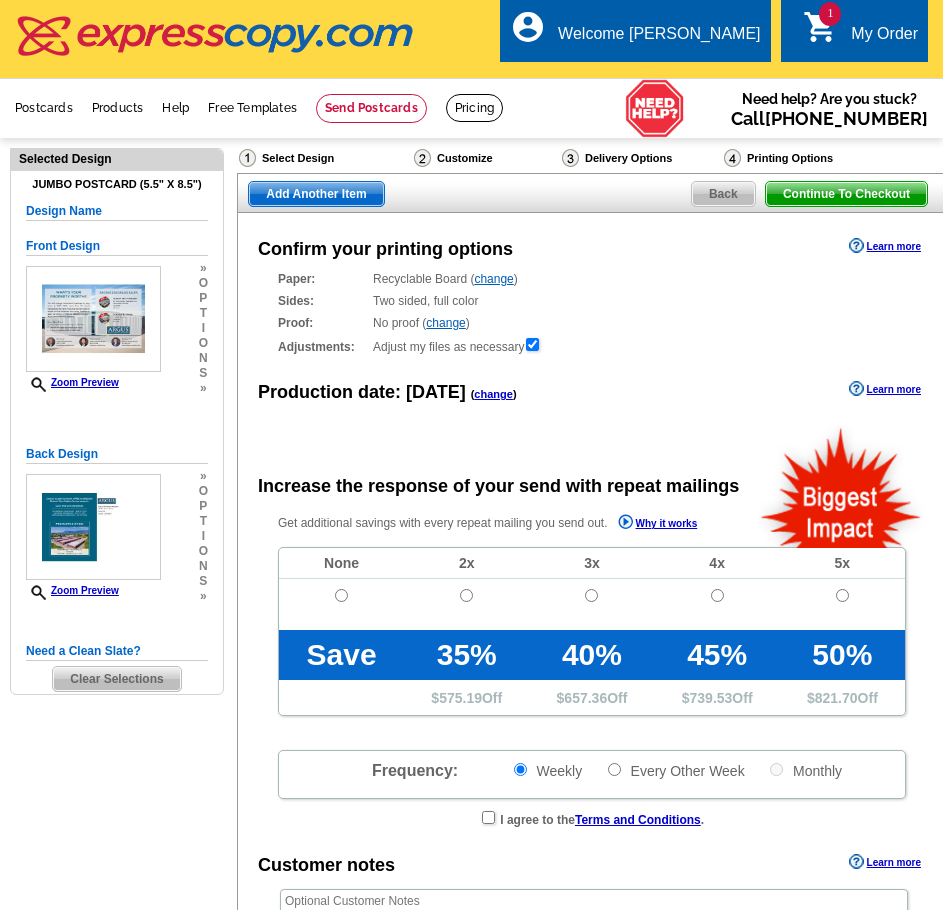 scroll, scrollTop: 0, scrollLeft: 0, axis: both 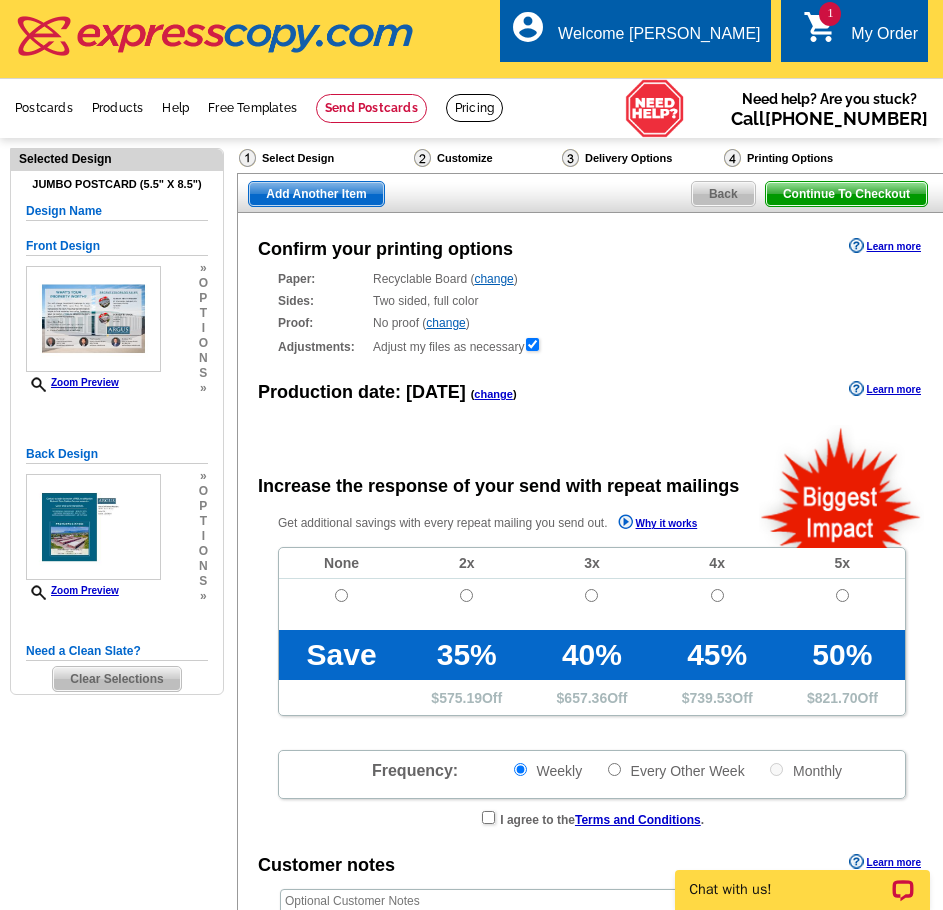 radio on "false" 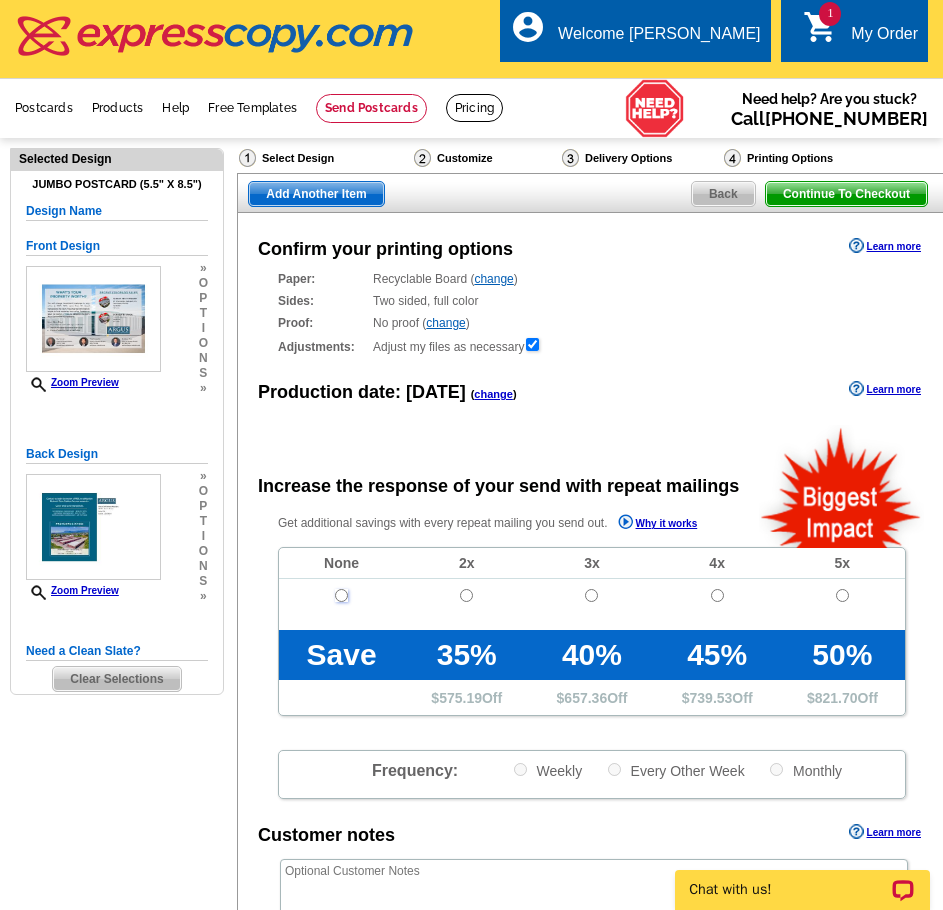 click at bounding box center [341, 595] 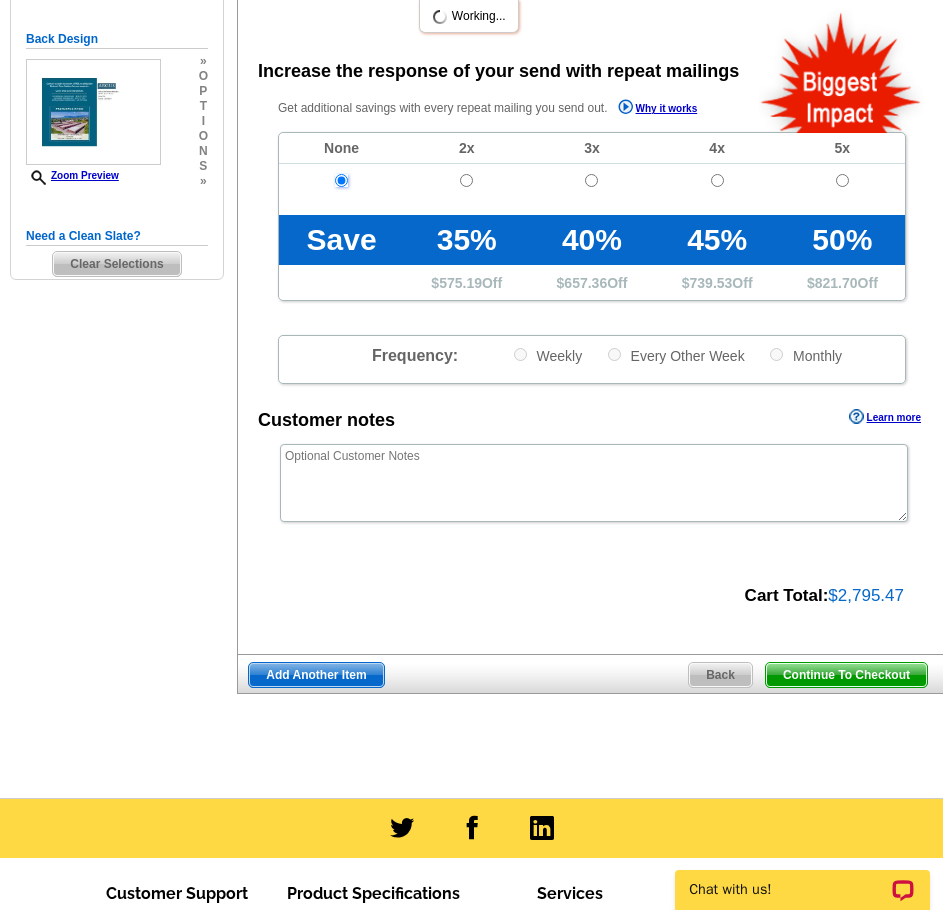 scroll, scrollTop: 500, scrollLeft: 0, axis: vertical 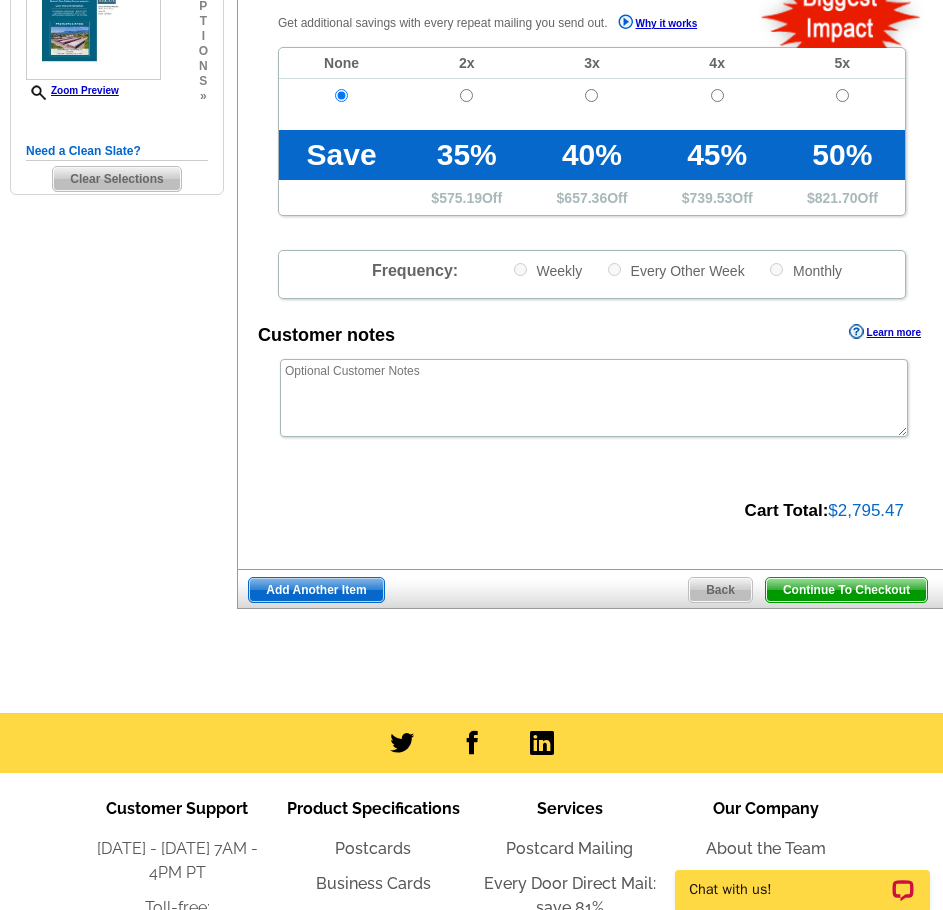 click on "Add Another Item" at bounding box center [316, 590] 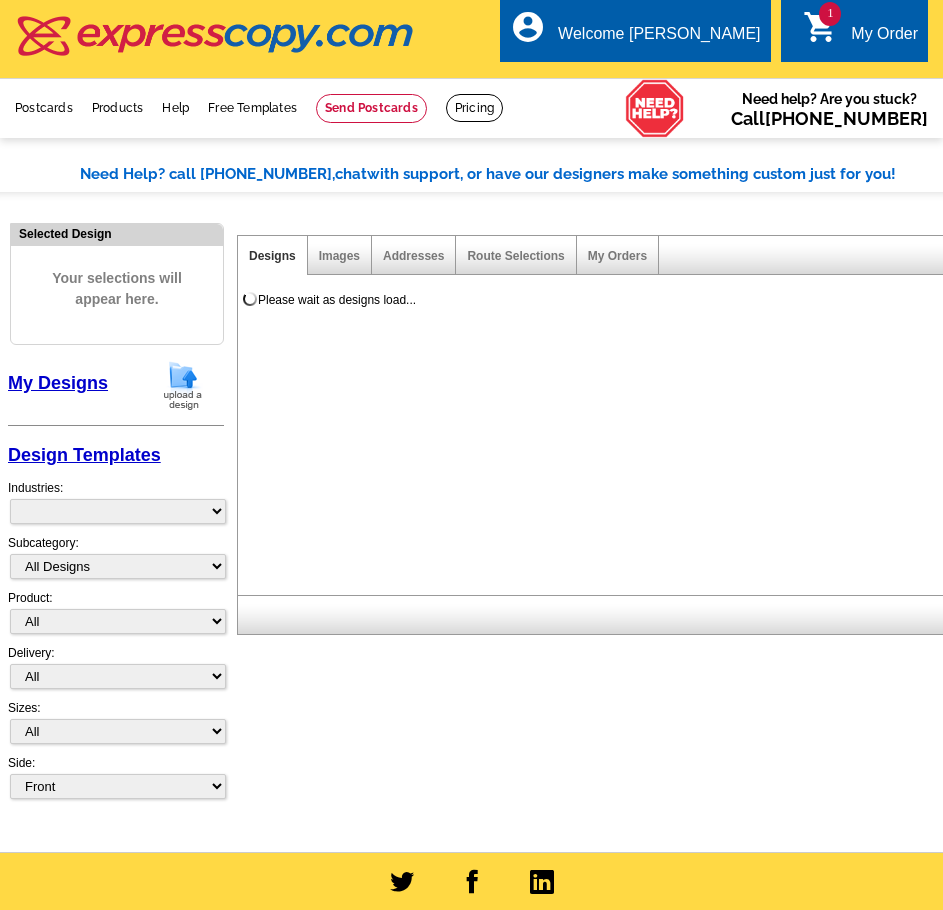 scroll, scrollTop: 0, scrollLeft: 0, axis: both 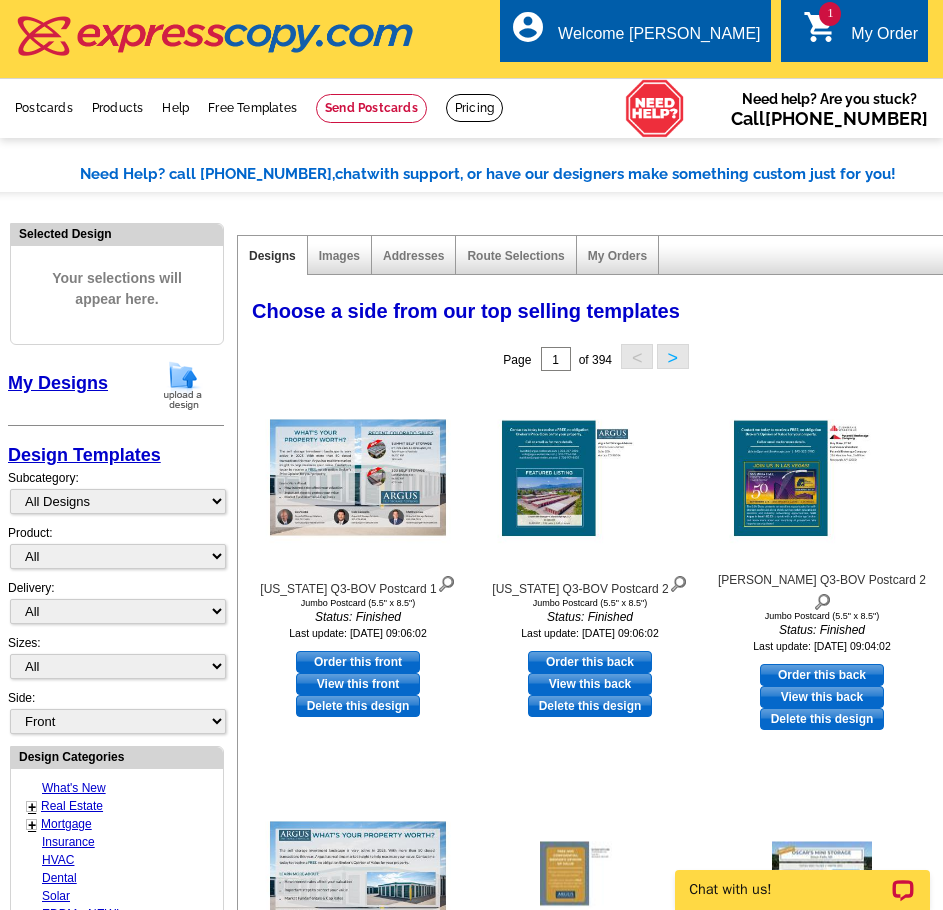 click at bounding box center [183, 385] 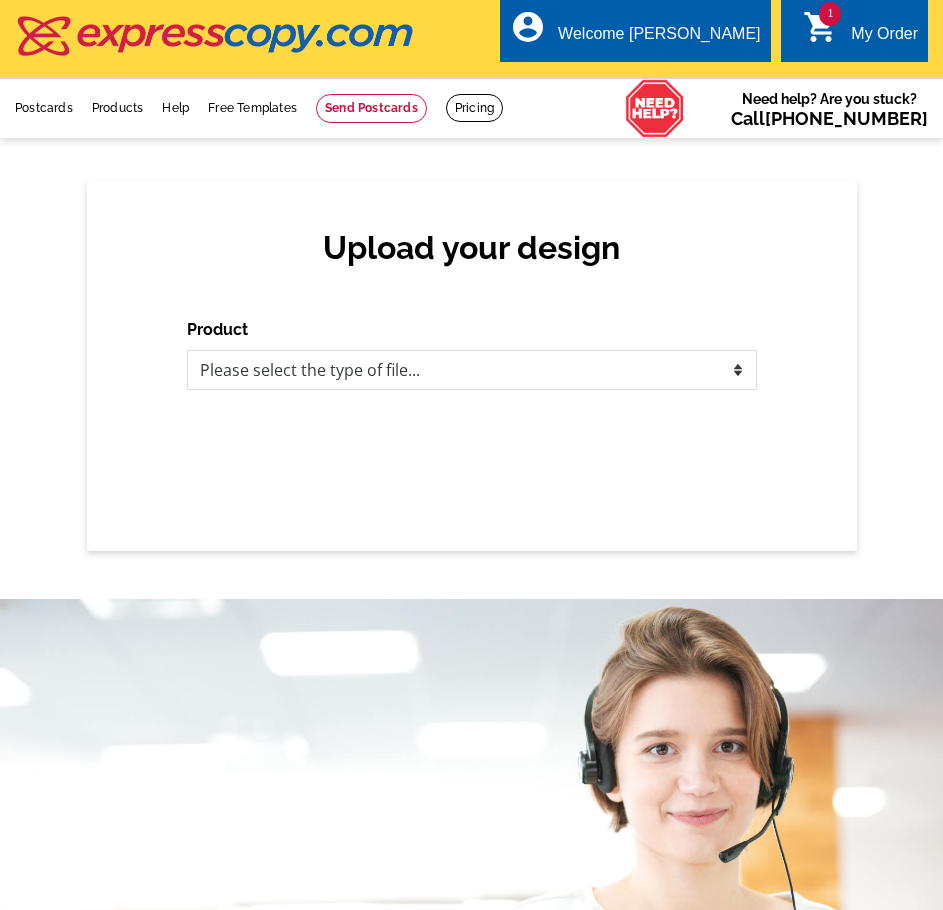 scroll, scrollTop: 0, scrollLeft: 0, axis: both 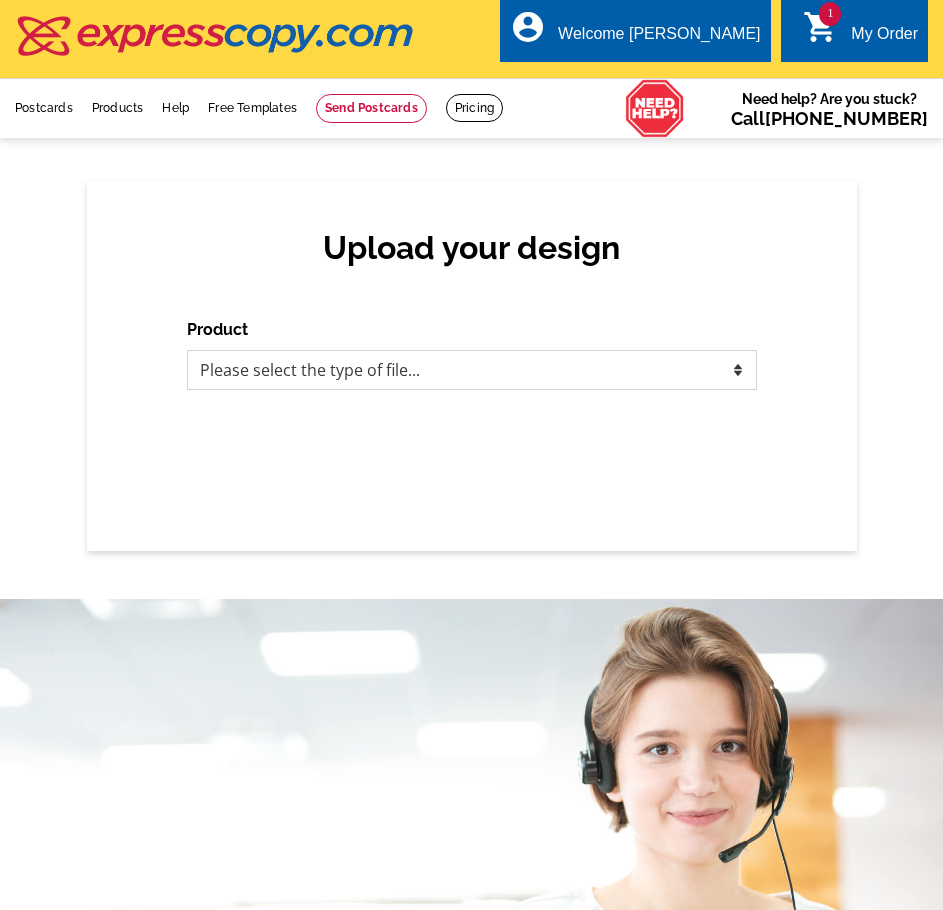 click on "Please select the type of file...
Postcards
Business Cards
Letters and flyers
Greeting Cards
Door Hangers" at bounding box center (472, 370) 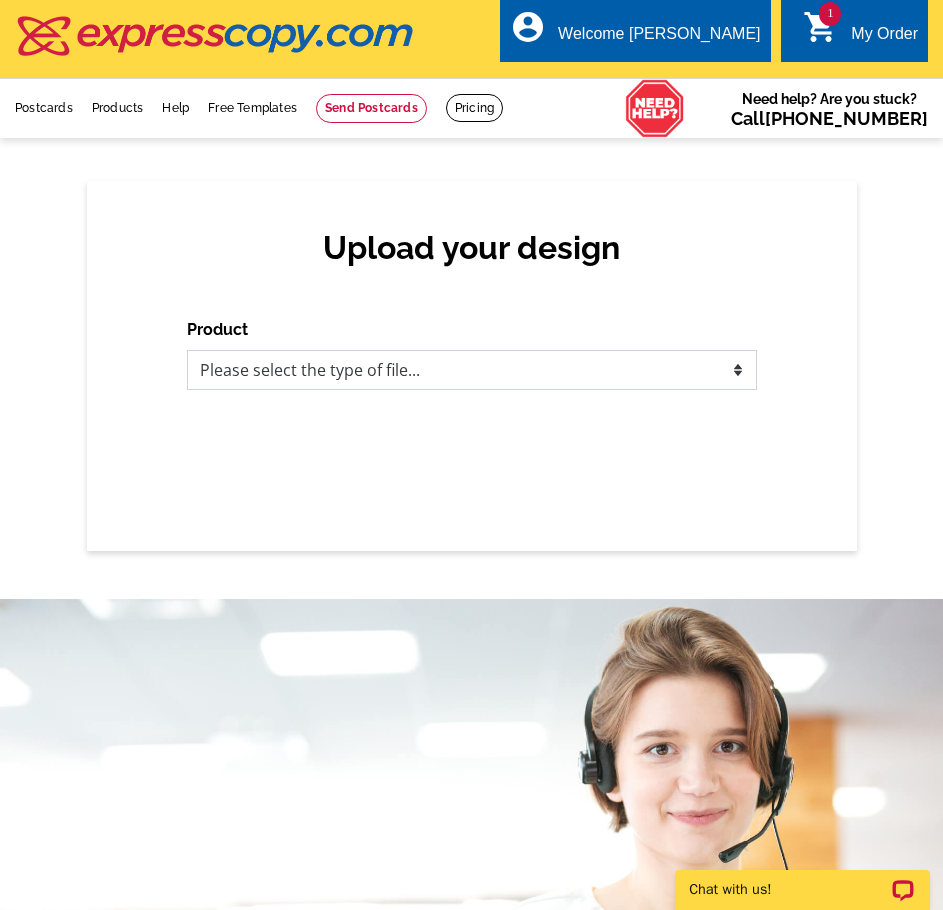 scroll, scrollTop: 0, scrollLeft: 0, axis: both 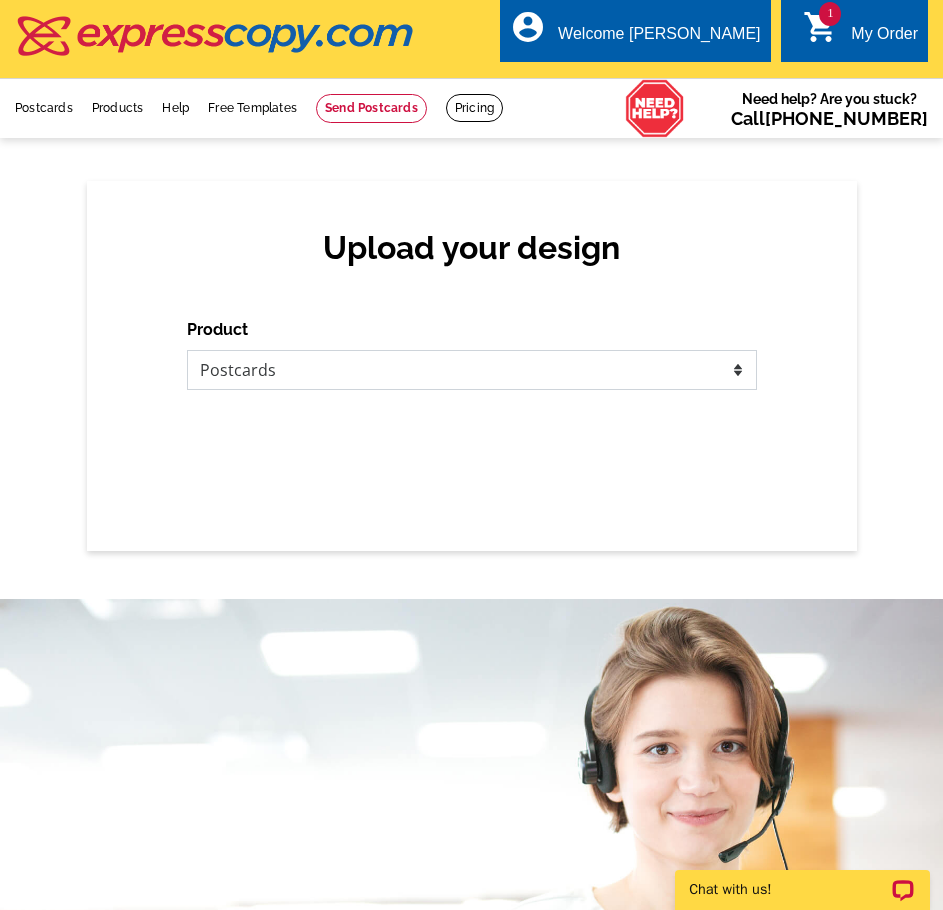 click on "Please select the type of file...
Postcards
Business Cards
Letters and flyers
Greeting Cards
Door Hangers" at bounding box center [472, 370] 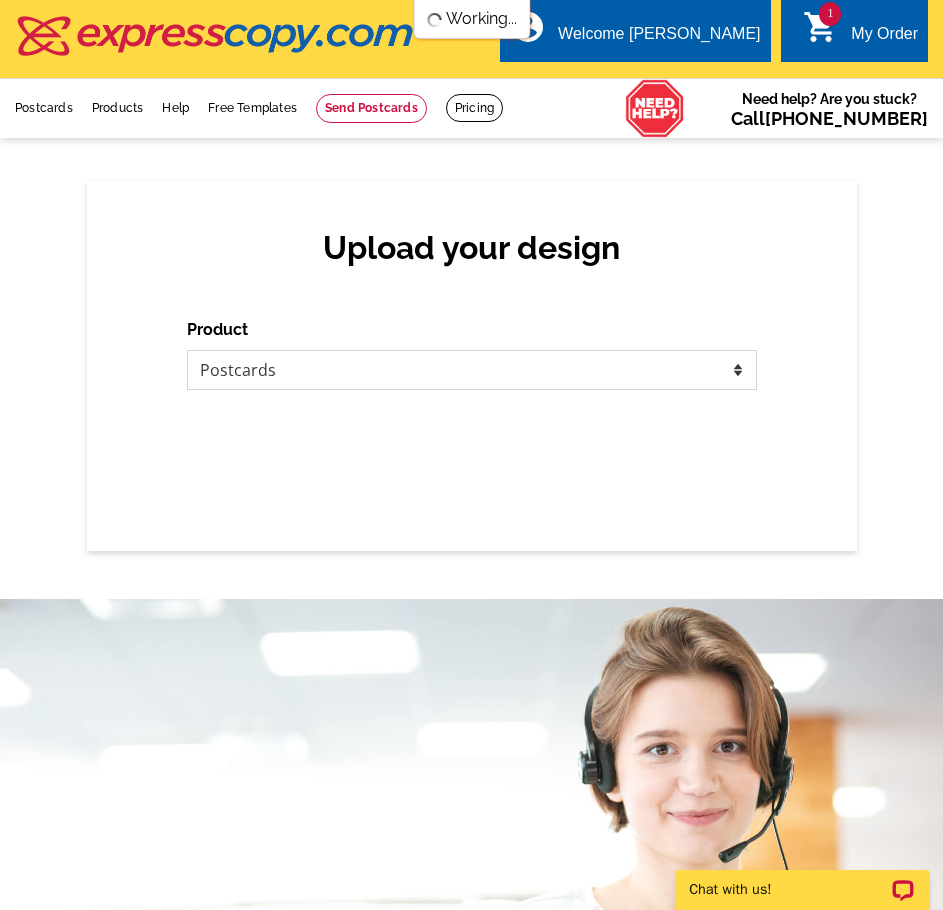 scroll, scrollTop: 0, scrollLeft: 0, axis: both 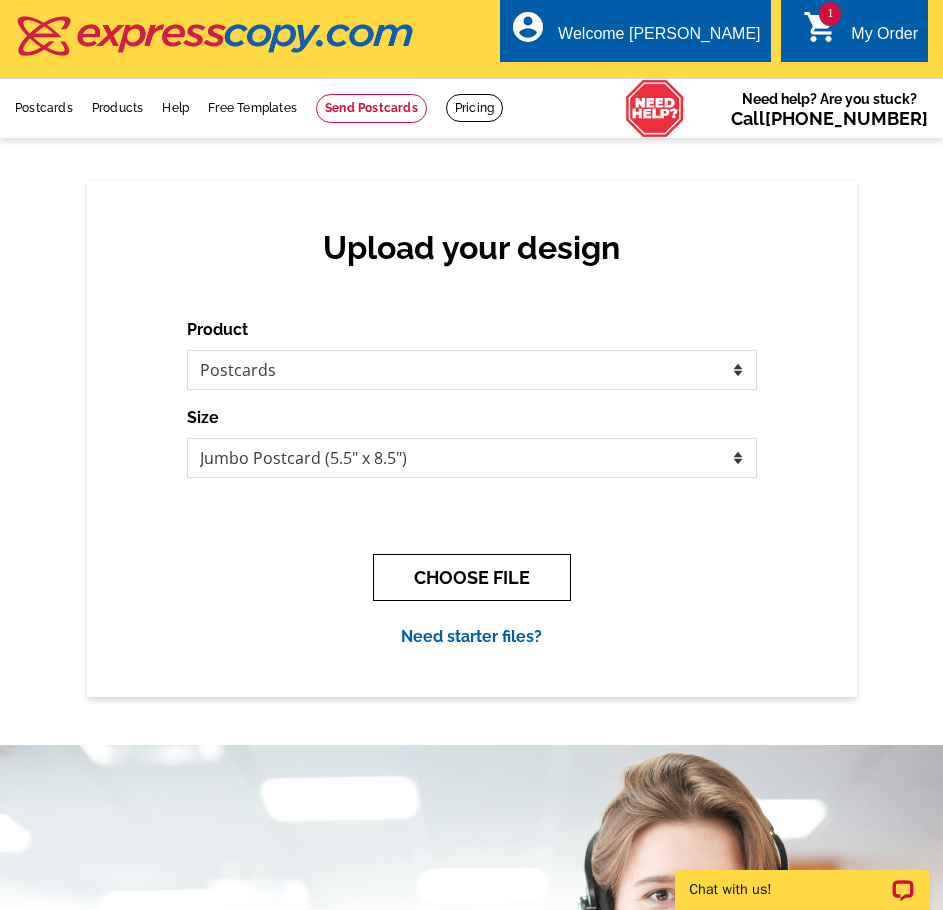 click on "CHOOSE FILE" at bounding box center (472, 577) 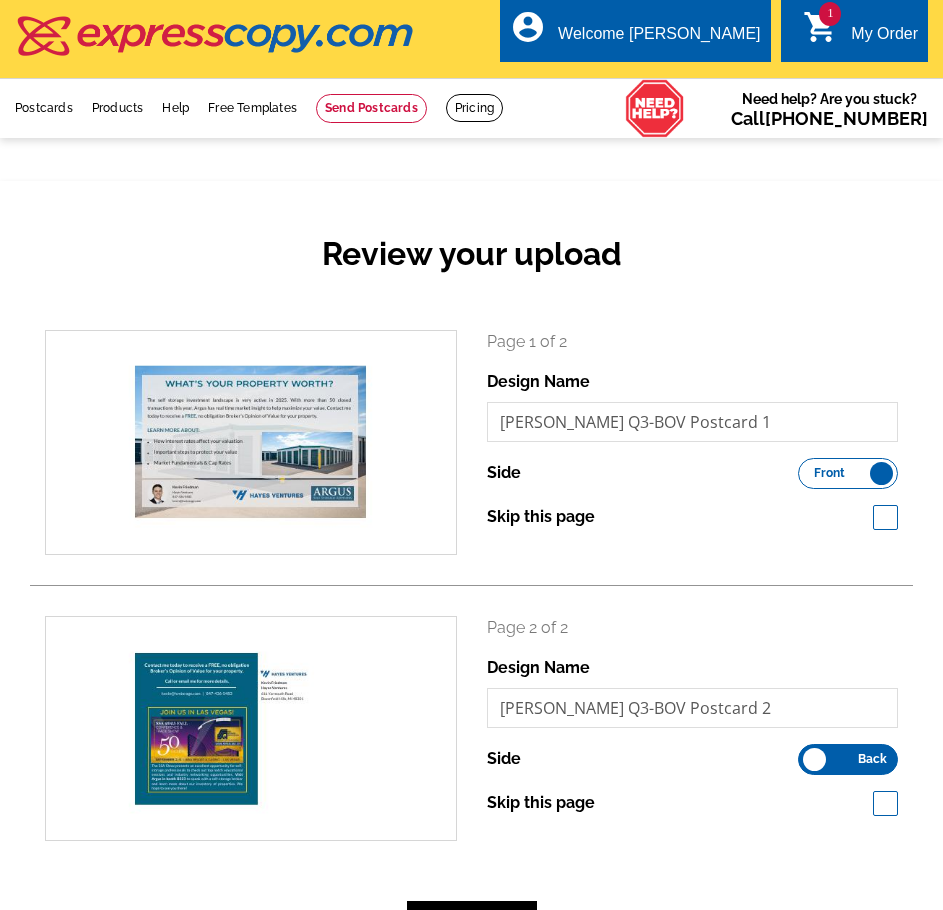 scroll, scrollTop: 0, scrollLeft: 0, axis: both 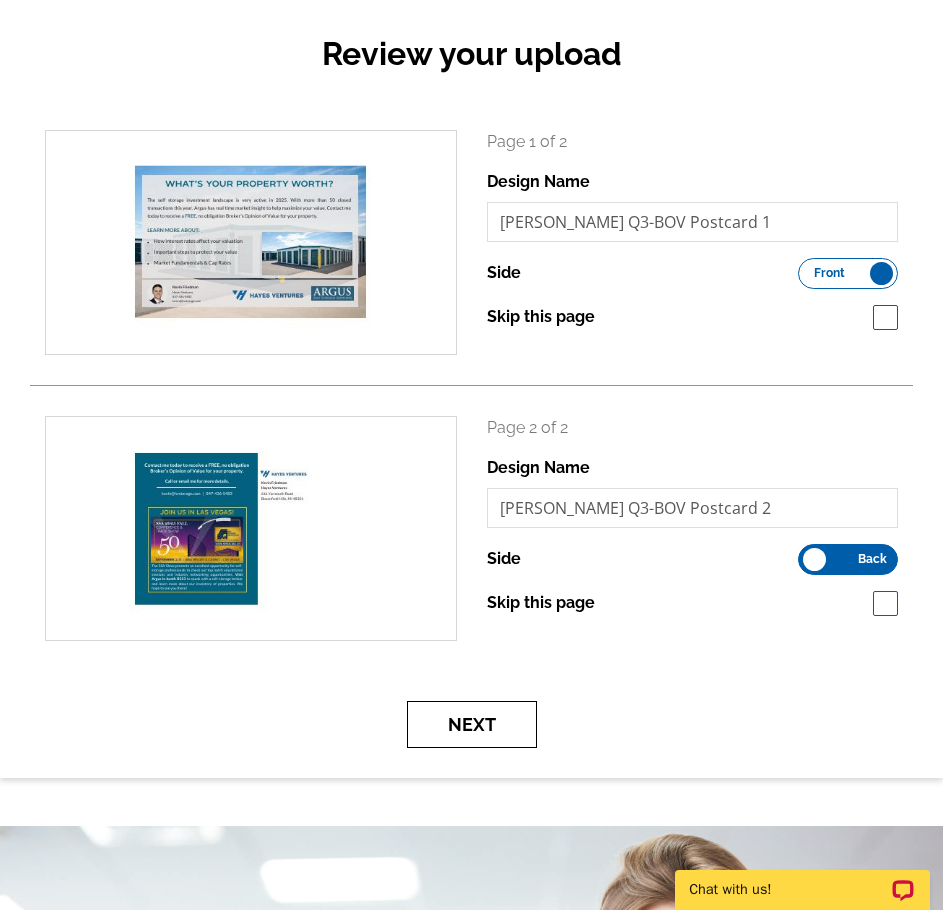 click on "Next" at bounding box center [472, 724] 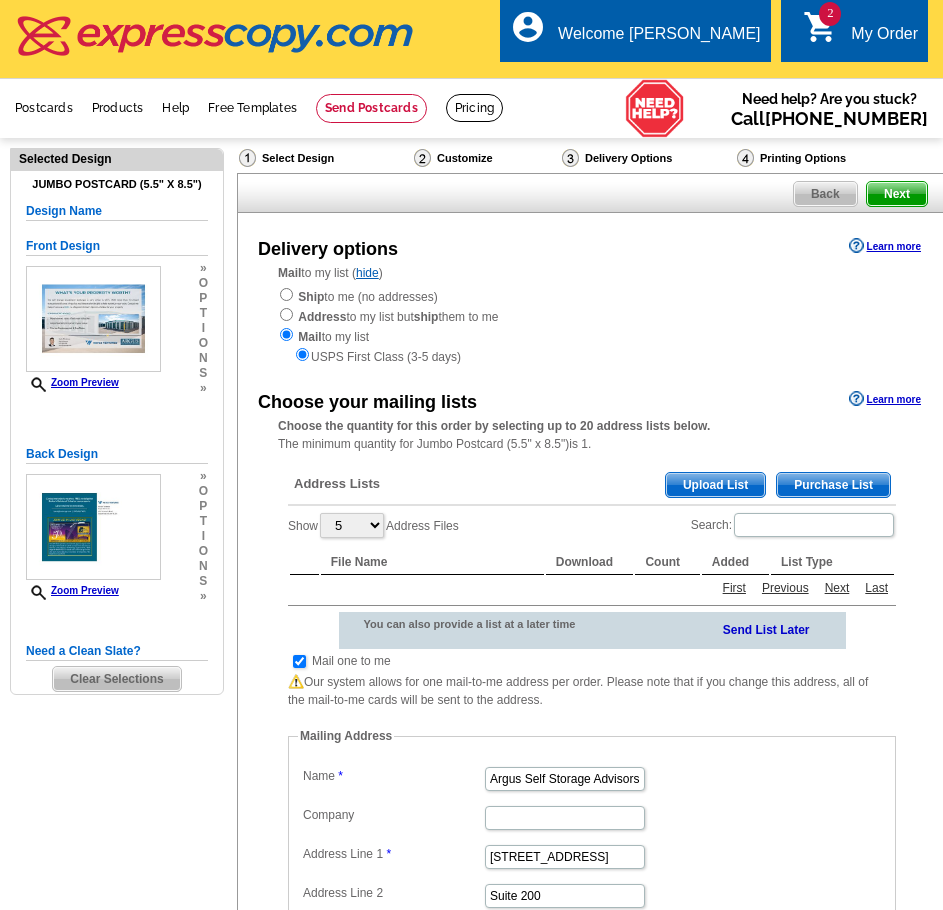 scroll, scrollTop: 0, scrollLeft: 0, axis: both 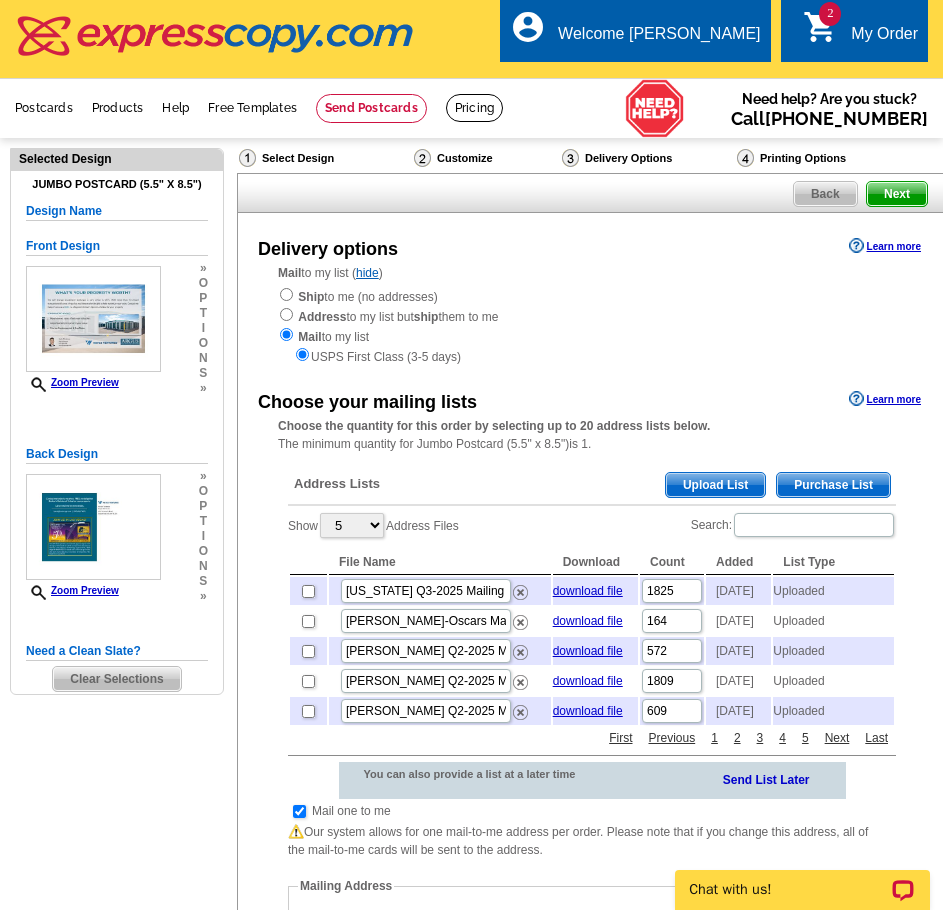 click on "Upload List" at bounding box center (715, 485) 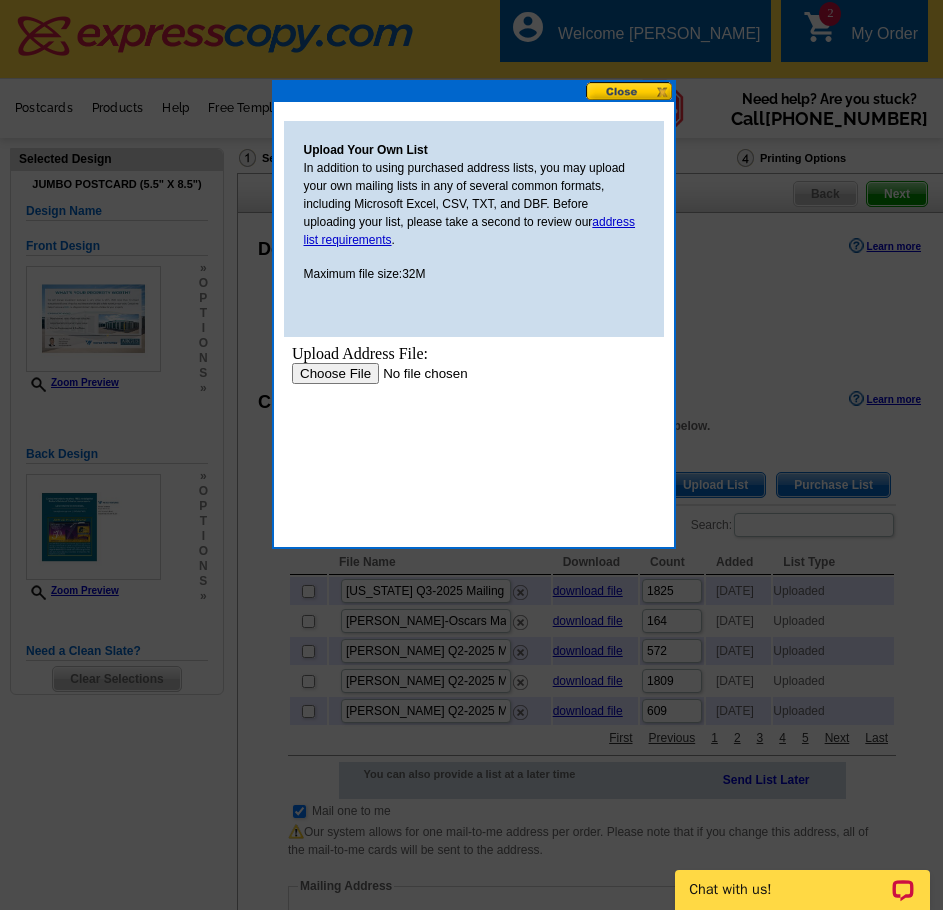 scroll, scrollTop: 0, scrollLeft: 0, axis: both 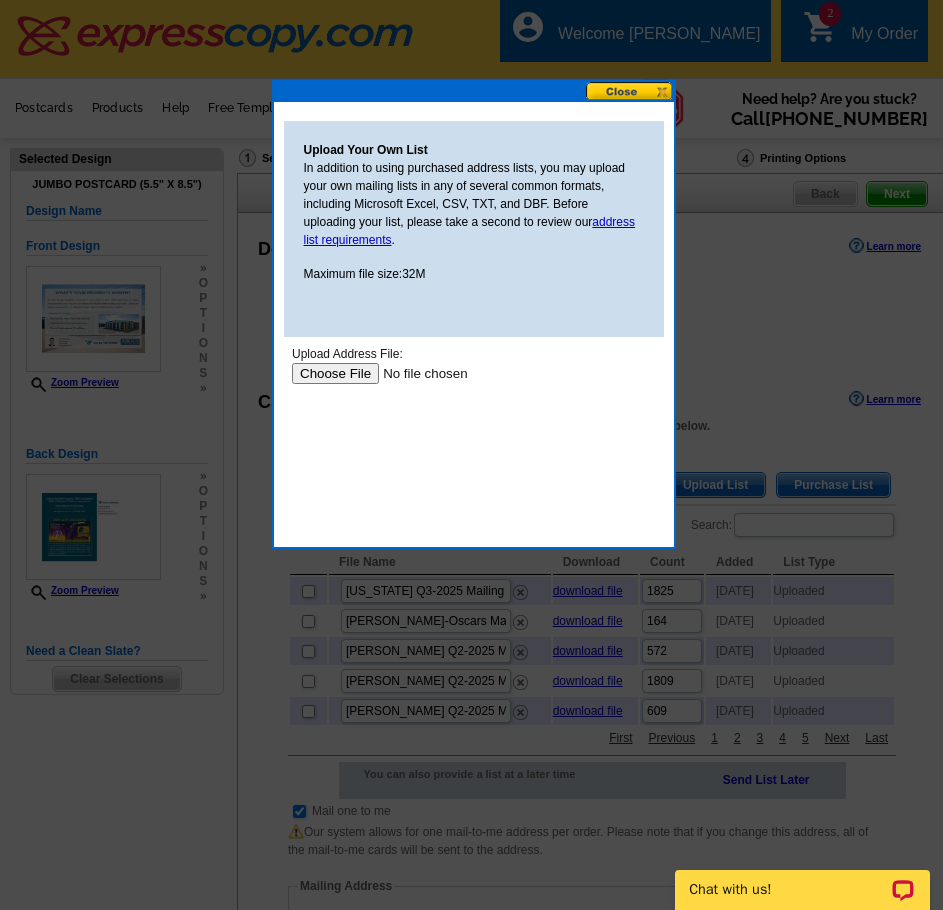 click at bounding box center [417, 373] 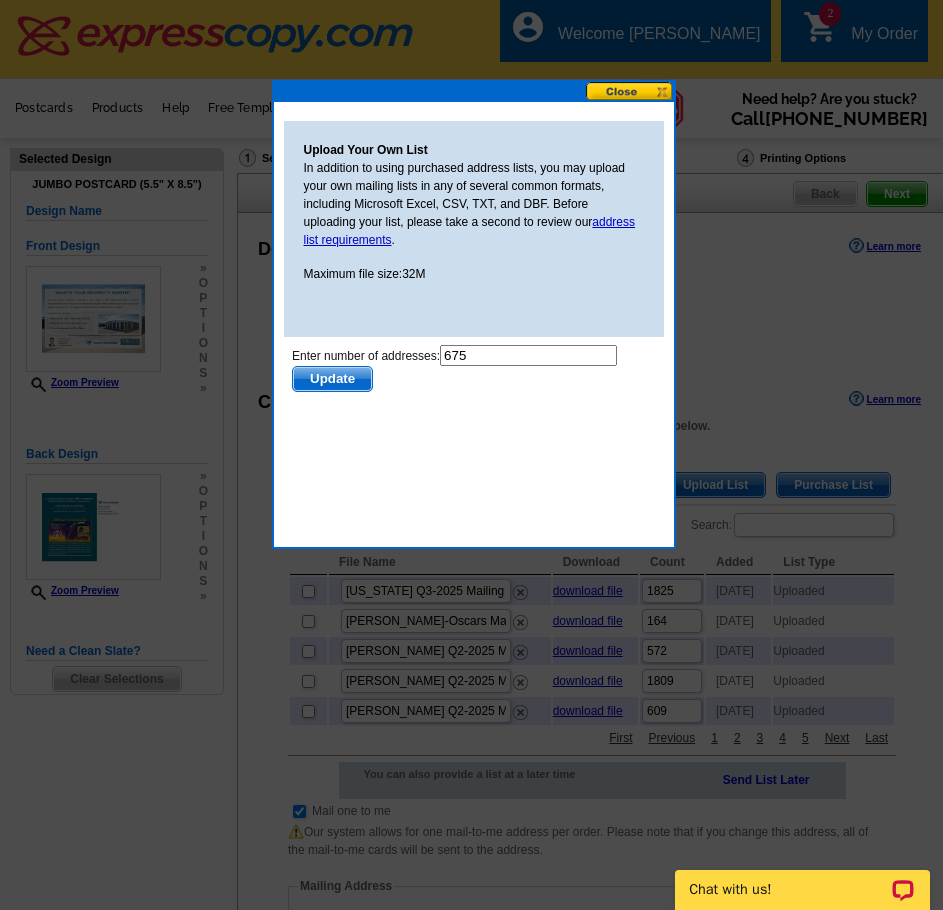 scroll, scrollTop: 0, scrollLeft: 0, axis: both 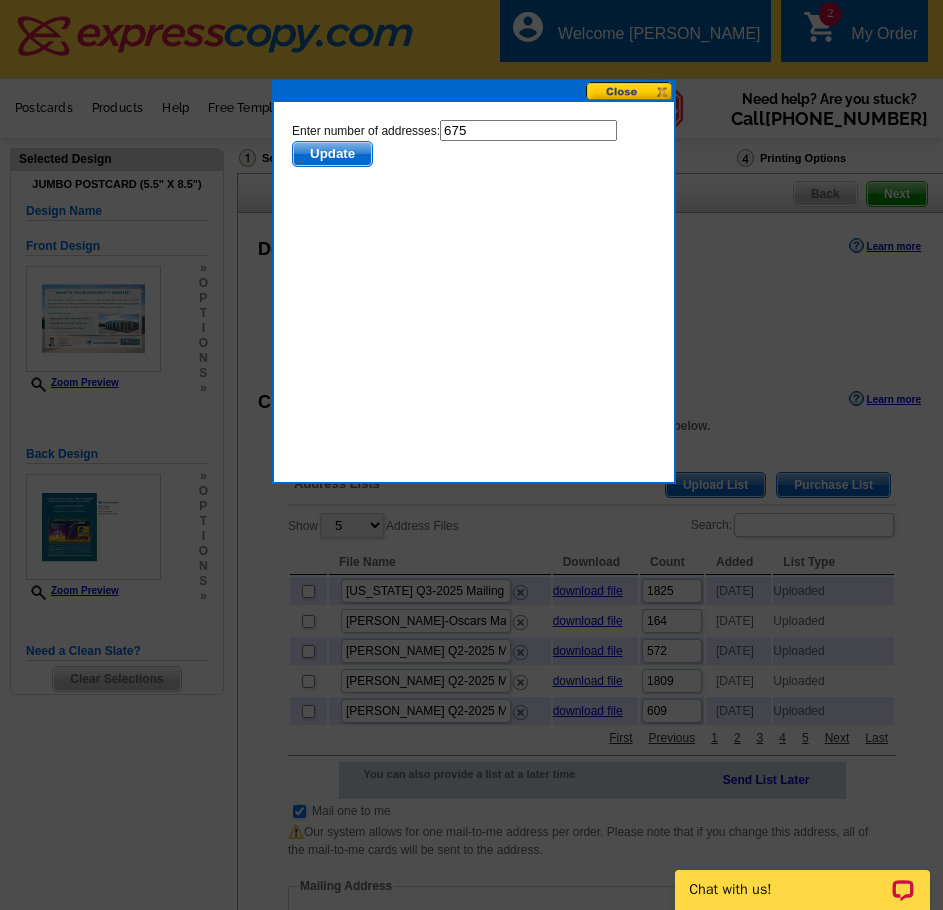 click on "Update" at bounding box center (331, 154) 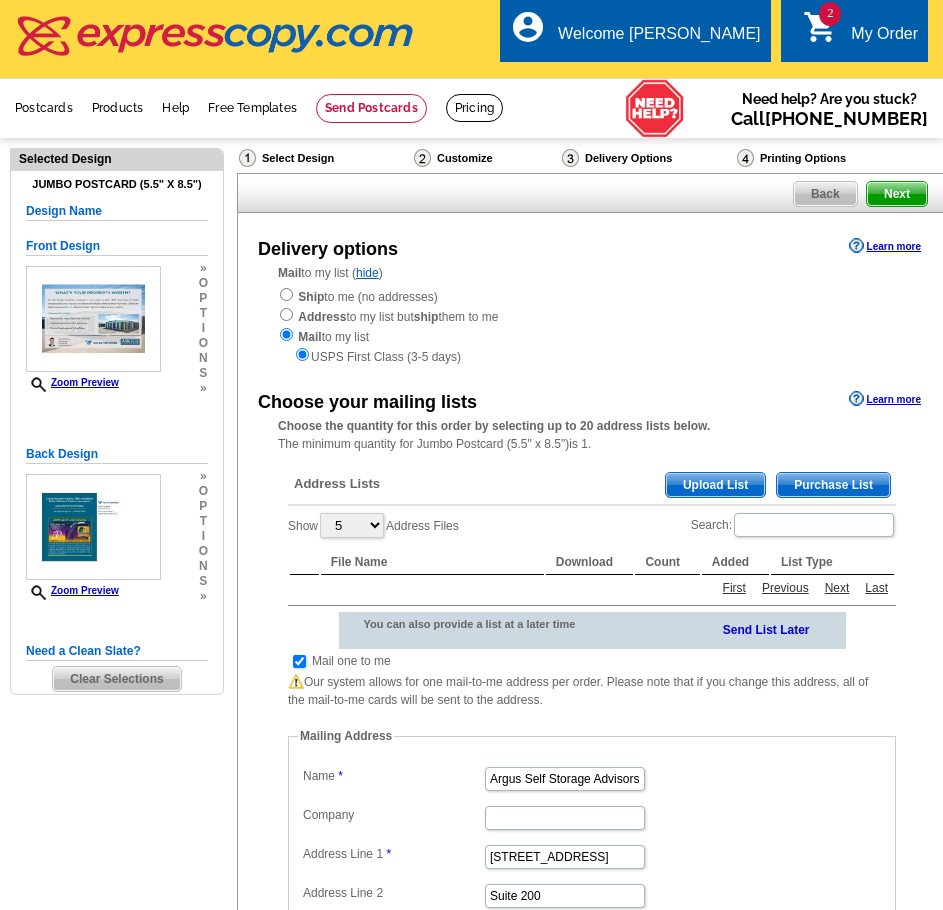 scroll, scrollTop: 0, scrollLeft: 0, axis: both 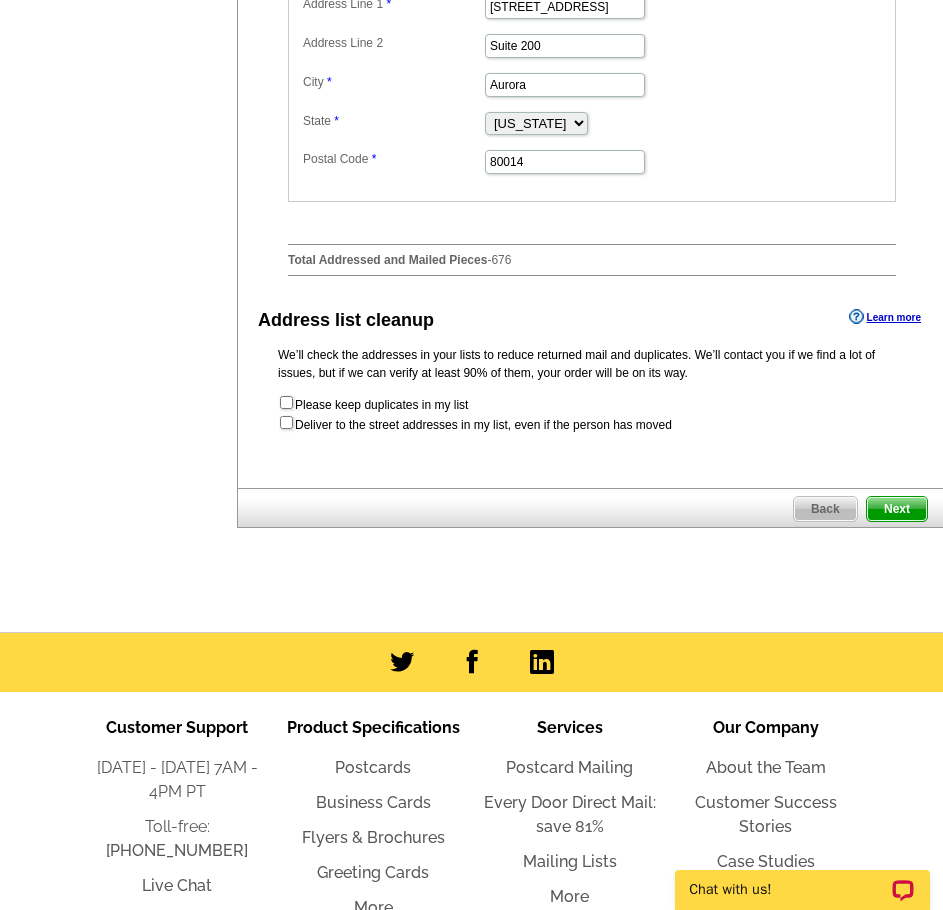 click on "Next" at bounding box center [897, 509] 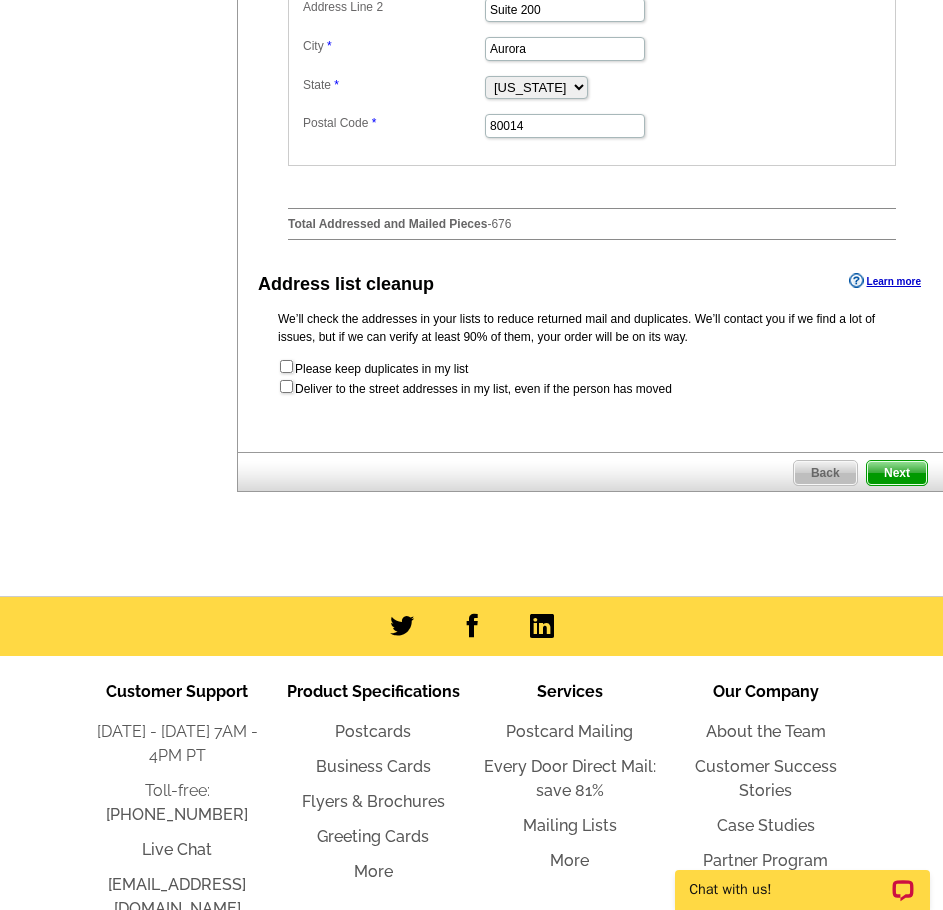scroll, scrollTop: 0, scrollLeft: 0, axis: both 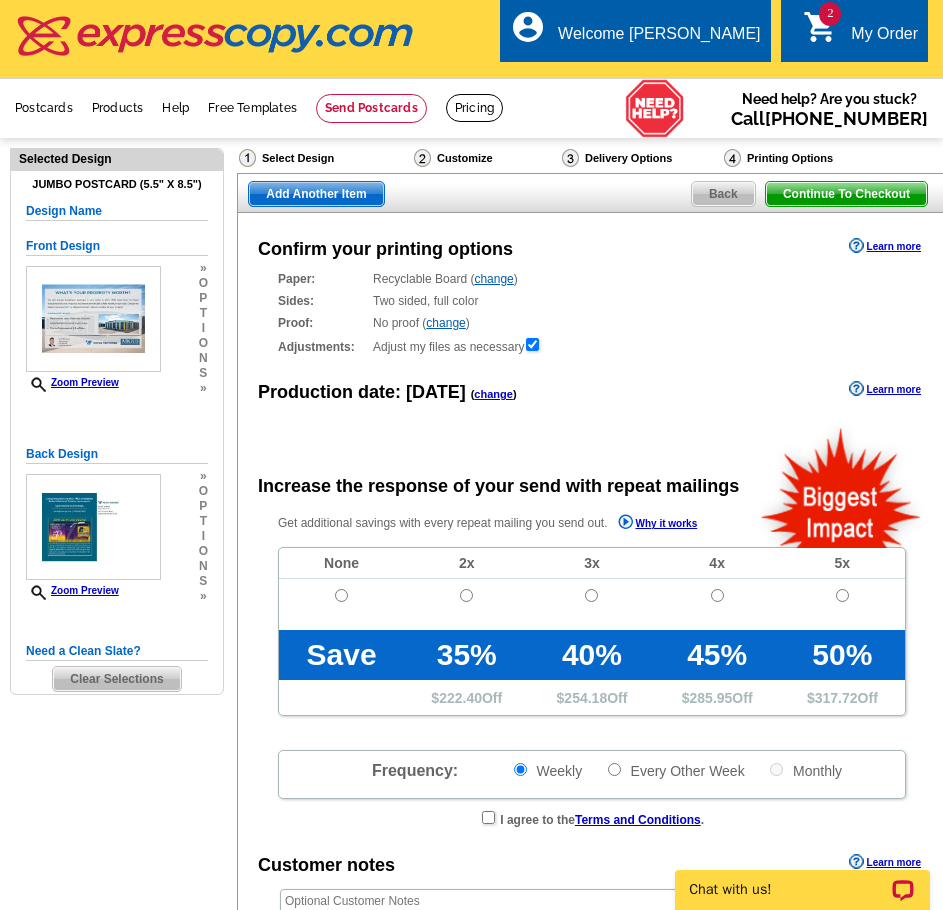 radio on "false" 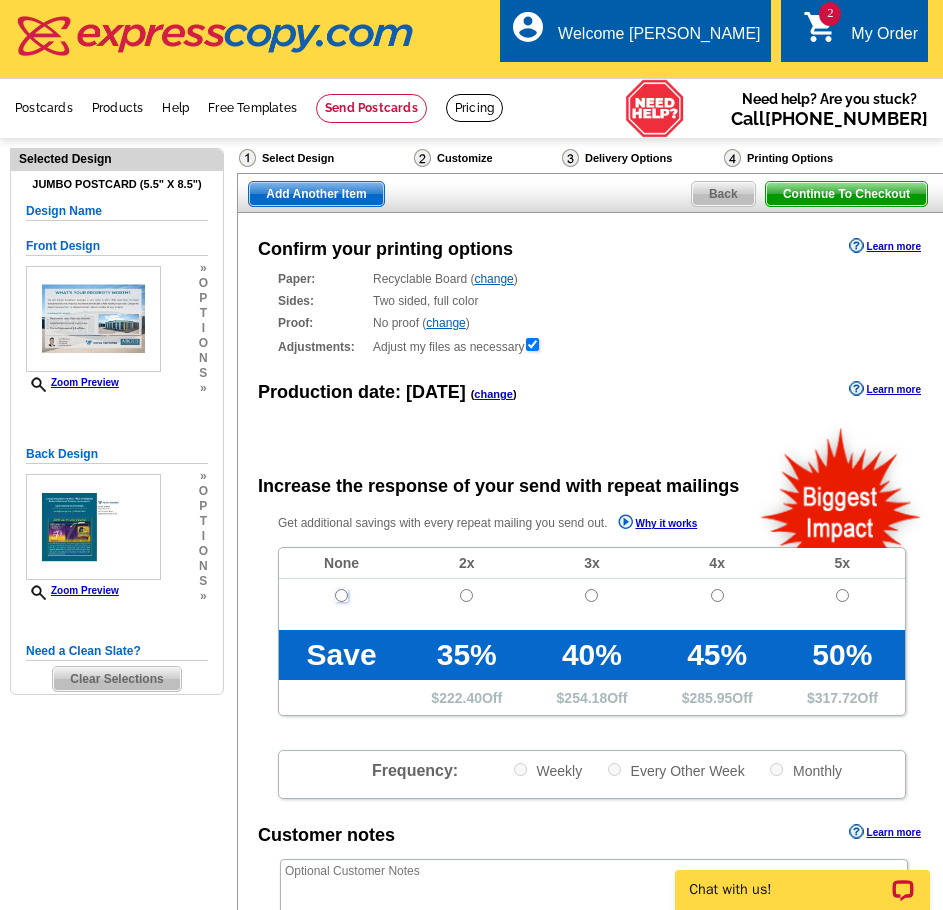 click at bounding box center (341, 595) 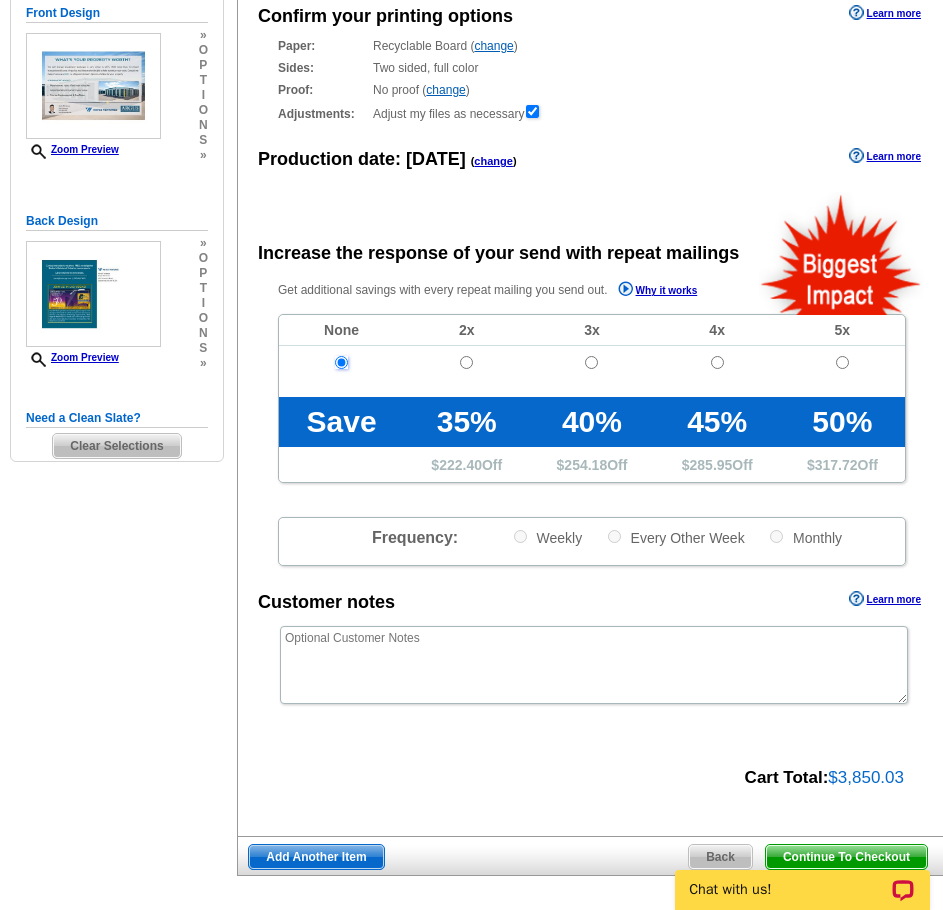 scroll, scrollTop: 500, scrollLeft: 0, axis: vertical 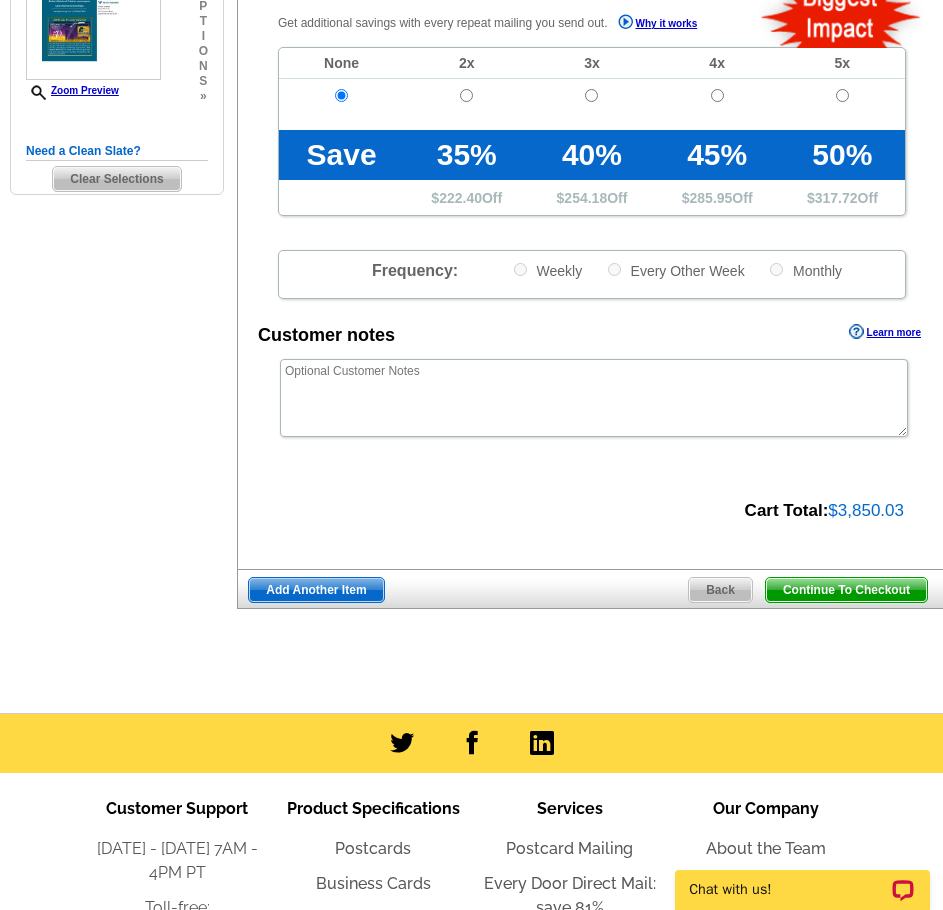 click on "Add Another Item" at bounding box center [316, 590] 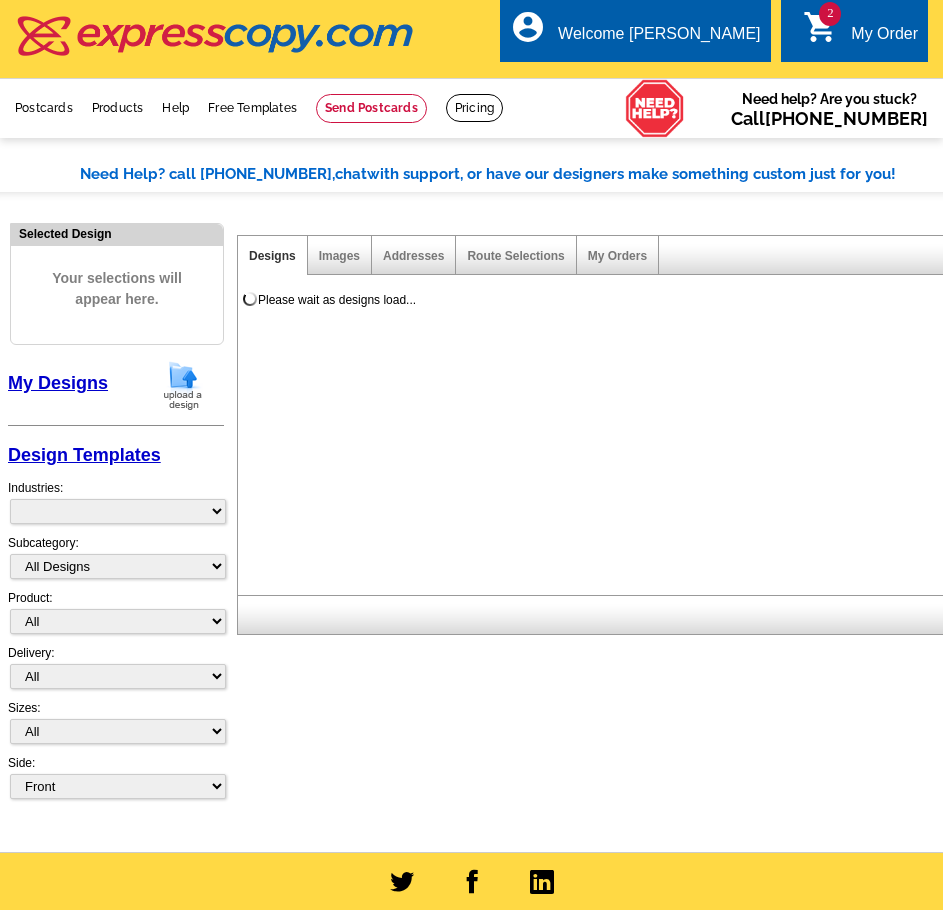 scroll, scrollTop: 0, scrollLeft: 0, axis: both 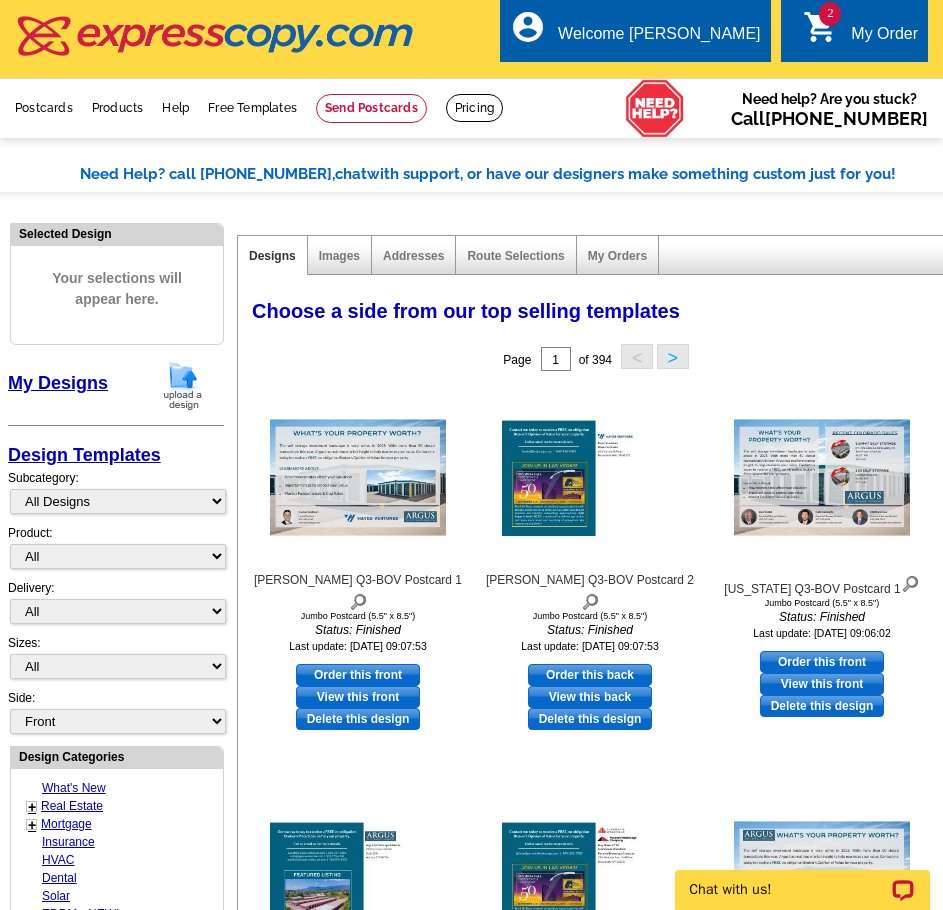 click at bounding box center (183, 385) 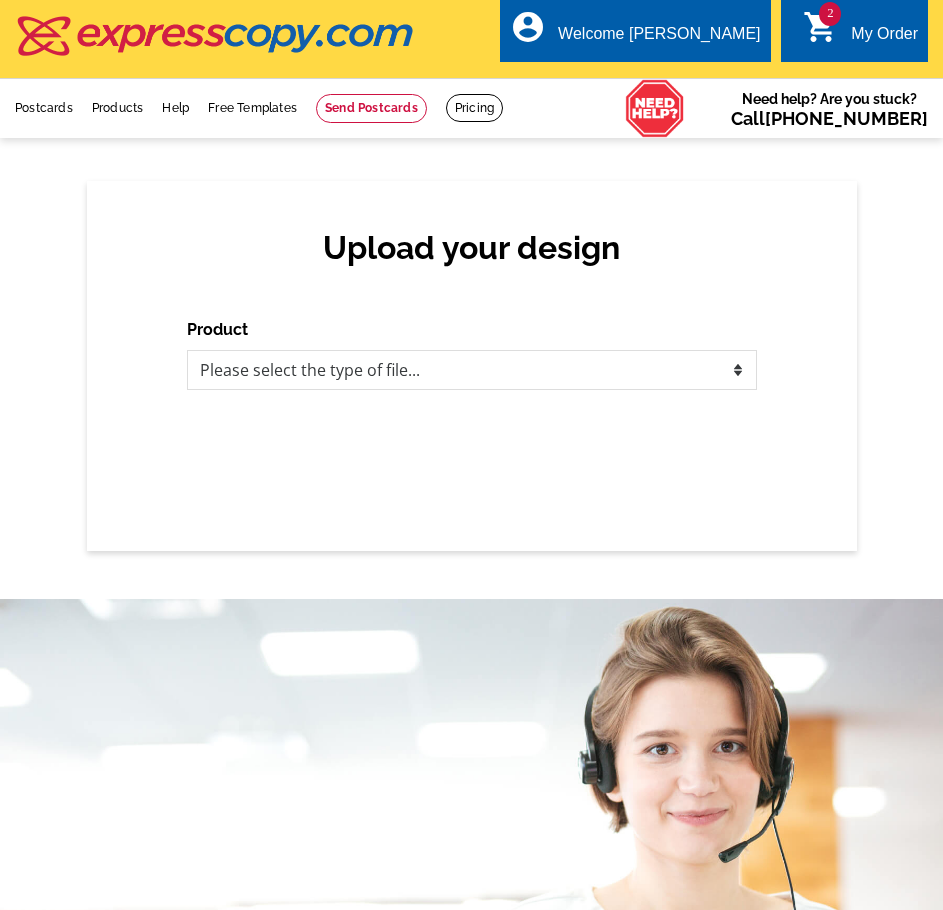 scroll, scrollTop: 0, scrollLeft: 0, axis: both 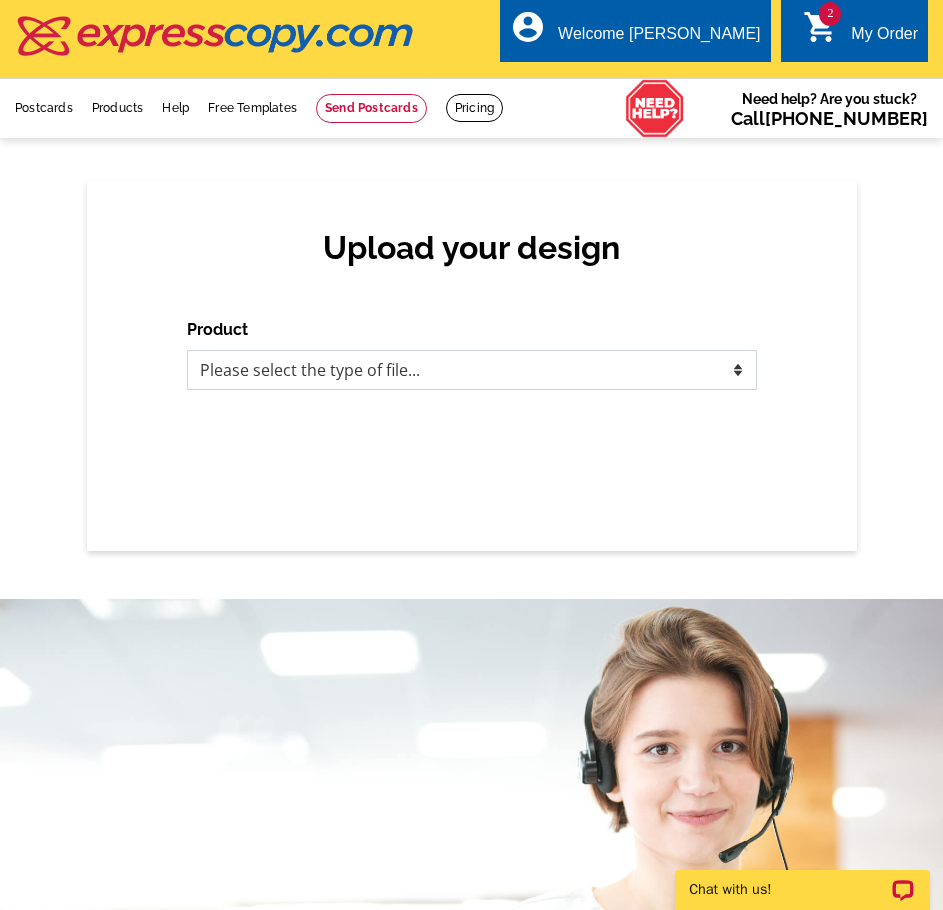click on "Please select the type of file...
Postcards
Business Cards
Letters and flyers
Greeting Cards
Door Hangers" at bounding box center [472, 370] 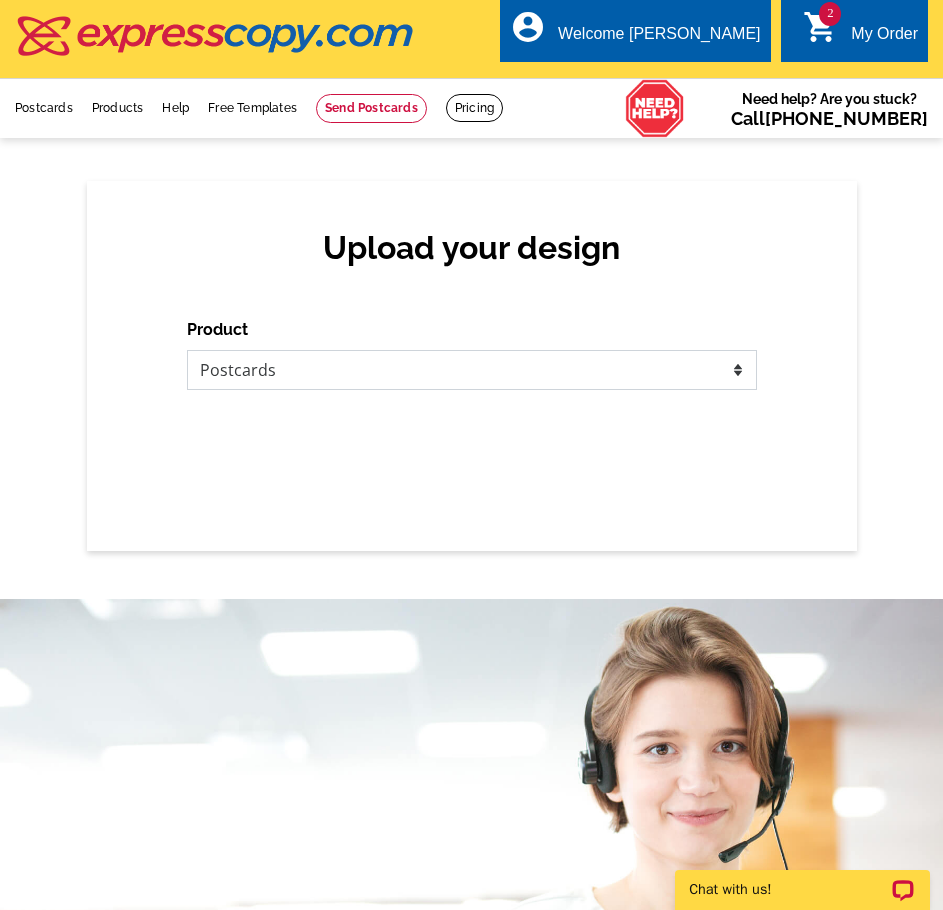 click on "Please select the type of file...
Postcards
Business Cards
Letters and flyers
Greeting Cards
Door Hangers" at bounding box center [472, 370] 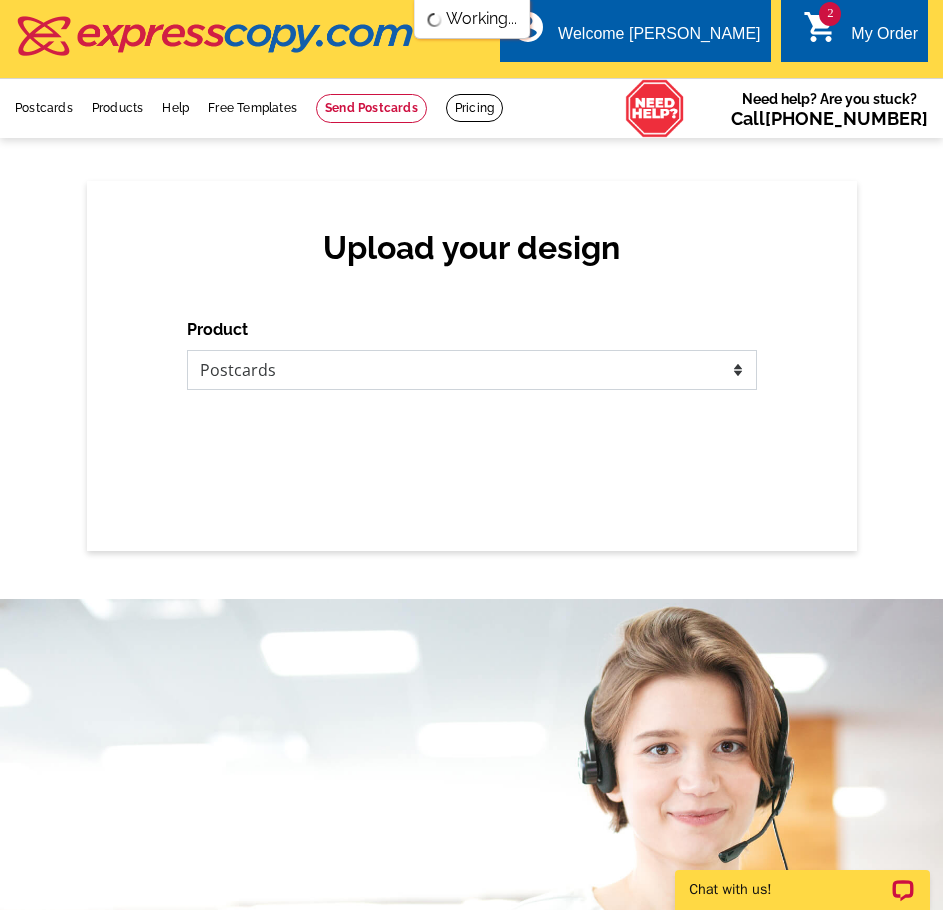scroll, scrollTop: 0, scrollLeft: 0, axis: both 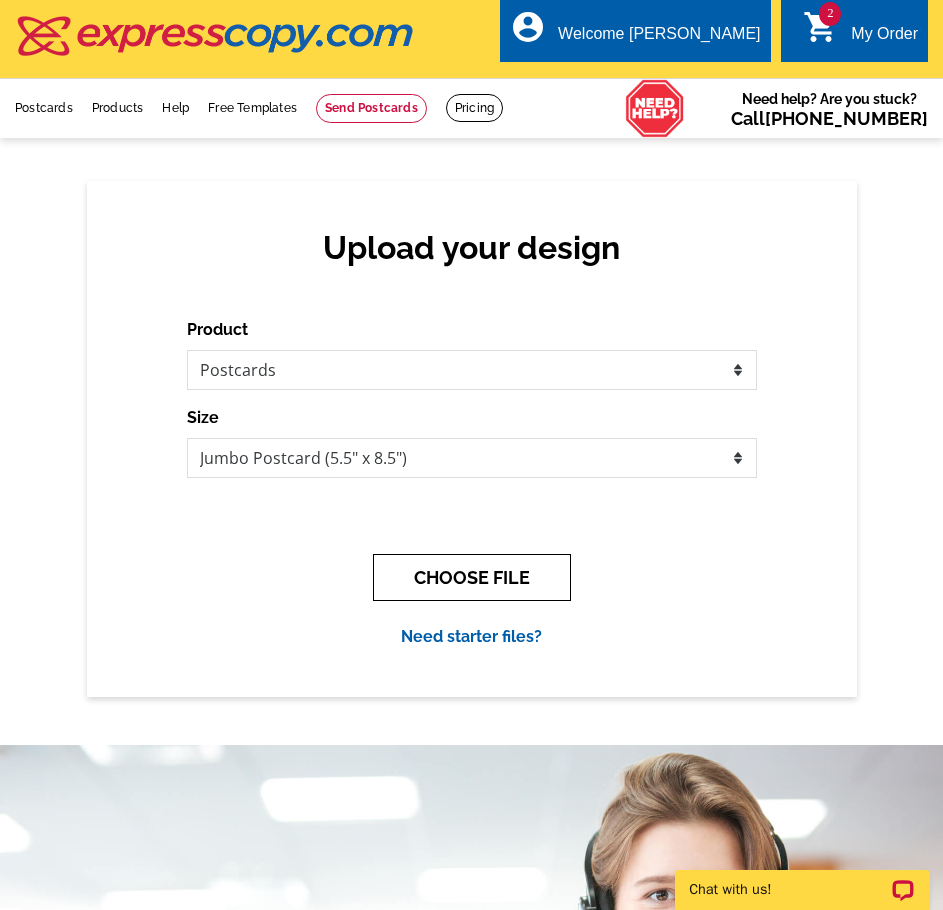 click on "CHOOSE FILE" at bounding box center (472, 577) 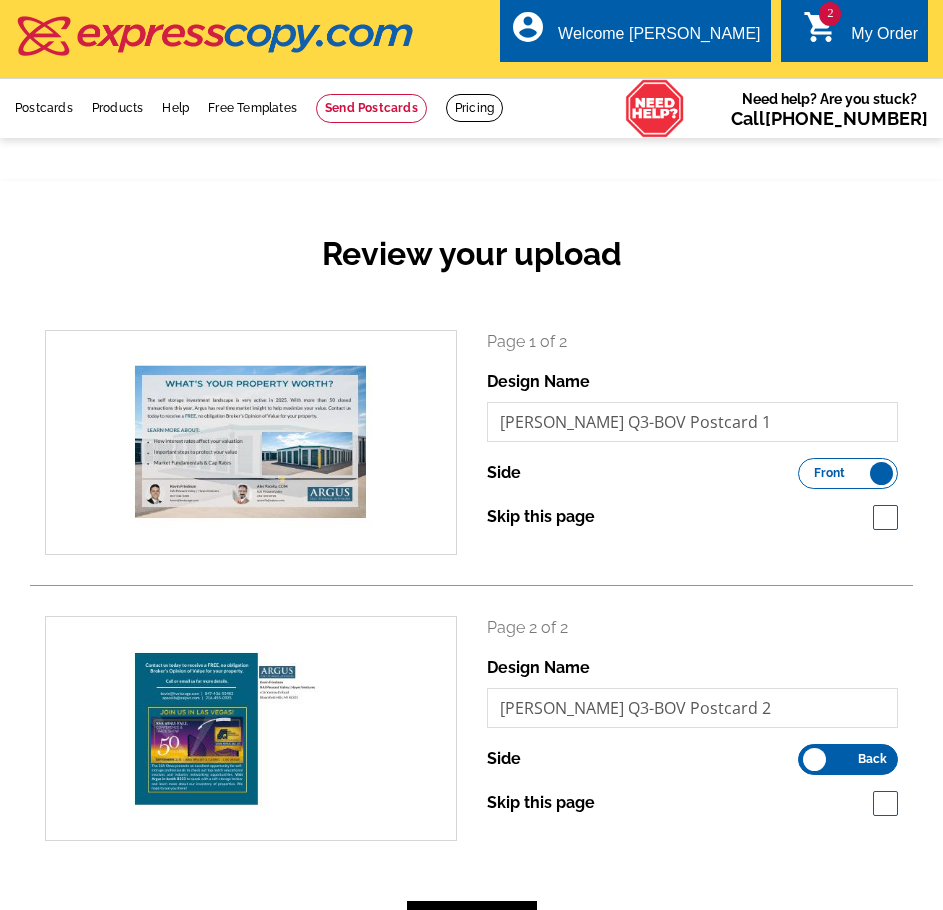scroll, scrollTop: 0, scrollLeft: 0, axis: both 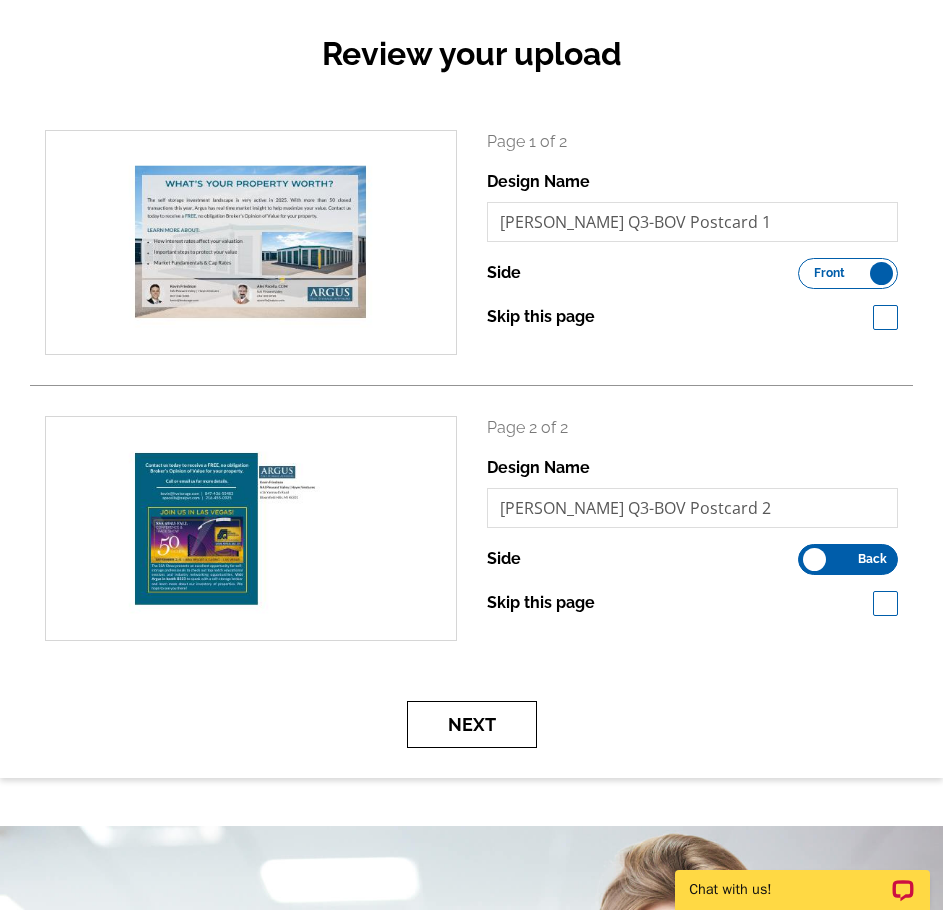 click on "Next" at bounding box center (472, 724) 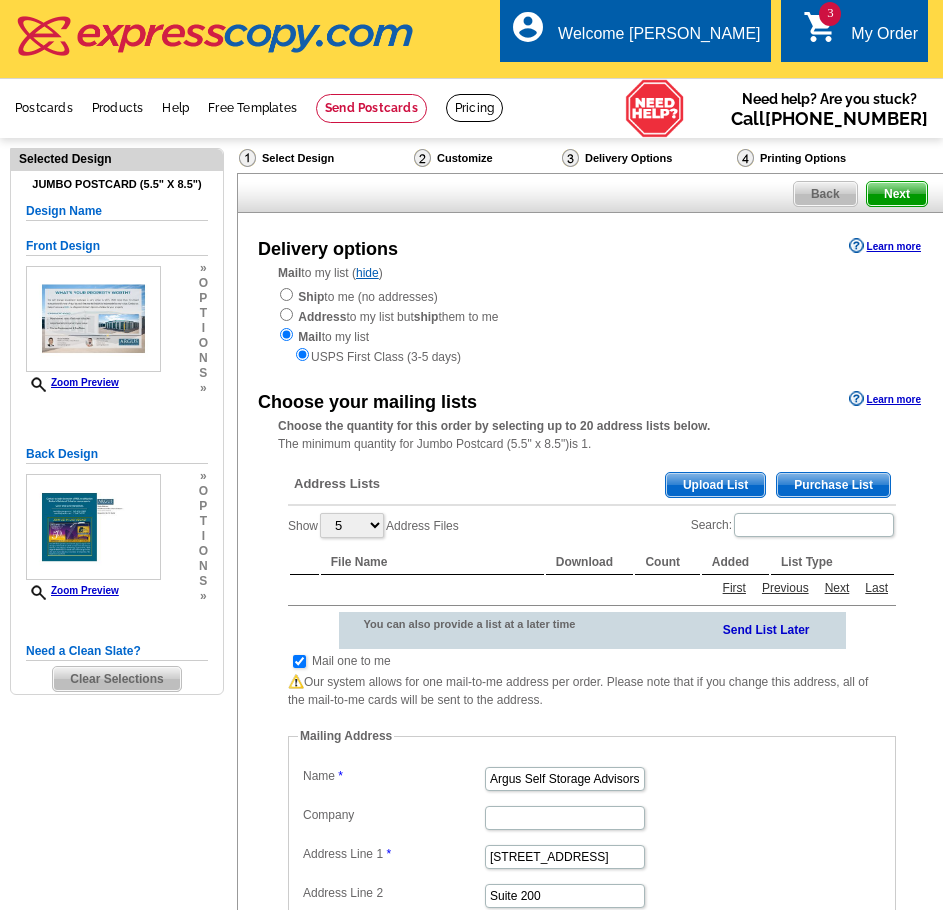scroll, scrollTop: 0, scrollLeft: 0, axis: both 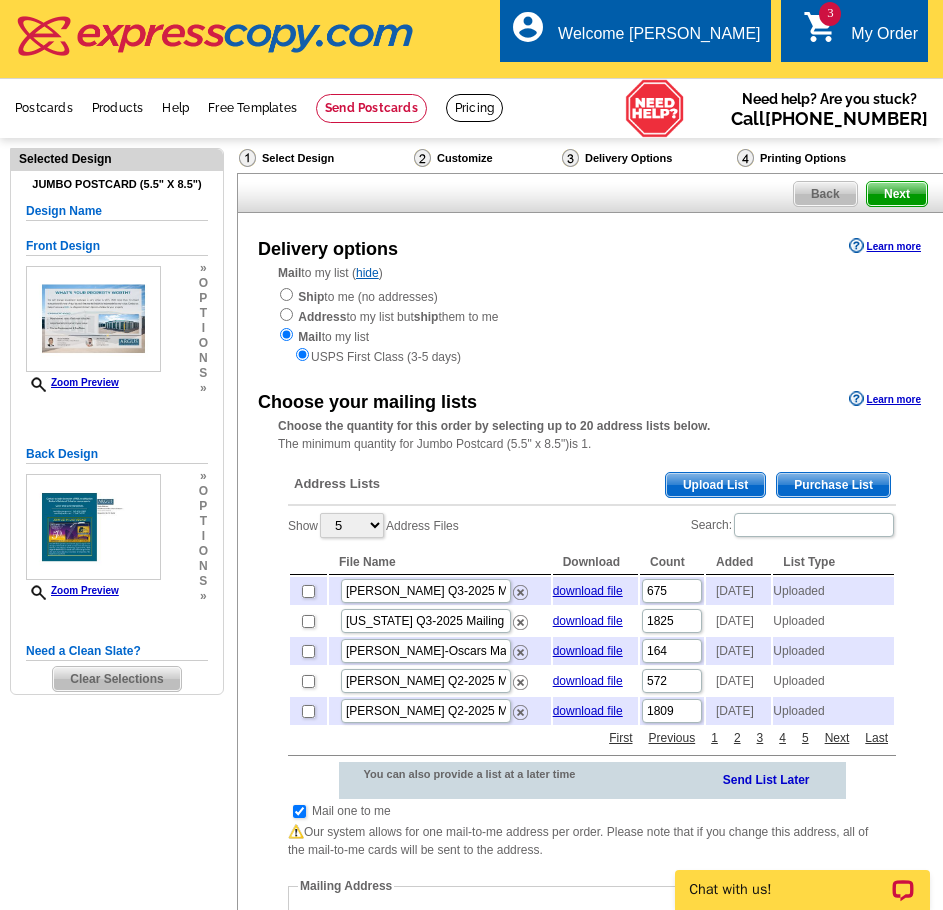 click on "Upload List" at bounding box center (715, 485) 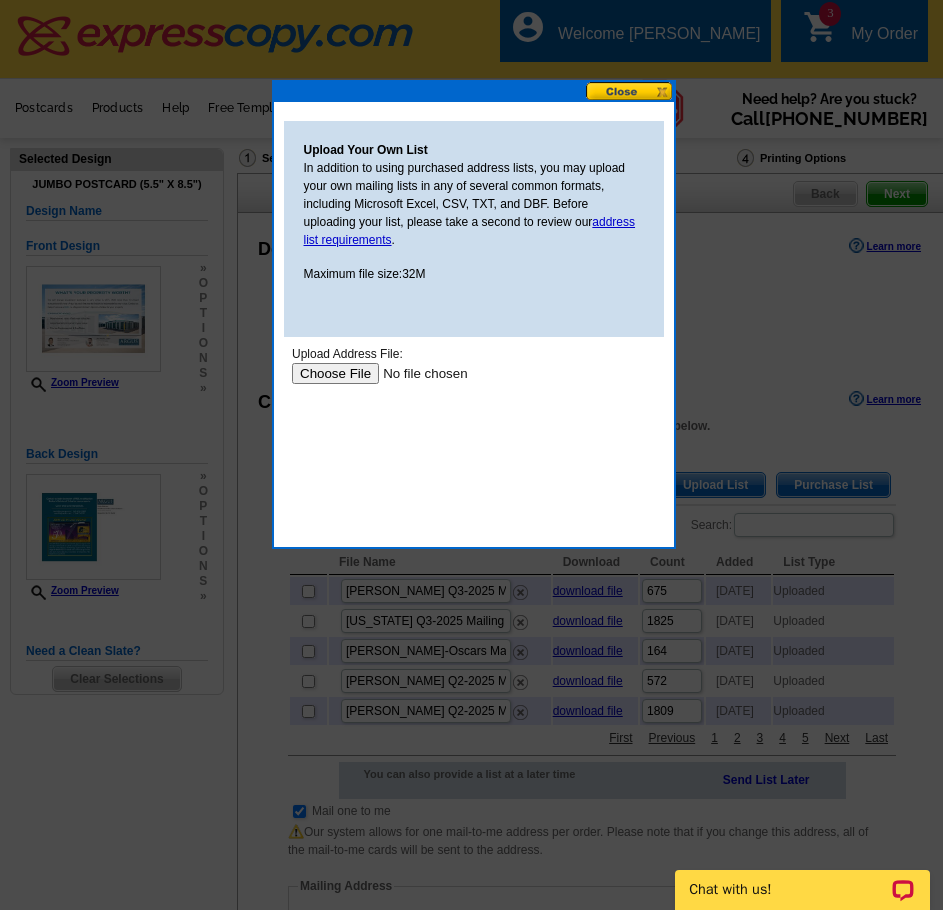 scroll, scrollTop: 0, scrollLeft: 0, axis: both 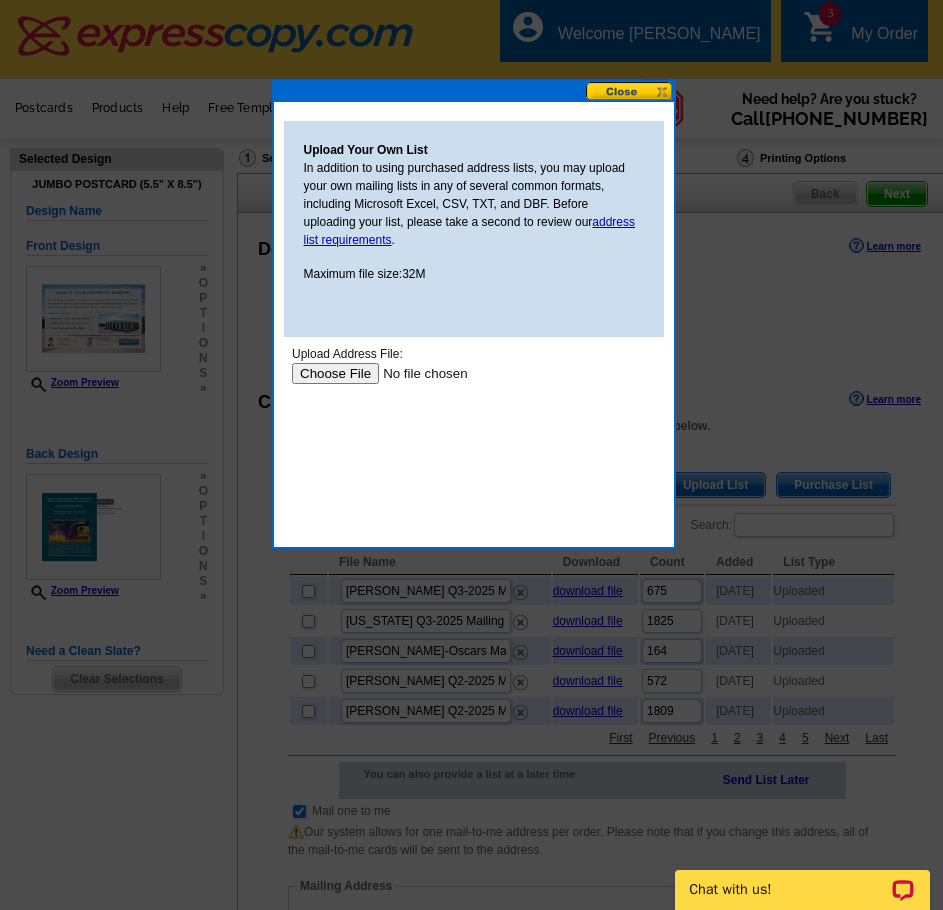 click at bounding box center (417, 373) 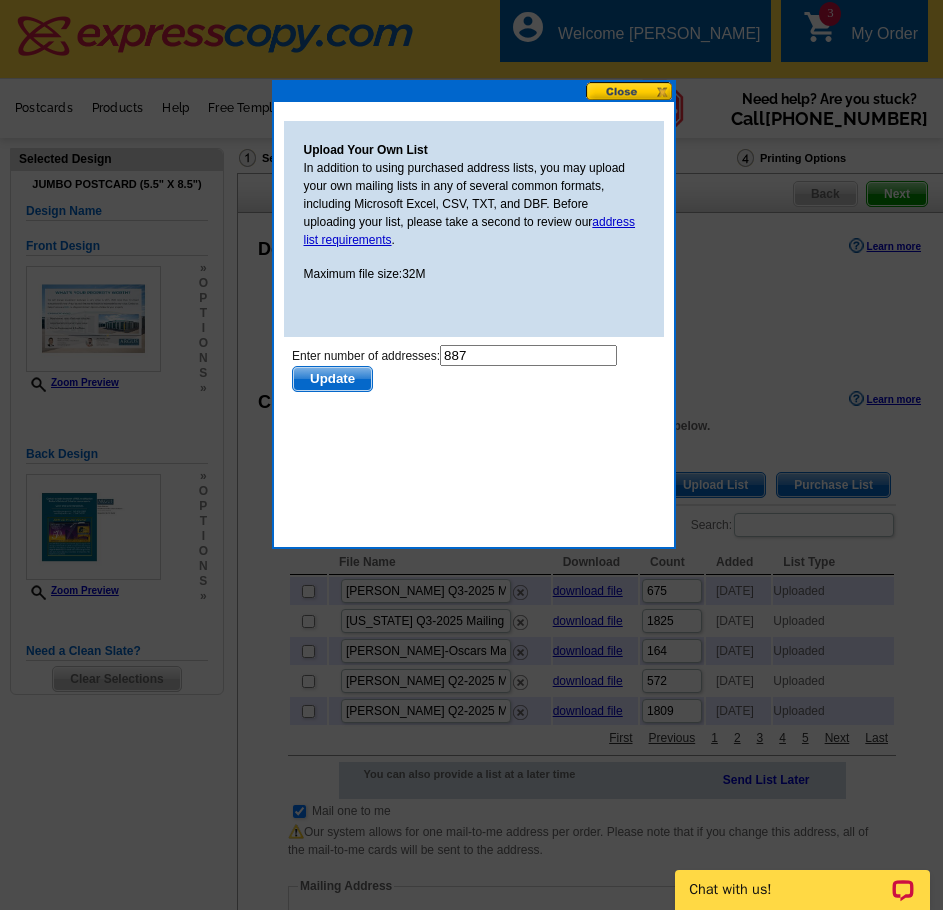 scroll, scrollTop: 0, scrollLeft: 0, axis: both 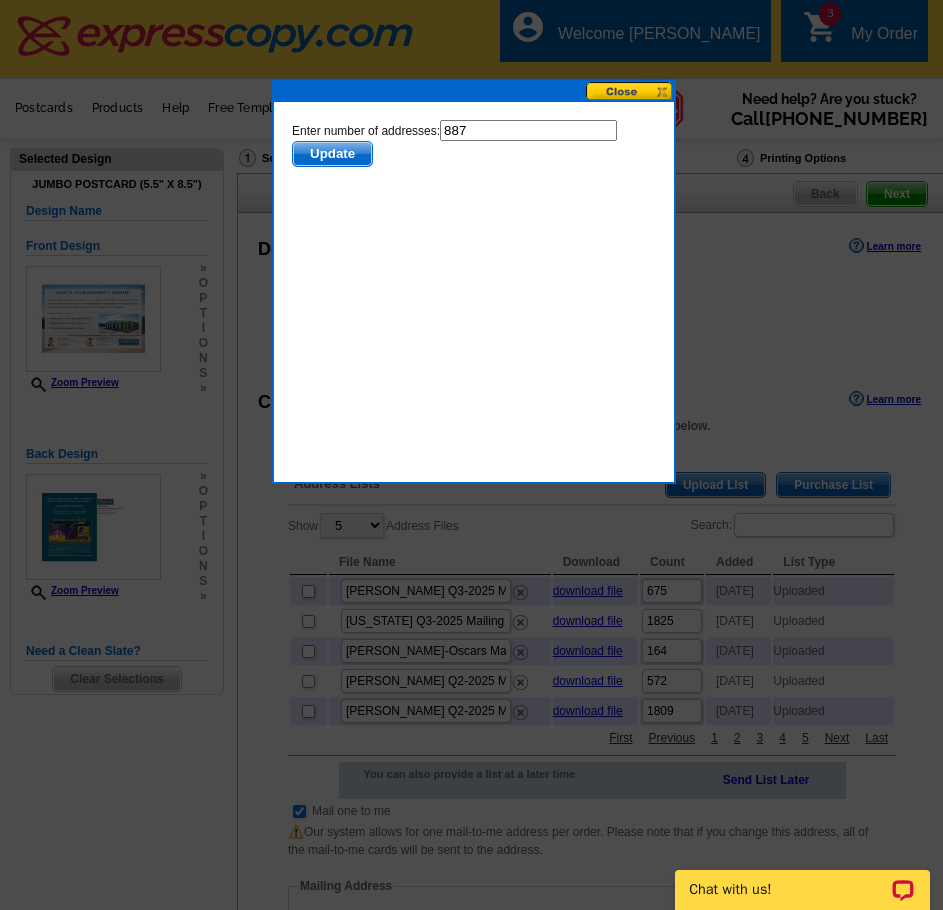click on "Update" at bounding box center (331, 154) 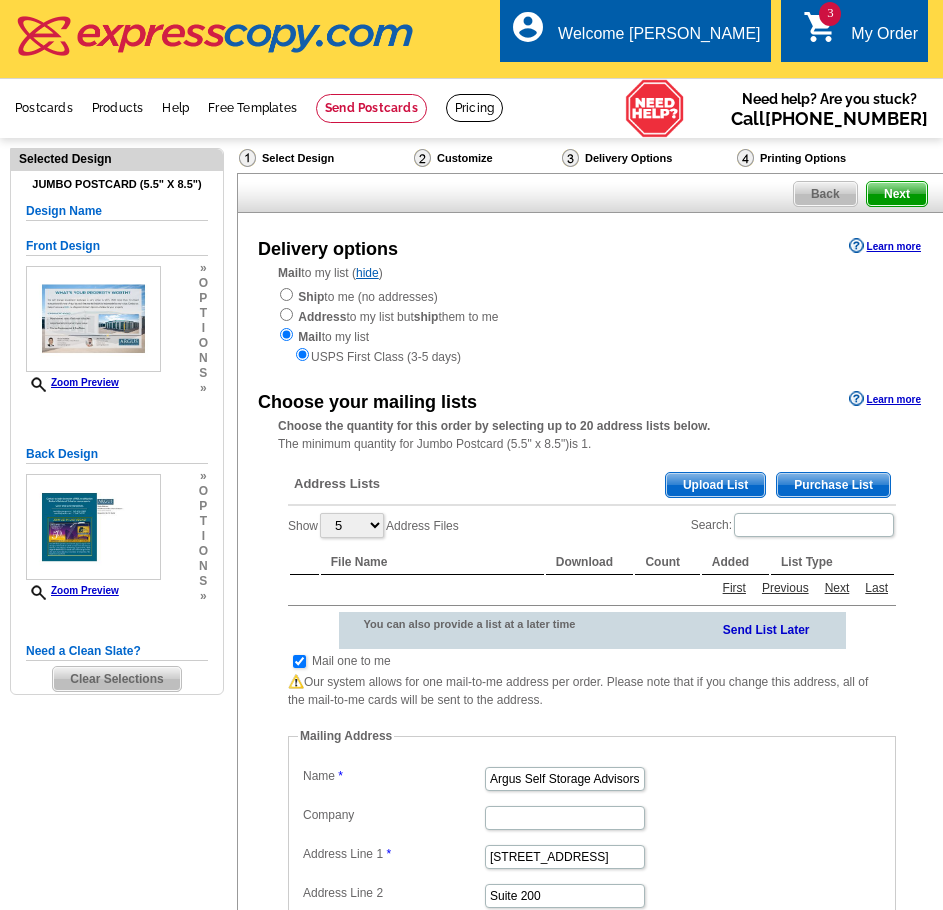 scroll, scrollTop: 0, scrollLeft: 0, axis: both 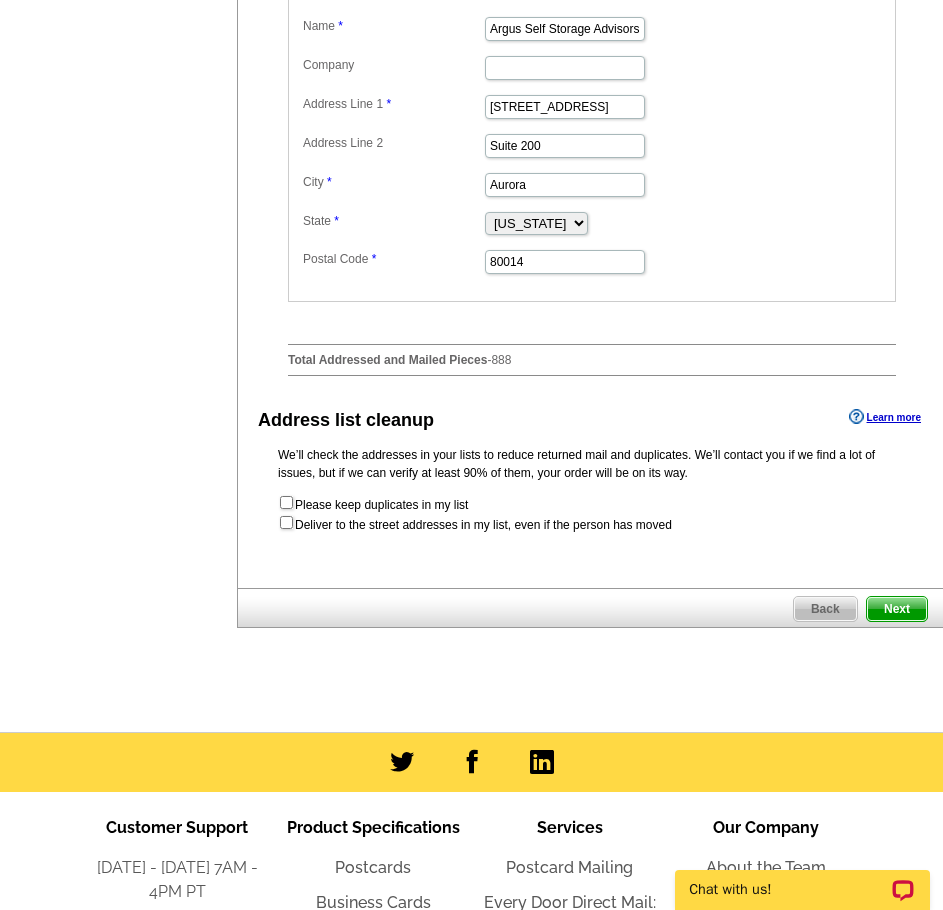 click on "Next" at bounding box center [897, 609] 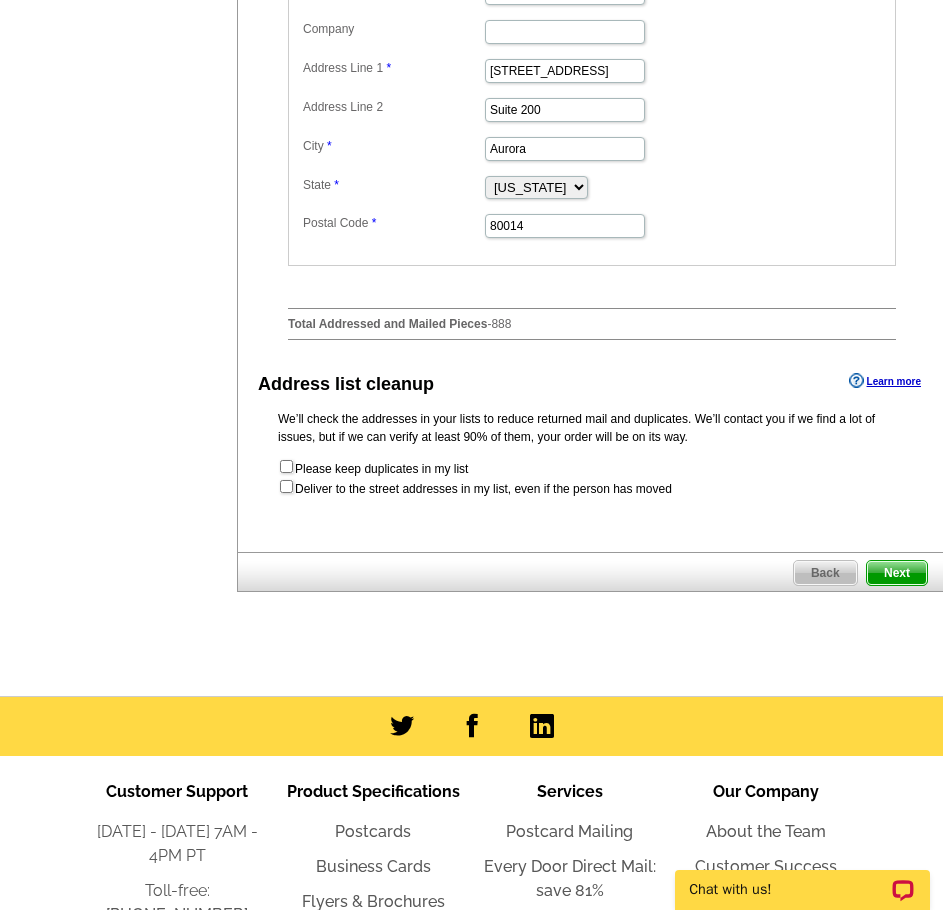 scroll, scrollTop: 0, scrollLeft: 0, axis: both 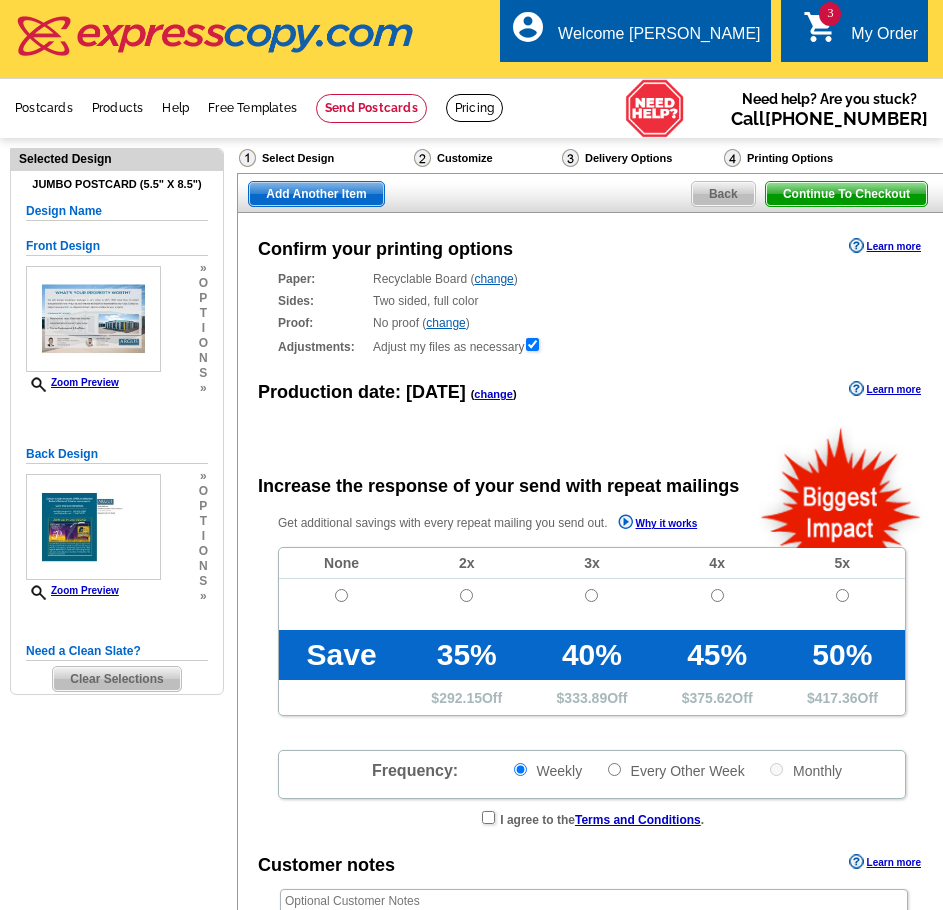 radio on "false" 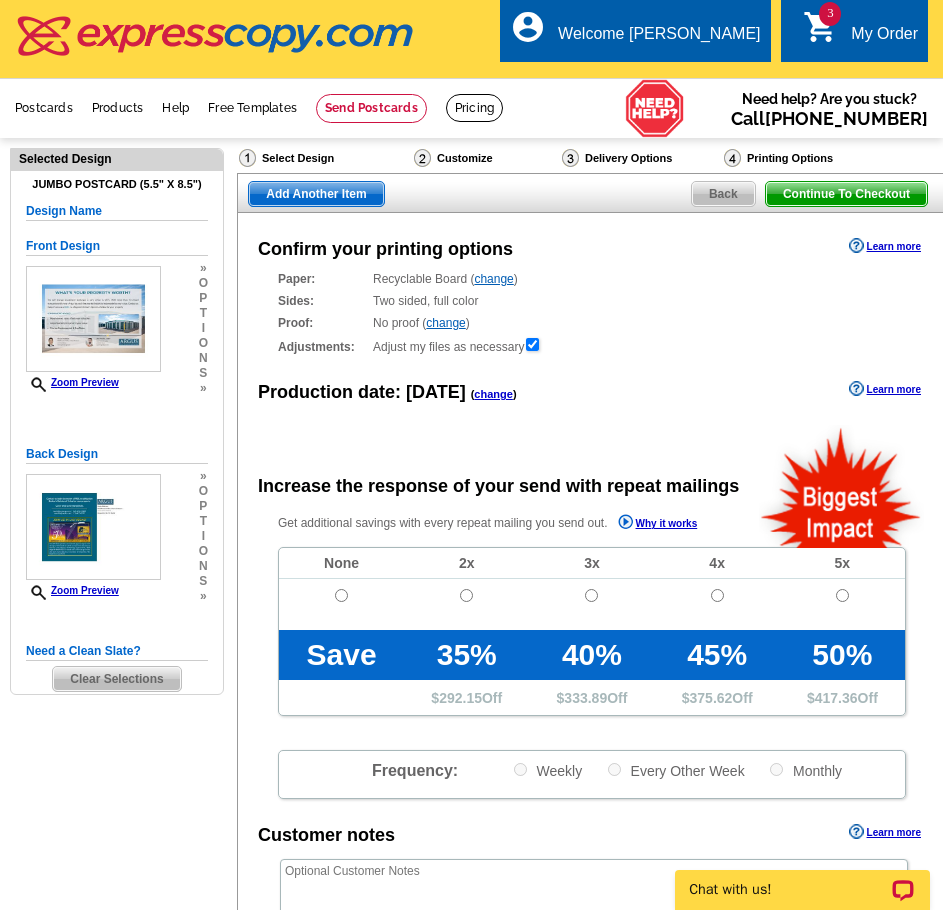 scroll, scrollTop: 0, scrollLeft: 0, axis: both 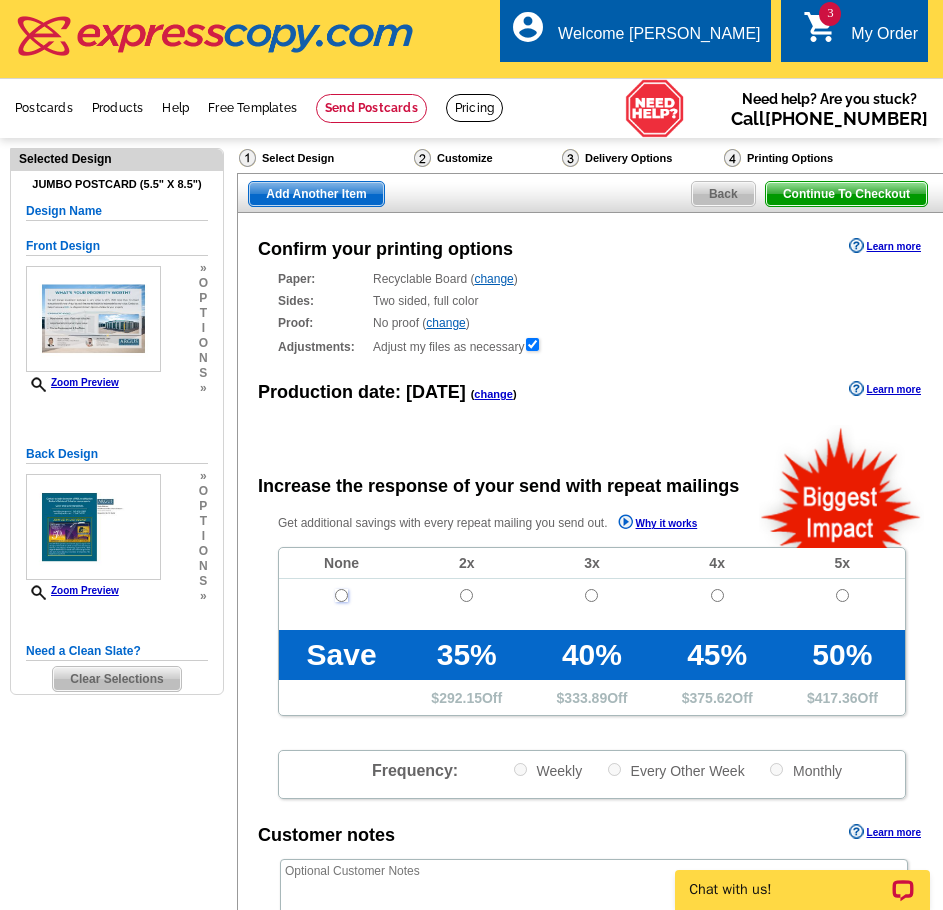 click at bounding box center (341, 595) 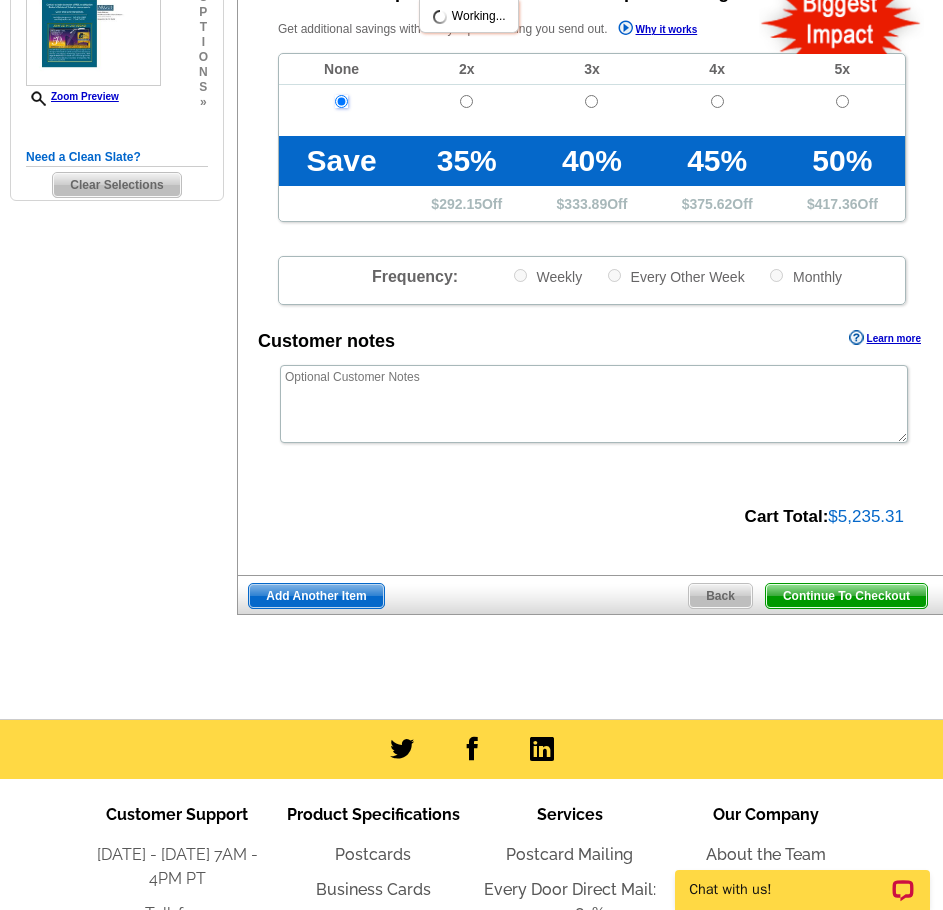 scroll, scrollTop: 500, scrollLeft: 0, axis: vertical 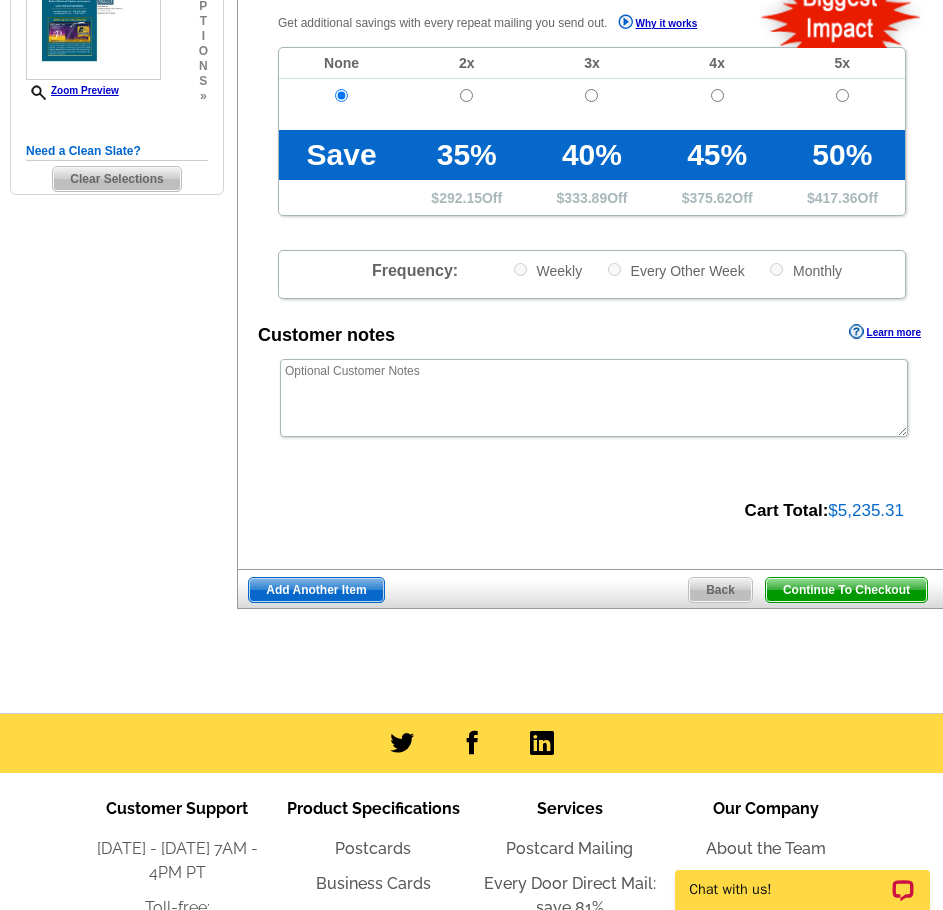 click on "Add Another Item" at bounding box center [316, 590] 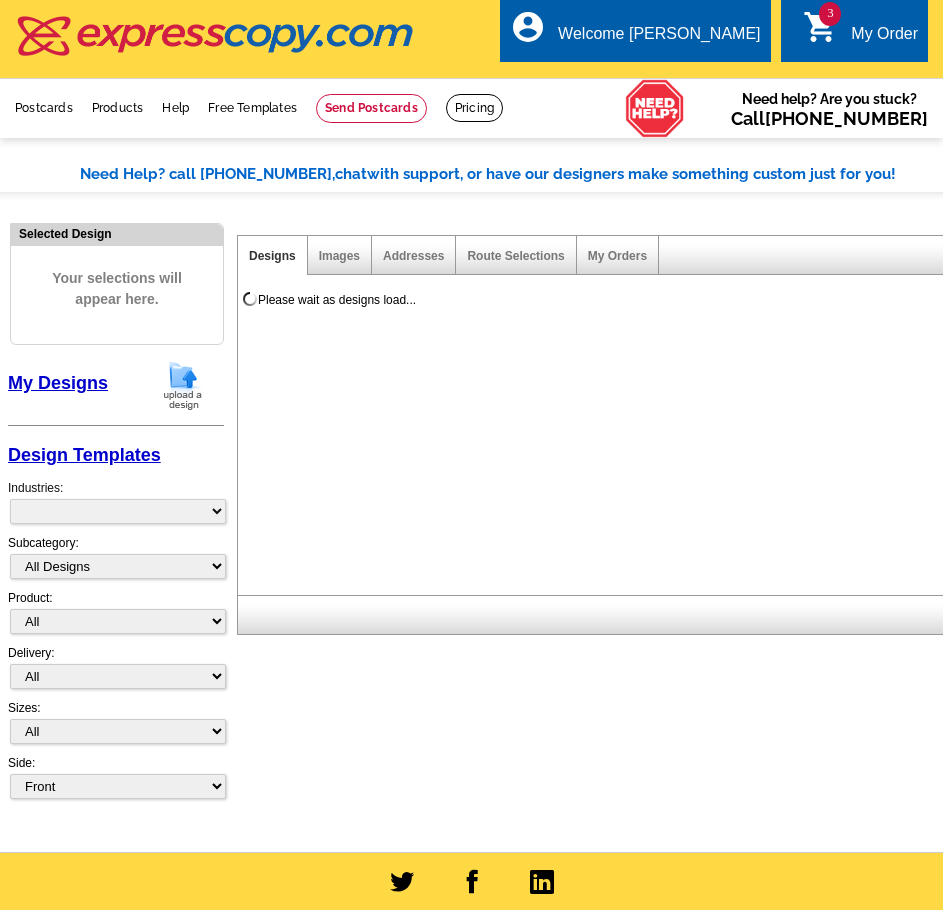 scroll, scrollTop: 0, scrollLeft: 0, axis: both 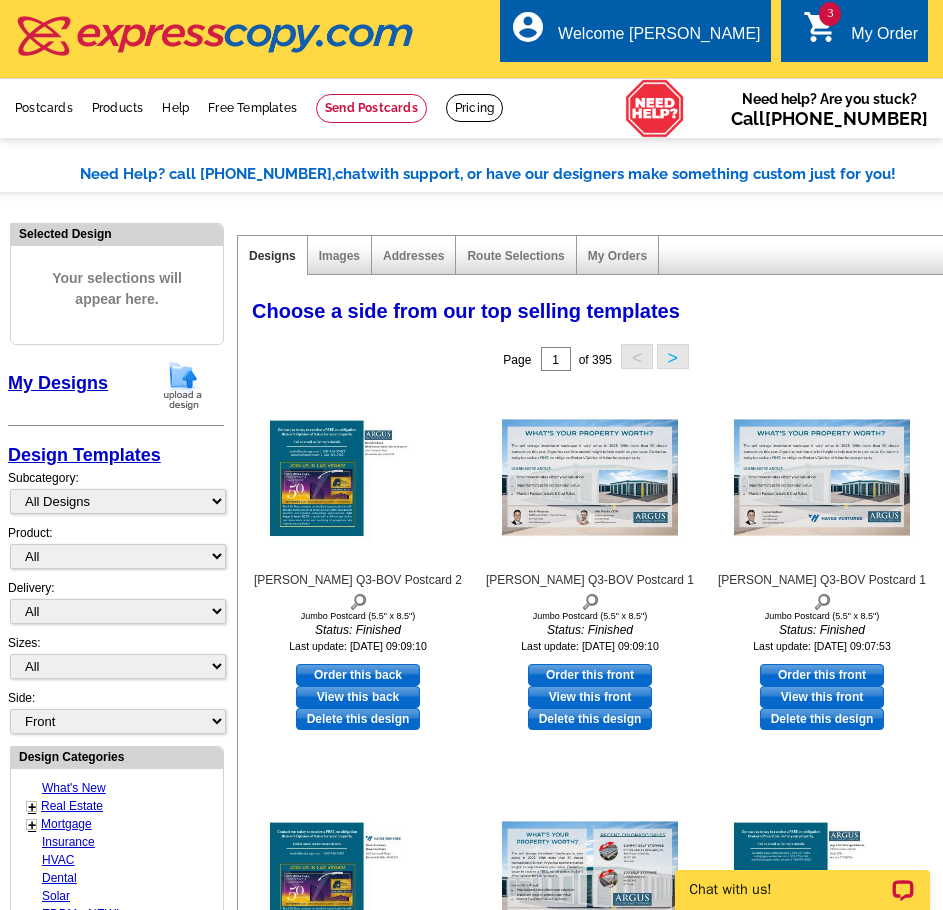 click at bounding box center (183, 385) 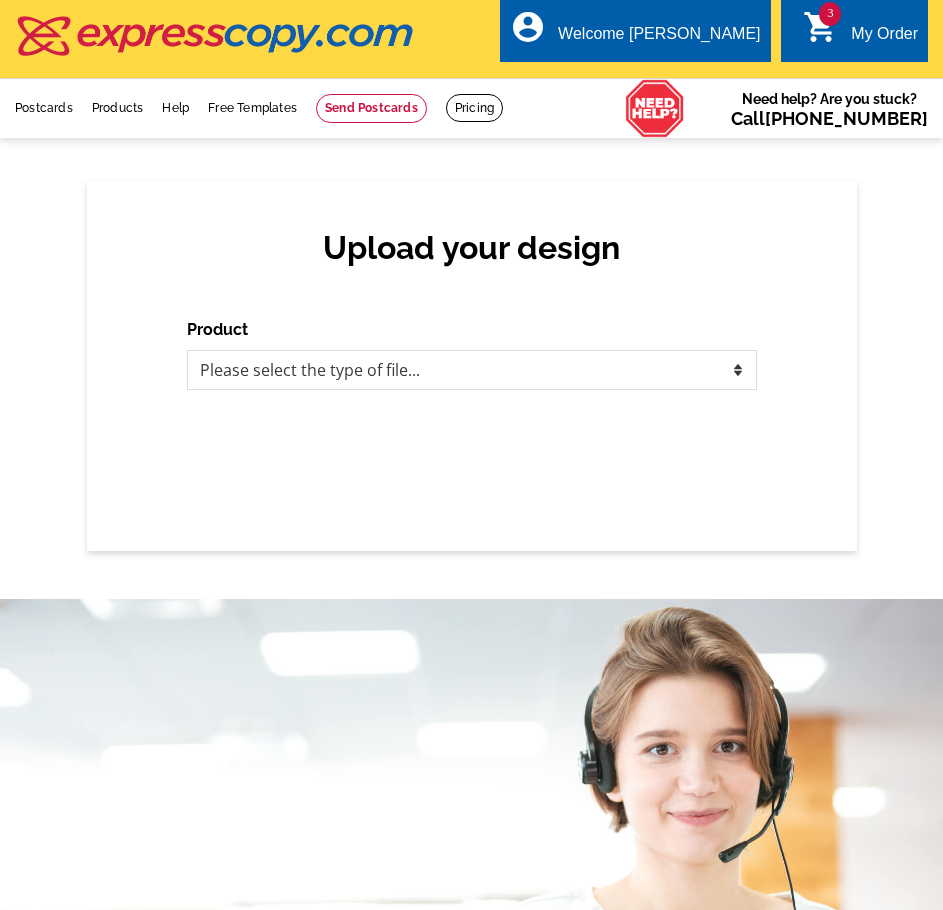 scroll, scrollTop: 0, scrollLeft: 0, axis: both 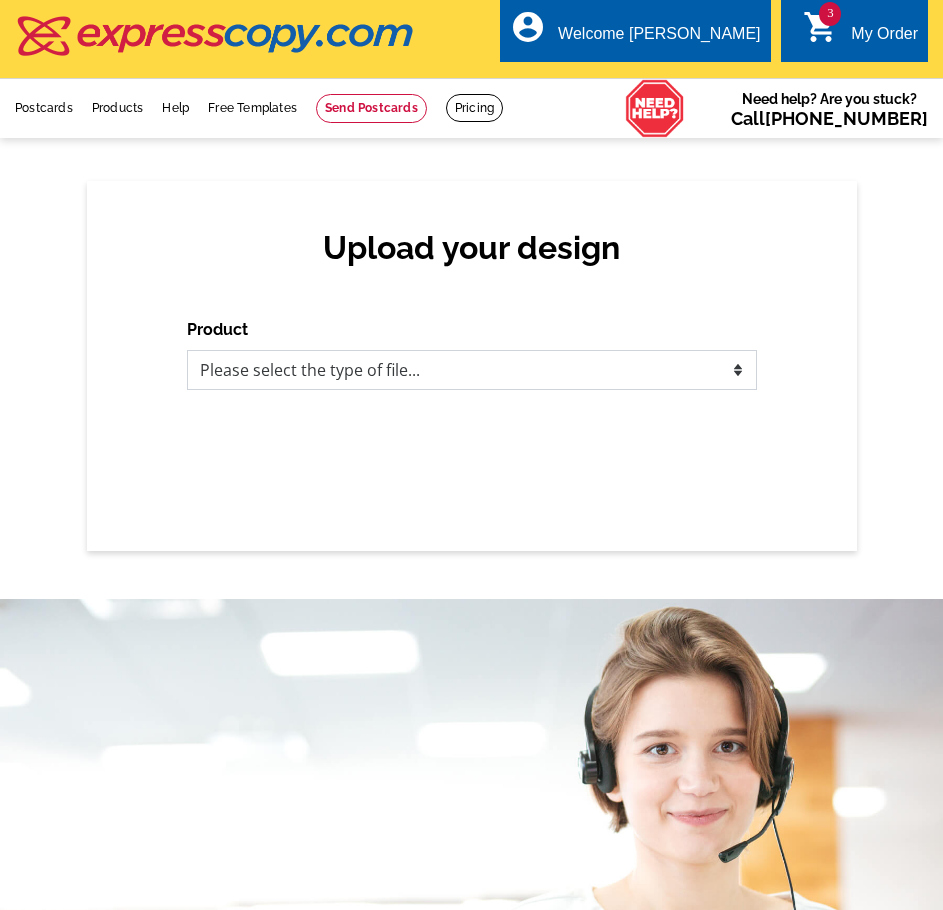 click on "Please select the type of file...
Postcards
Business Cards
Letters and flyers
Greeting Cards
Door Hangers" at bounding box center (472, 370) 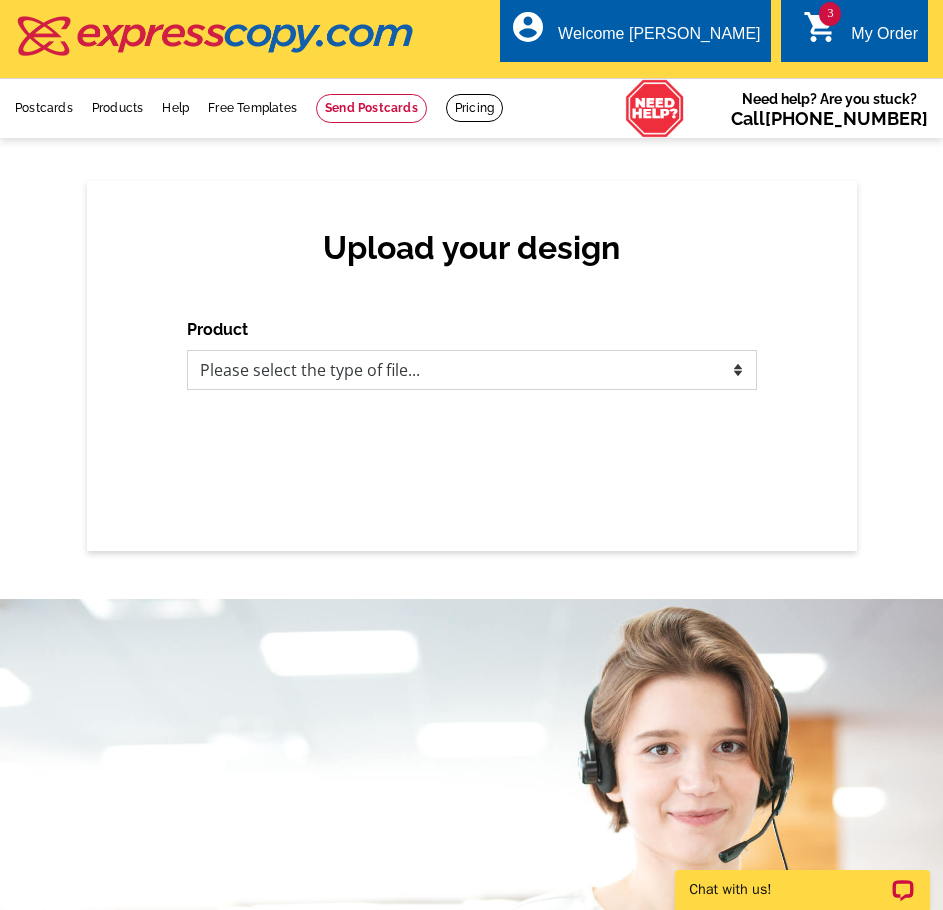 scroll, scrollTop: 0, scrollLeft: 0, axis: both 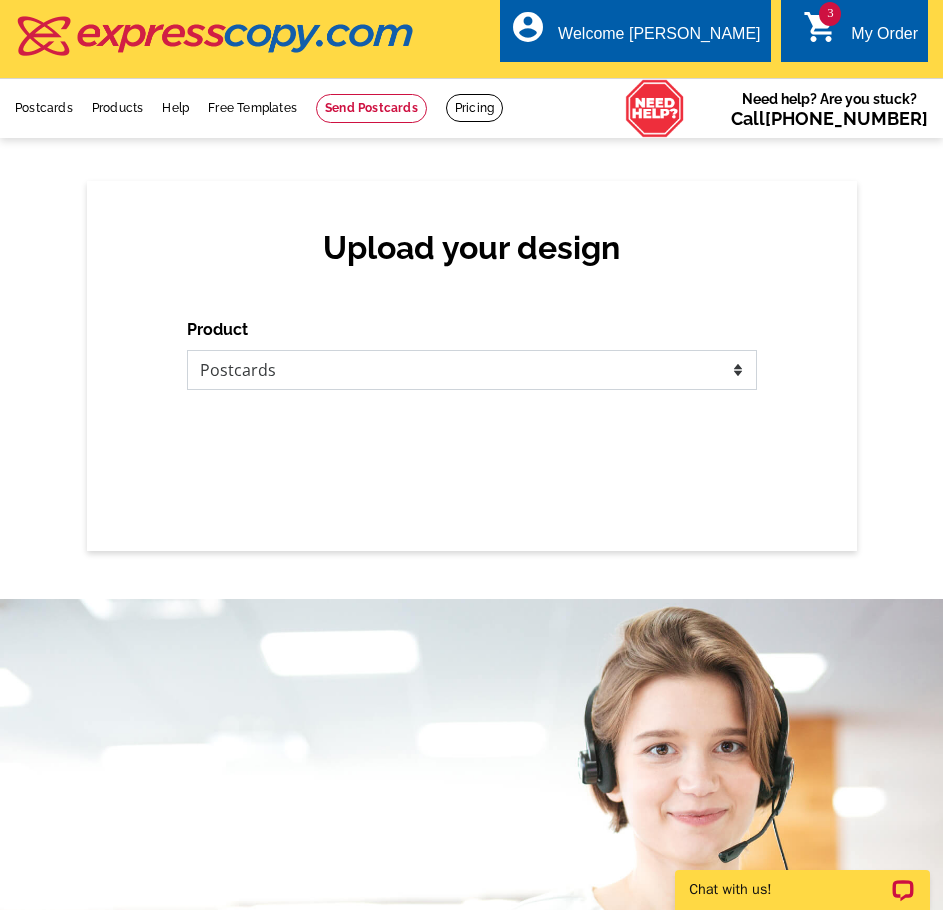 click on "Please select the type of file...
Postcards
Business Cards
Letters and flyers
Greeting Cards
Door Hangers" at bounding box center [472, 370] 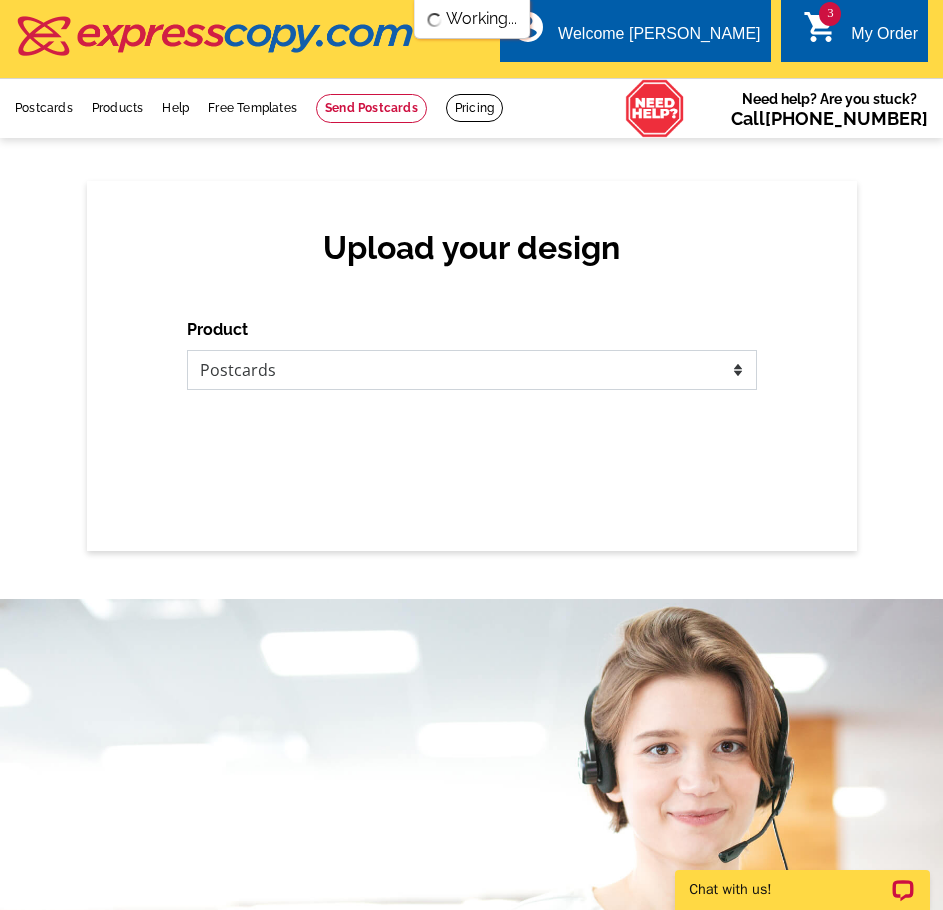 scroll, scrollTop: 0, scrollLeft: 0, axis: both 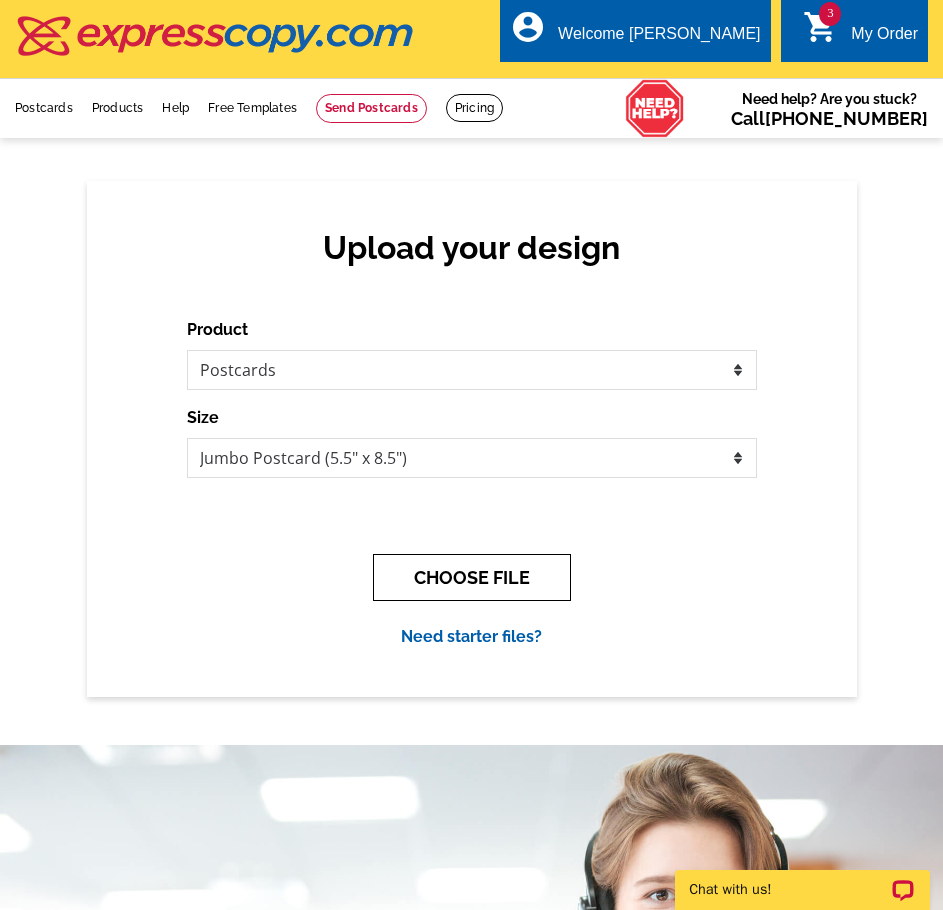 click on "CHOOSE FILE" at bounding box center [472, 577] 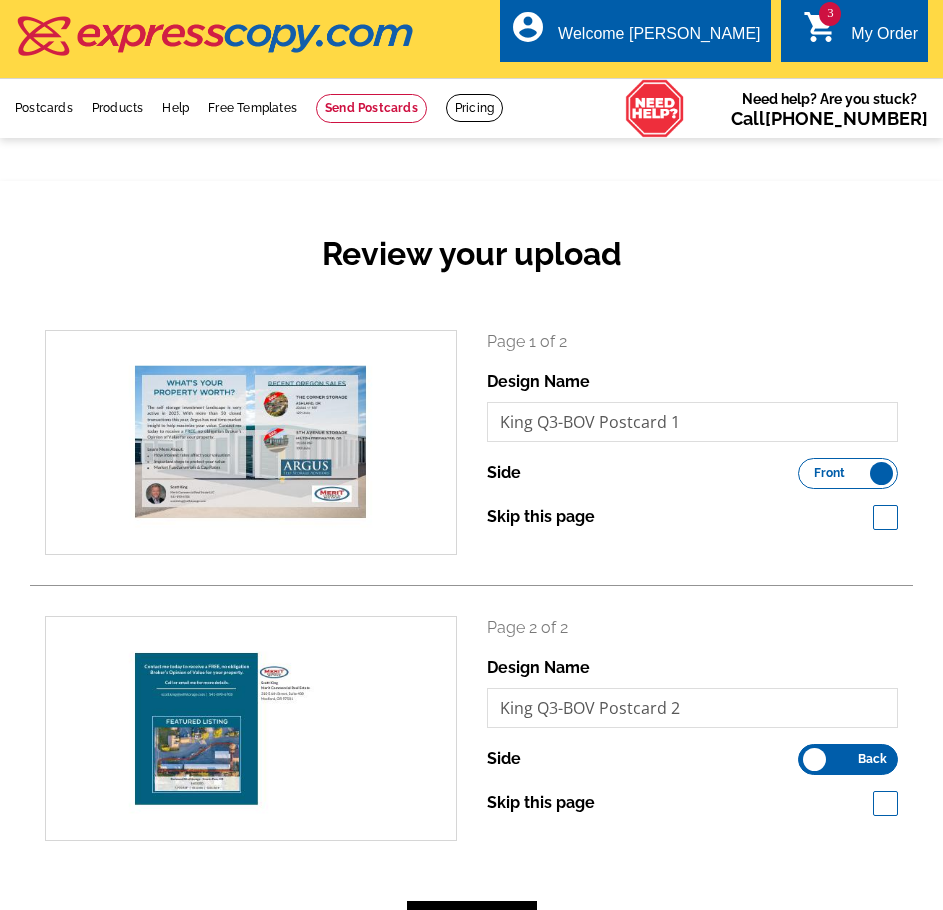 scroll, scrollTop: 0, scrollLeft: 0, axis: both 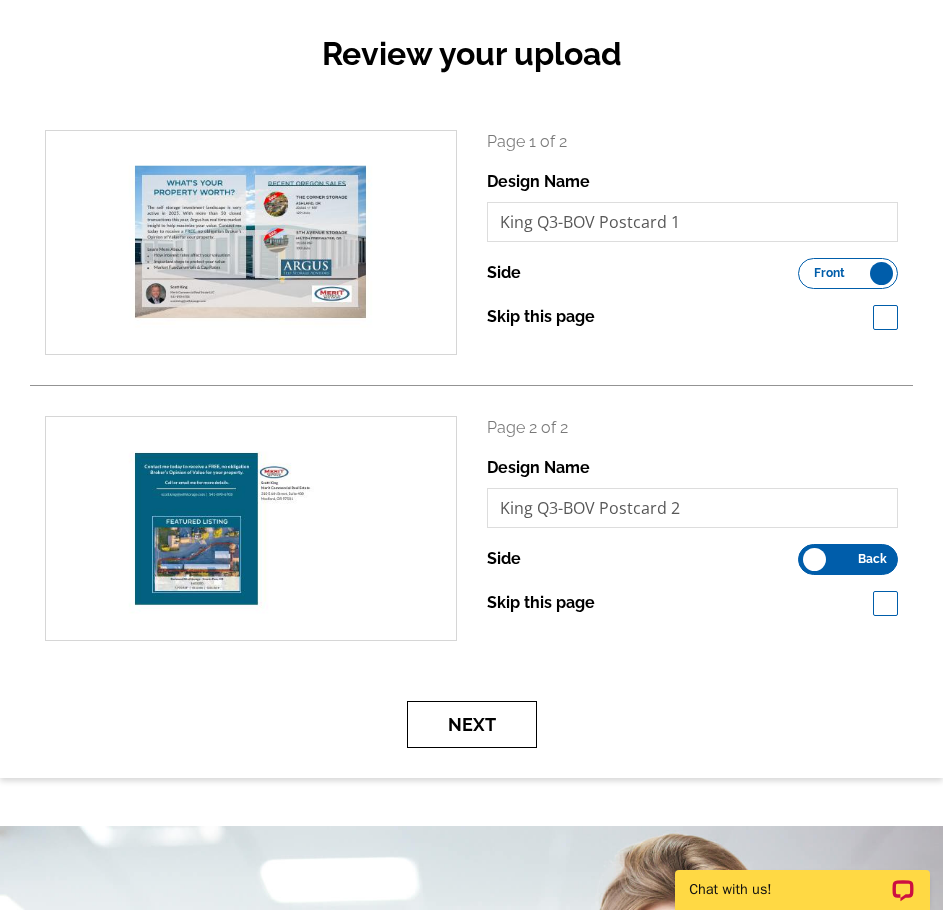 click on "Next" at bounding box center (472, 724) 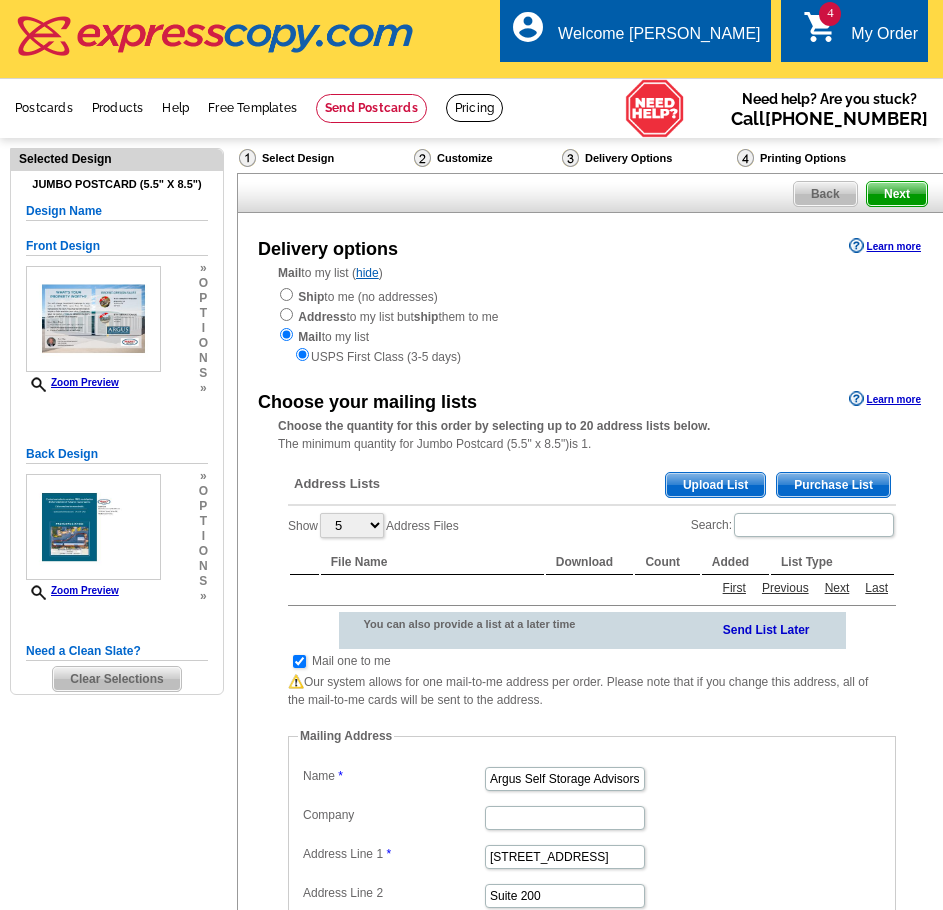 scroll, scrollTop: 0, scrollLeft: 0, axis: both 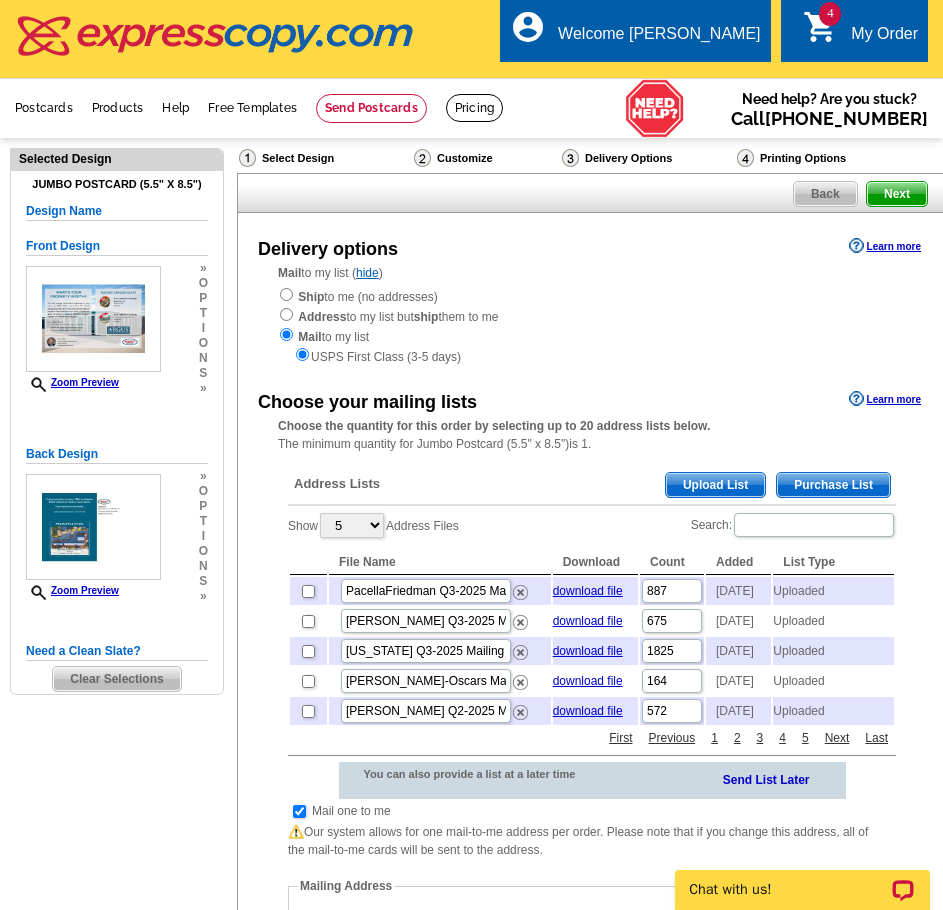 click on "Upload List" at bounding box center [715, 485] 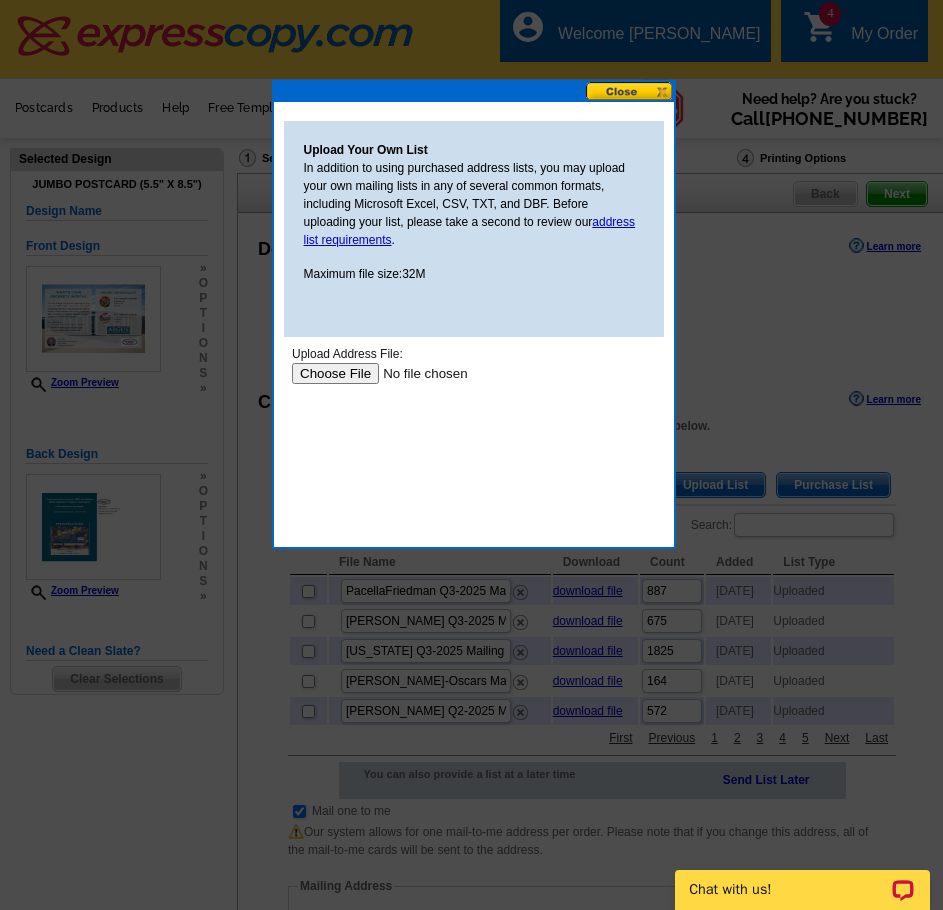 scroll, scrollTop: 0, scrollLeft: 0, axis: both 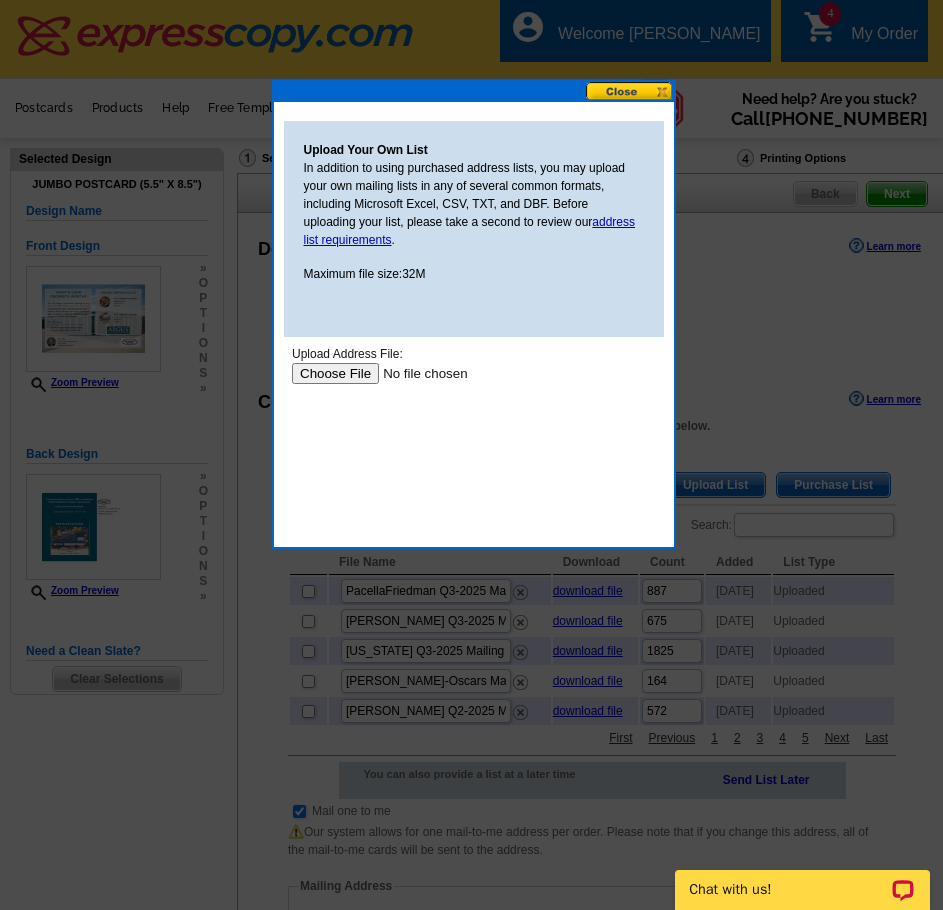 click at bounding box center (417, 373) 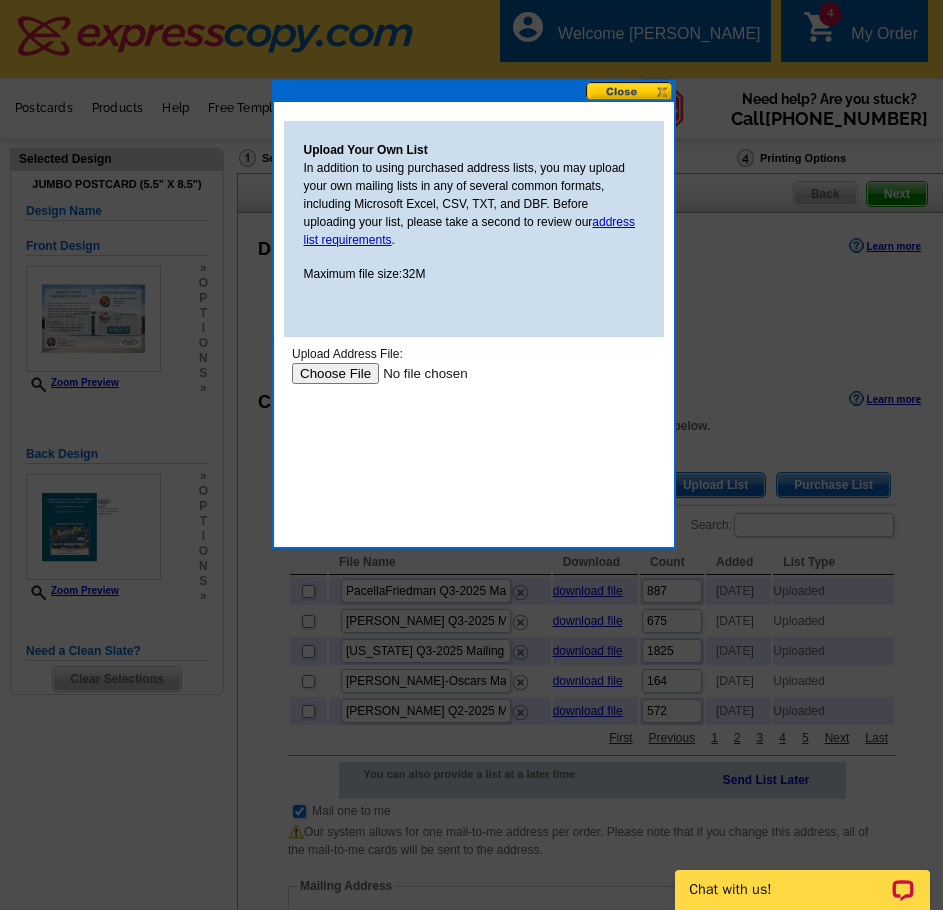click on "Upload Address File:
Upload" at bounding box center (473, 435) 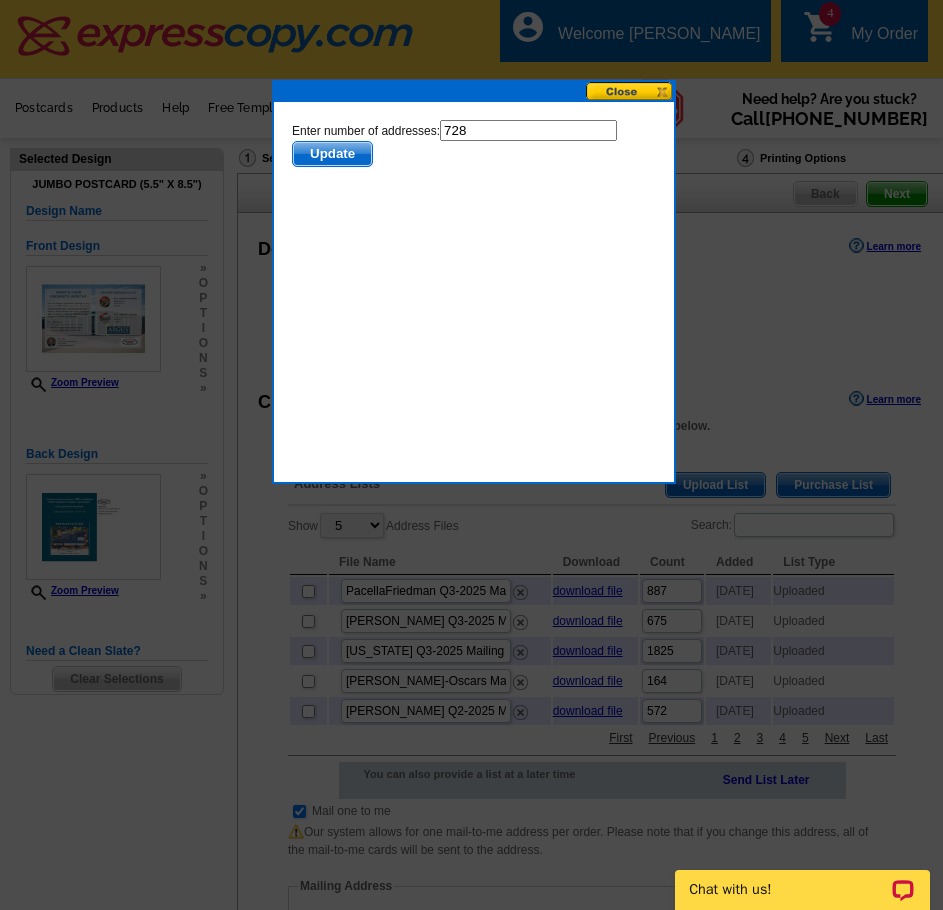 scroll, scrollTop: 0, scrollLeft: 0, axis: both 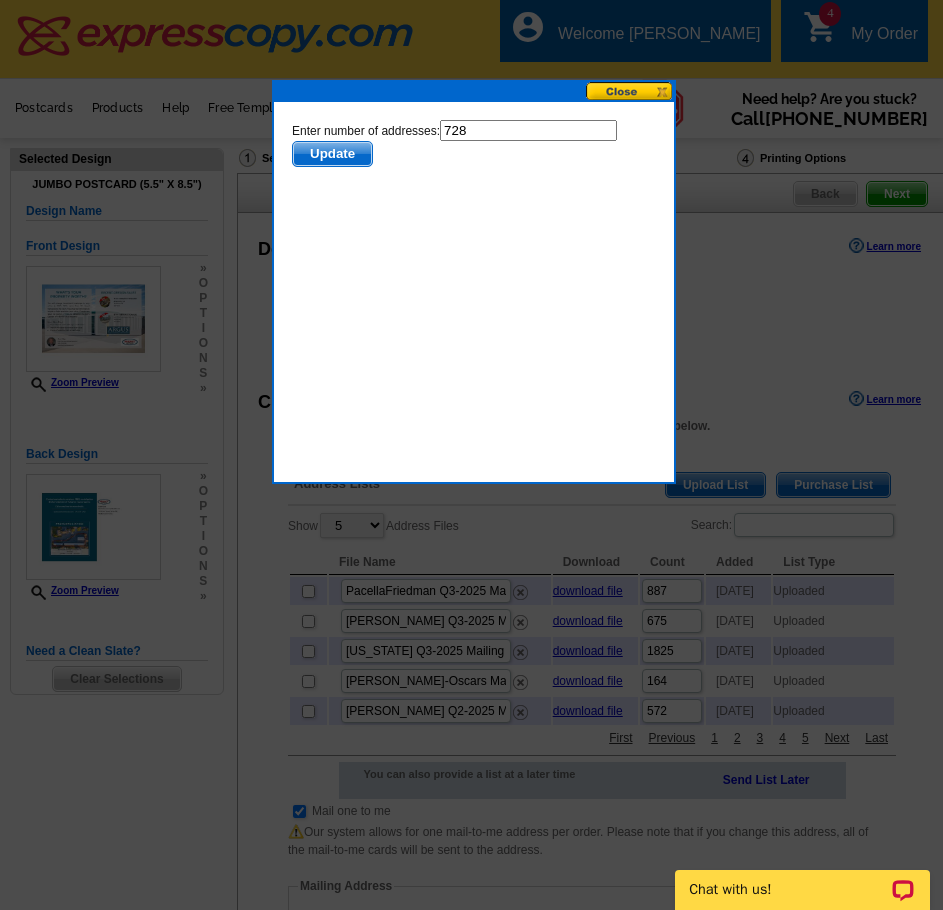 click on "Update" at bounding box center (331, 154) 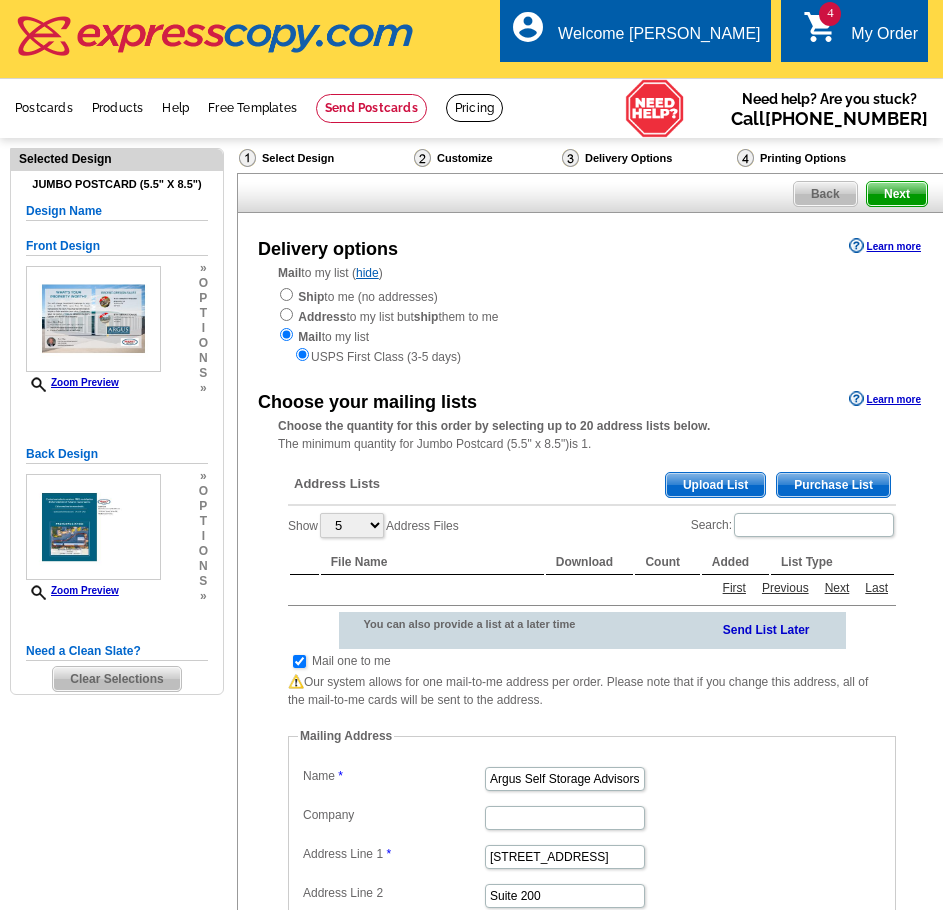 scroll, scrollTop: 0, scrollLeft: 0, axis: both 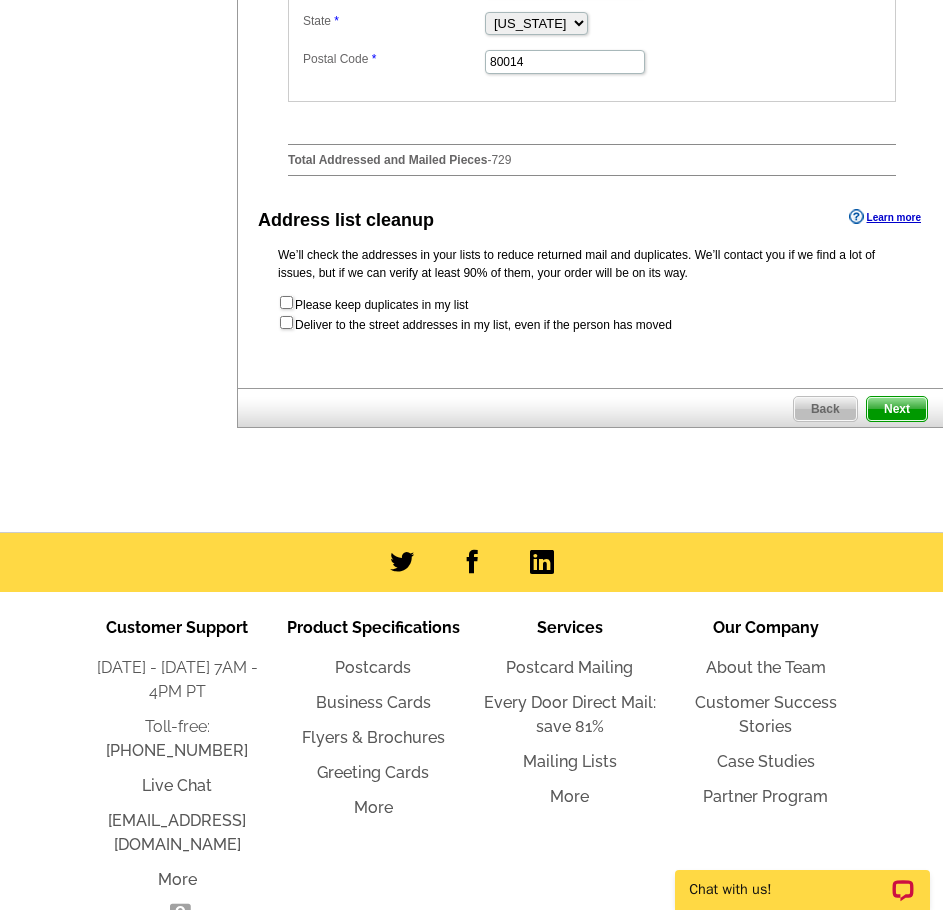 click on "Next" at bounding box center [897, 409] 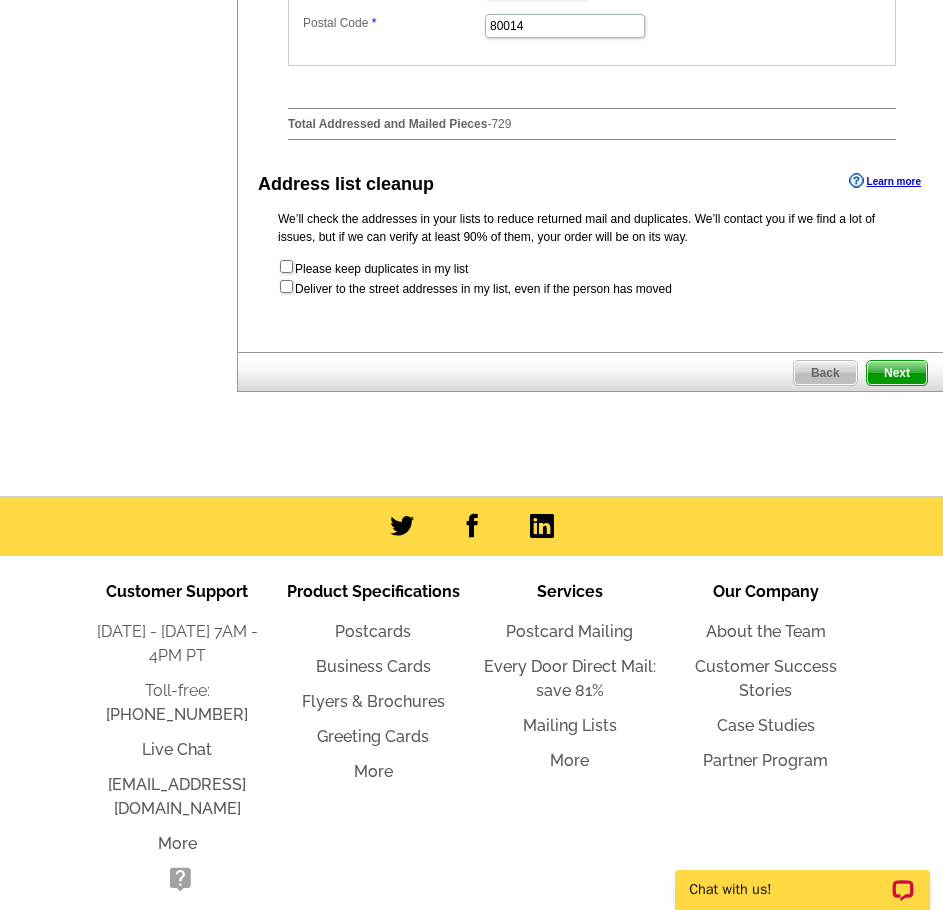 scroll, scrollTop: 0, scrollLeft: 0, axis: both 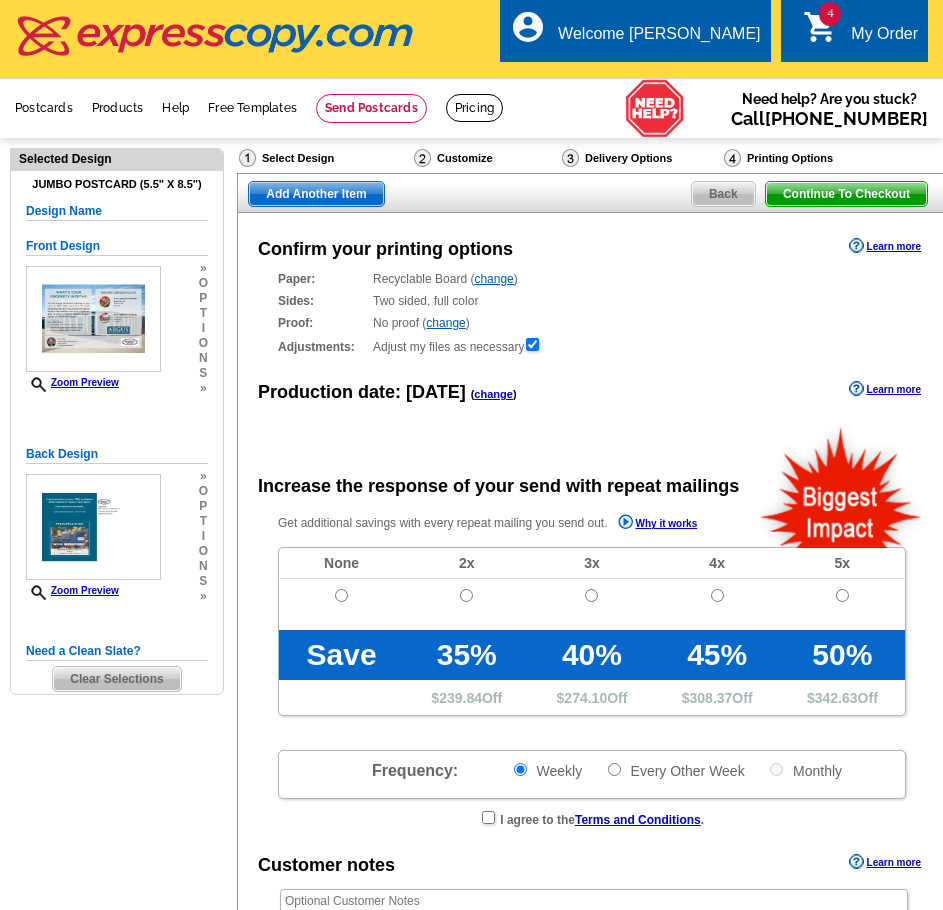radio on "false" 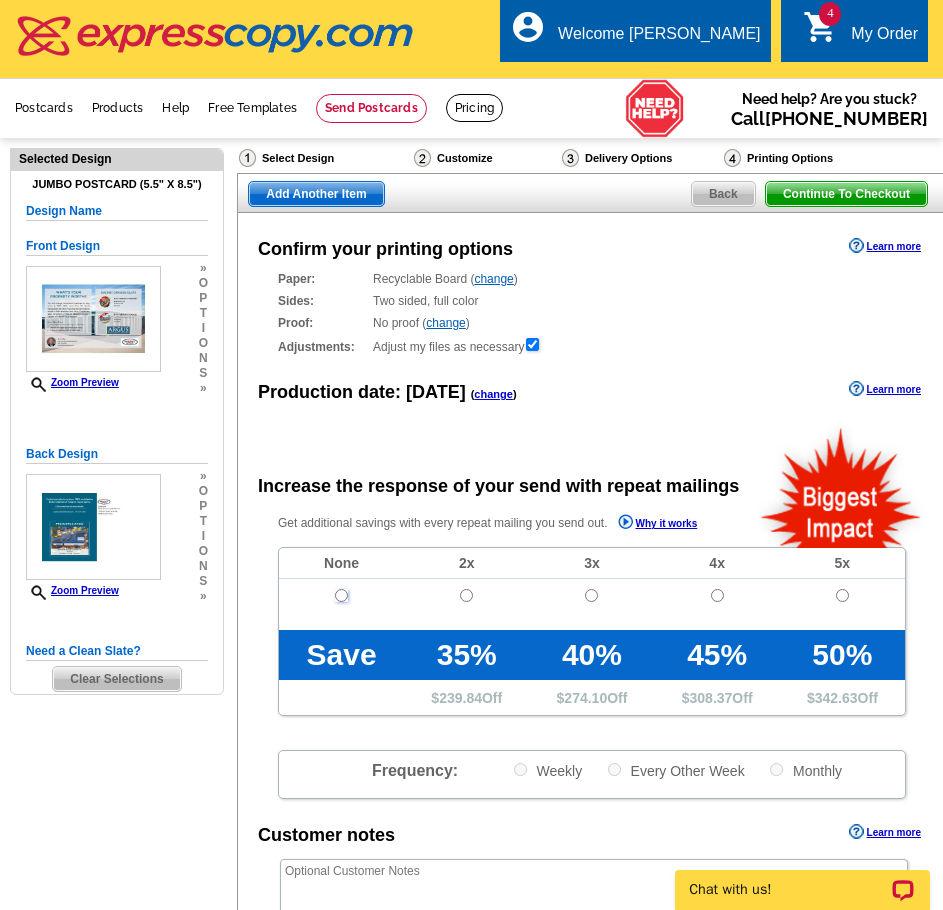 scroll, scrollTop: 0, scrollLeft: 0, axis: both 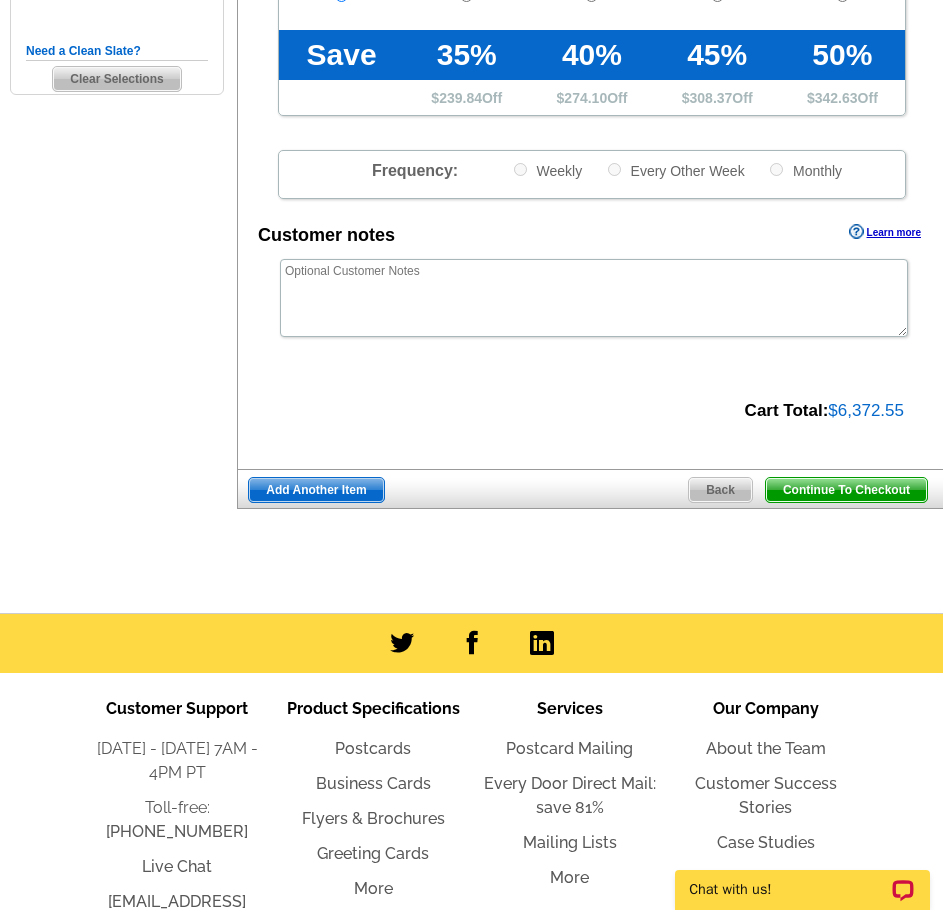 click on "Add Another Item" at bounding box center [316, 490] 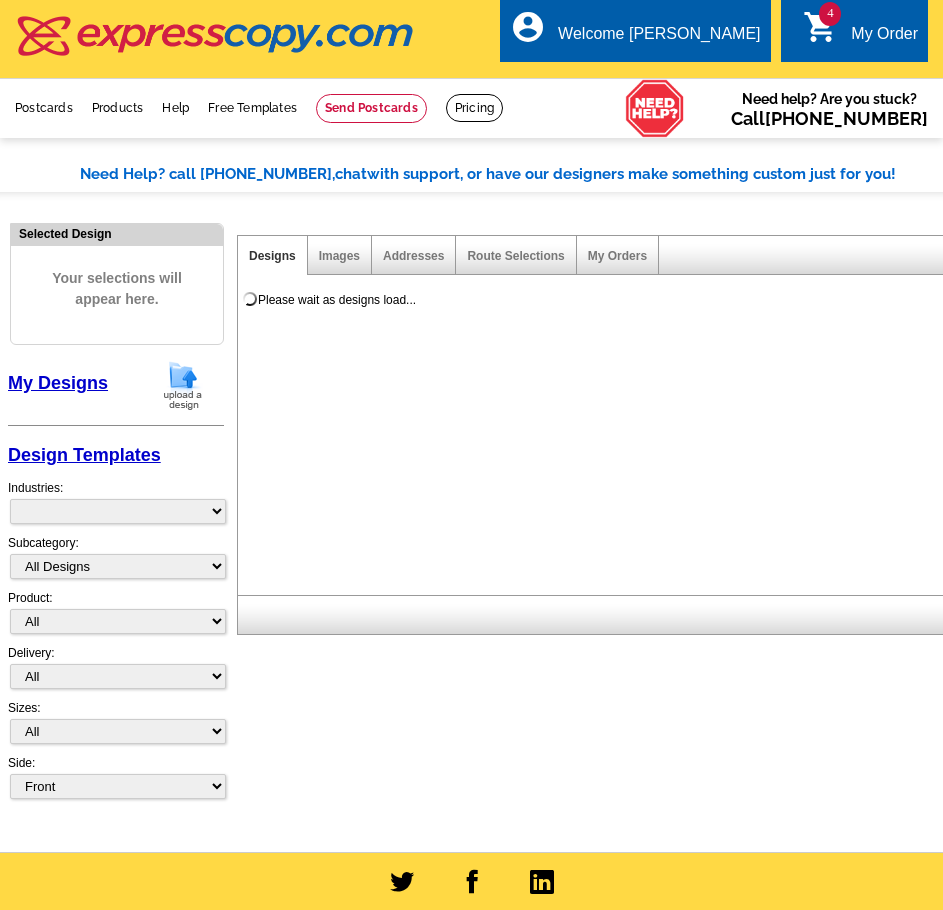 scroll, scrollTop: 0, scrollLeft: 0, axis: both 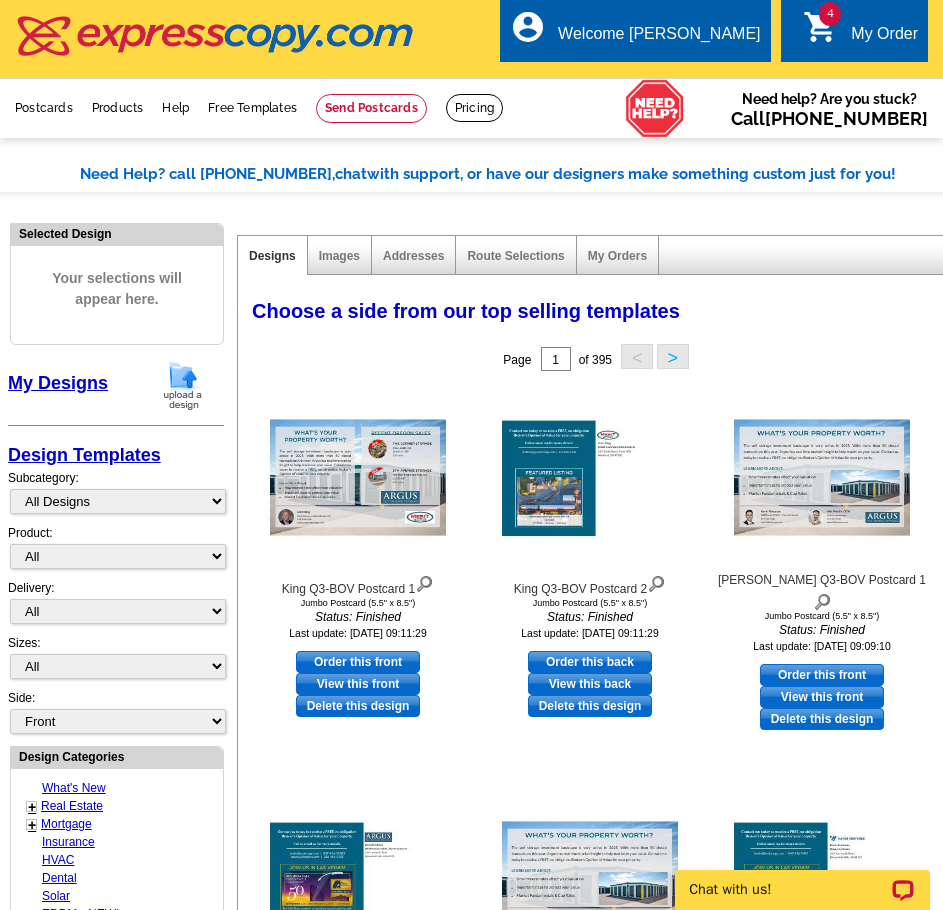 click at bounding box center (183, 385) 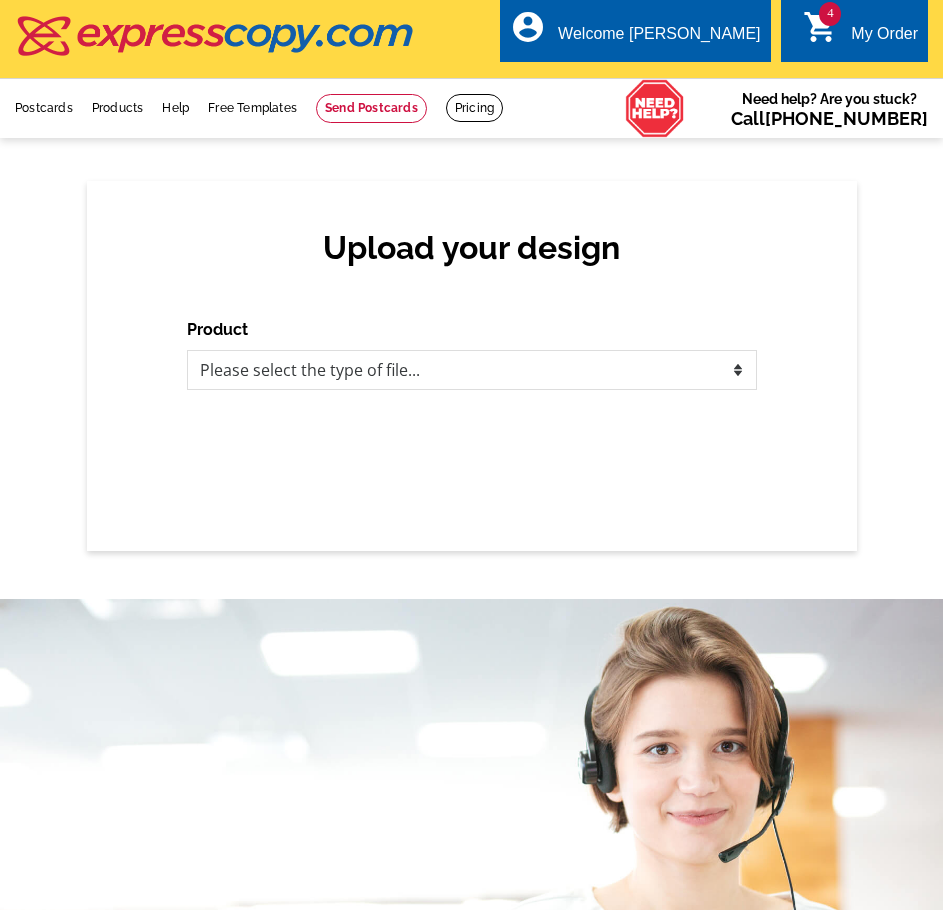 scroll, scrollTop: 0, scrollLeft: 0, axis: both 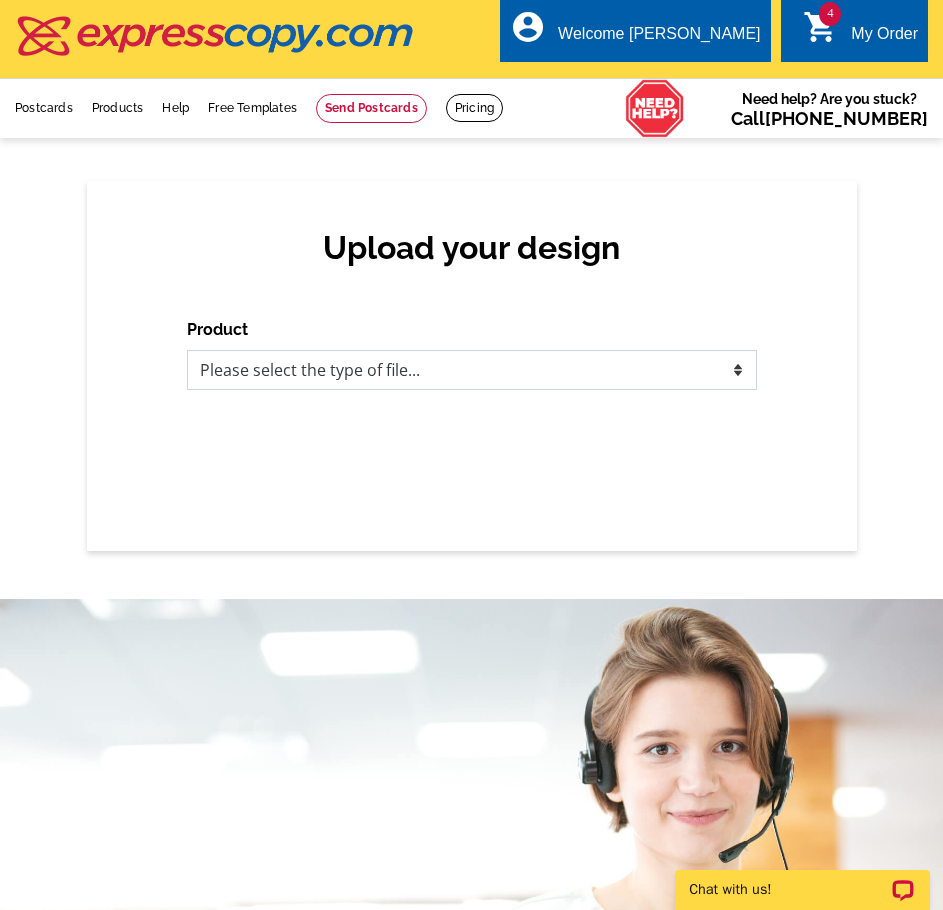 drag, startPoint x: 405, startPoint y: 374, endPoint x: 368, endPoint y: 385, distance: 38.600517 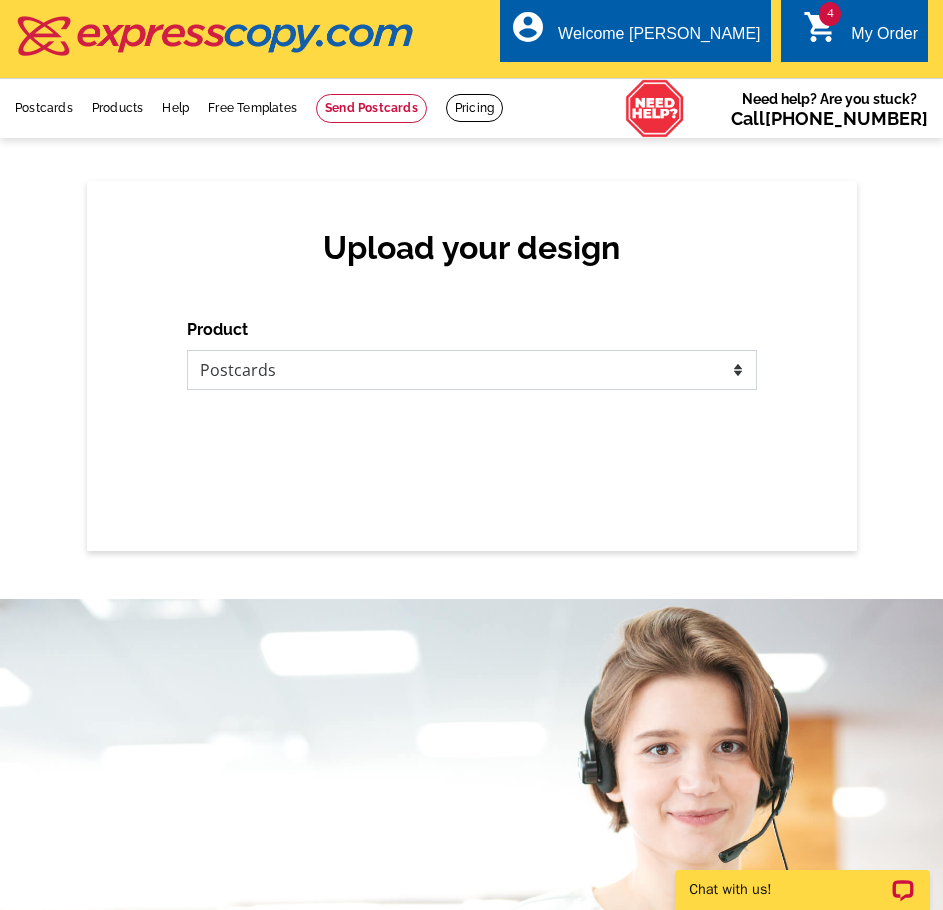 click on "Please select the type of file...
Postcards
Business Cards
Letters and flyers
Greeting Cards
Door Hangers" at bounding box center (472, 370) 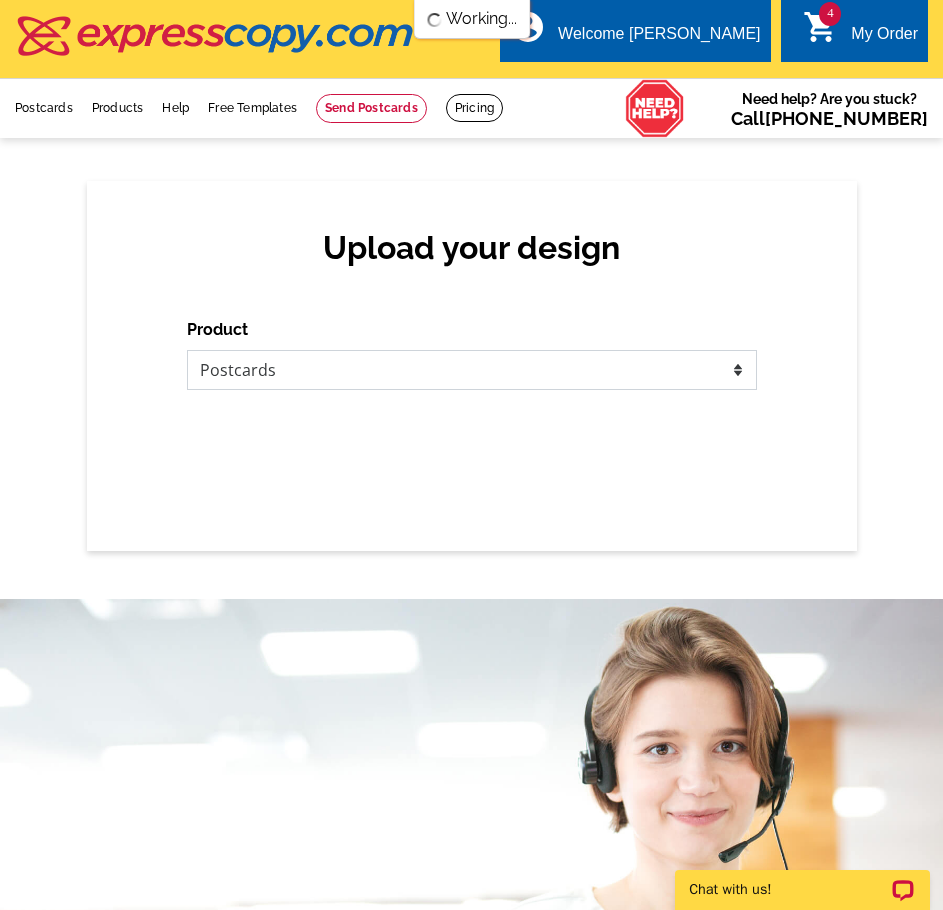 scroll, scrollTop: 0, scrollLeft: 0, axis: both 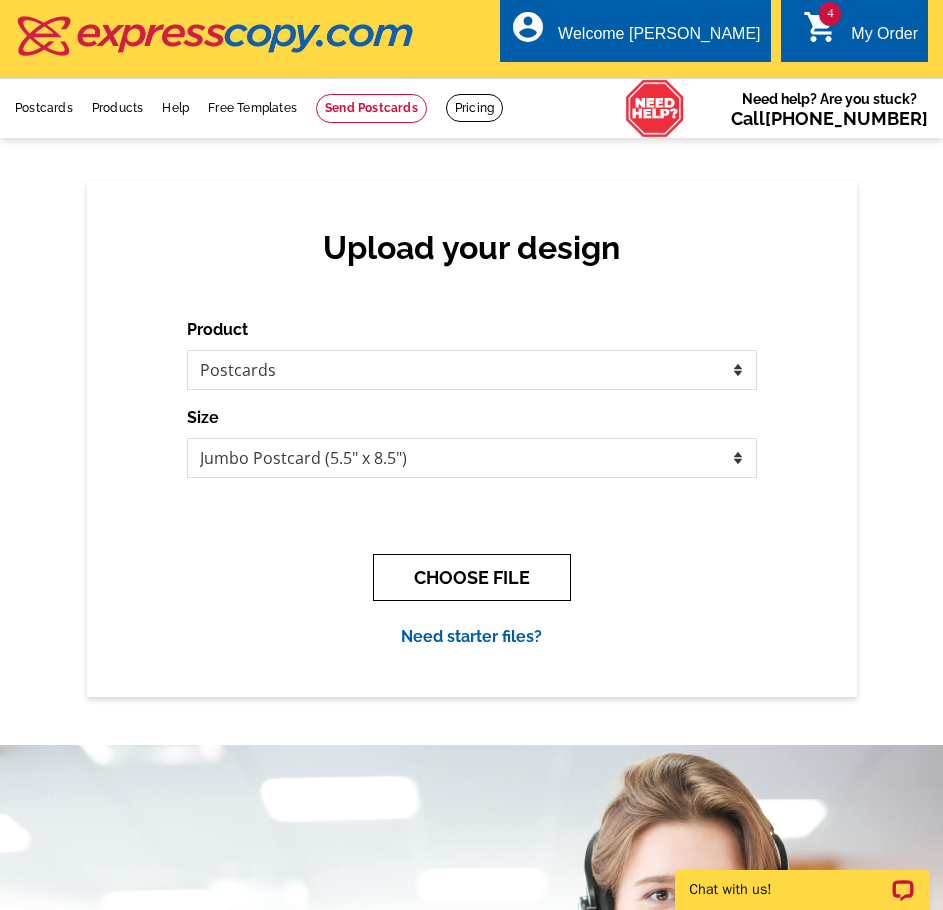click on "CHOOSE FILE" at bounding box center [472, 577] 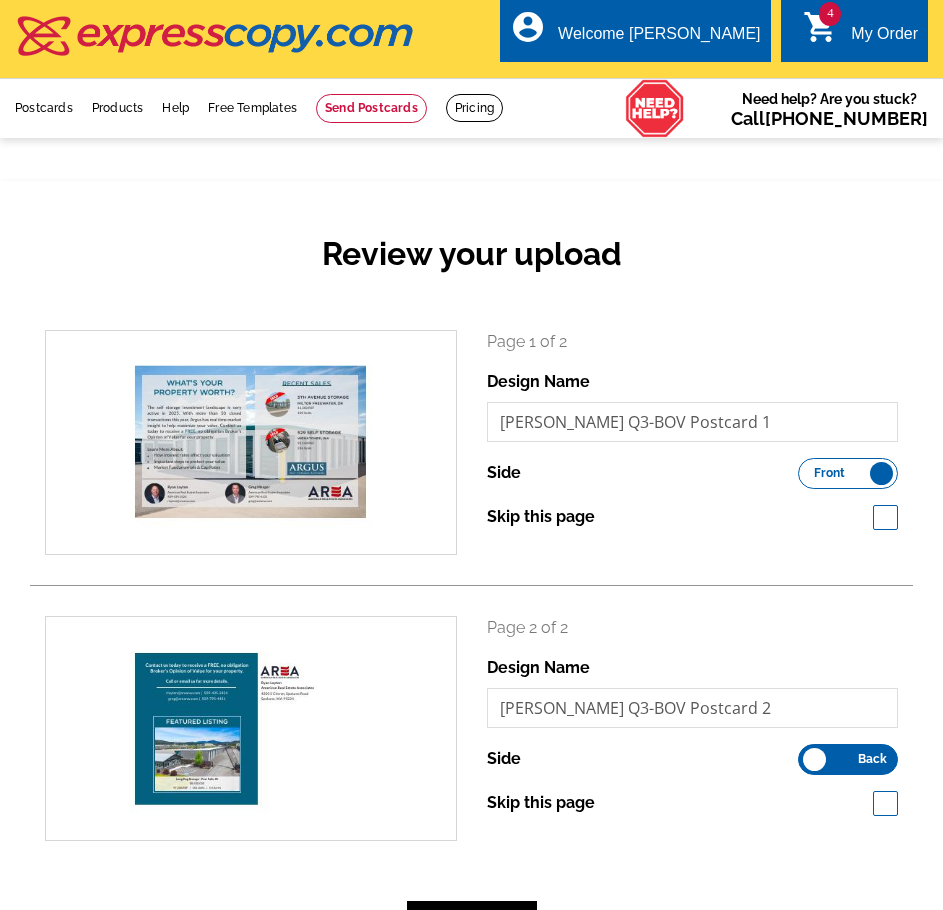 scroll, scrollTop: 0, scrollLeft: 0, axis: both 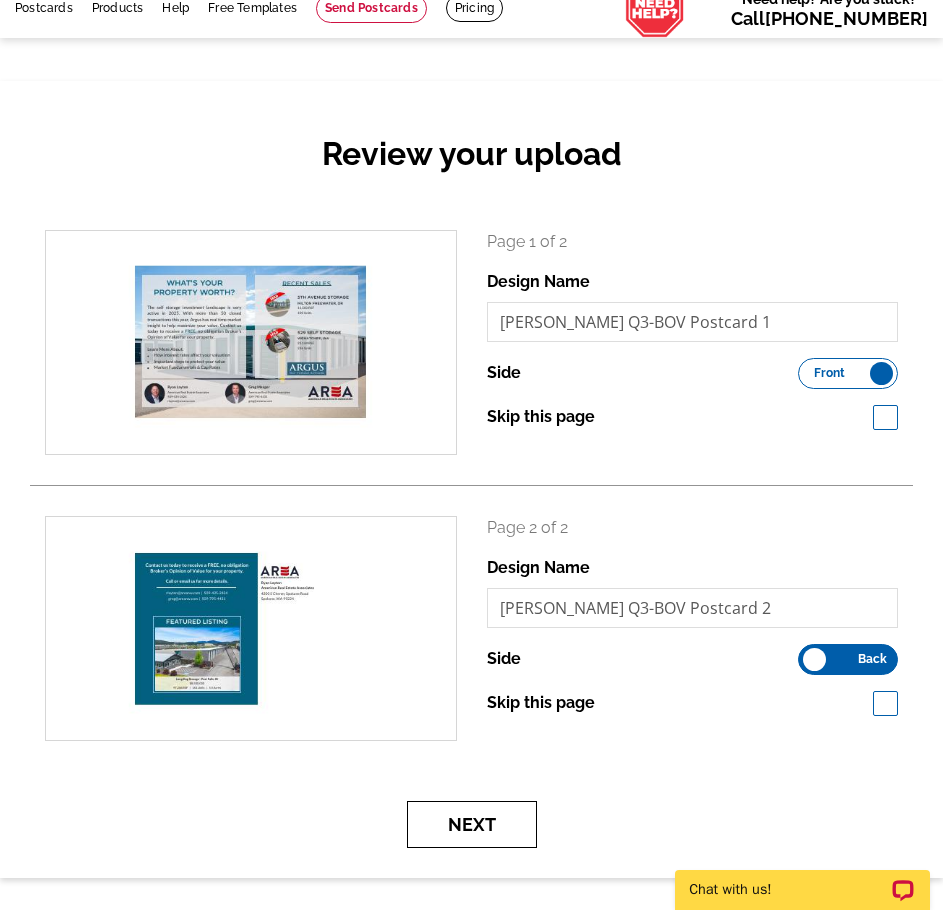 click on "Next" at bounding box center (472, 824) 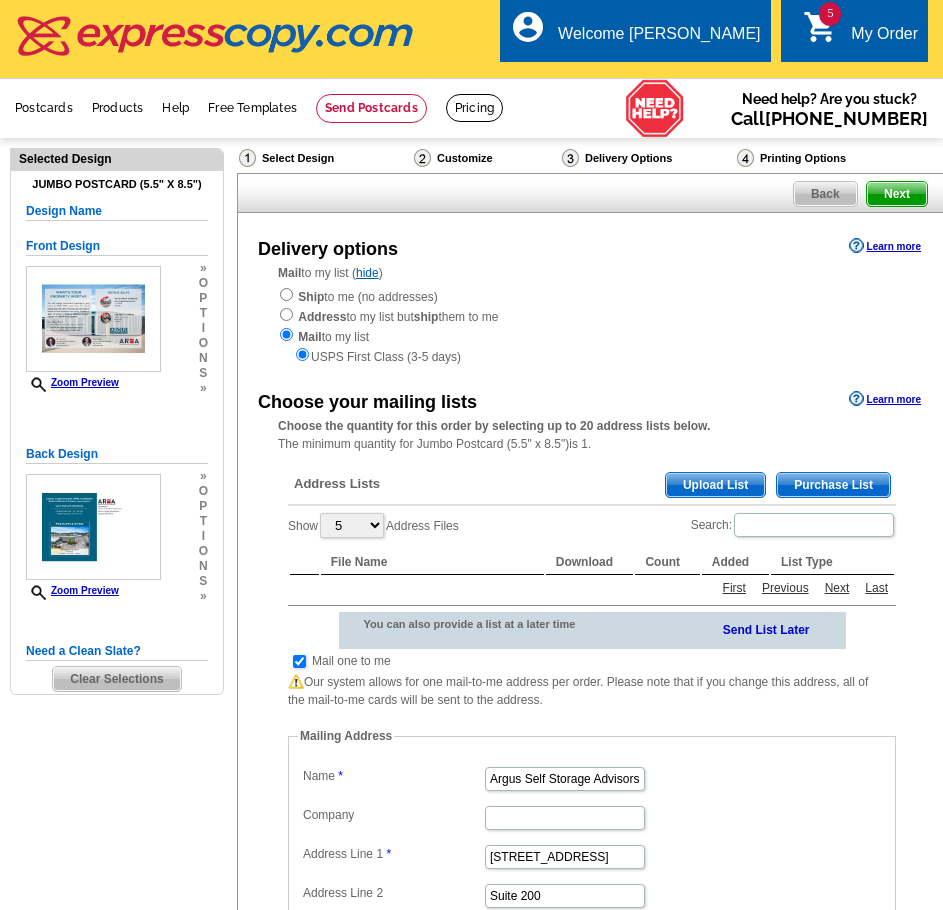 scroll, scrollTop: 0, scrollLeft: 0, axis: both 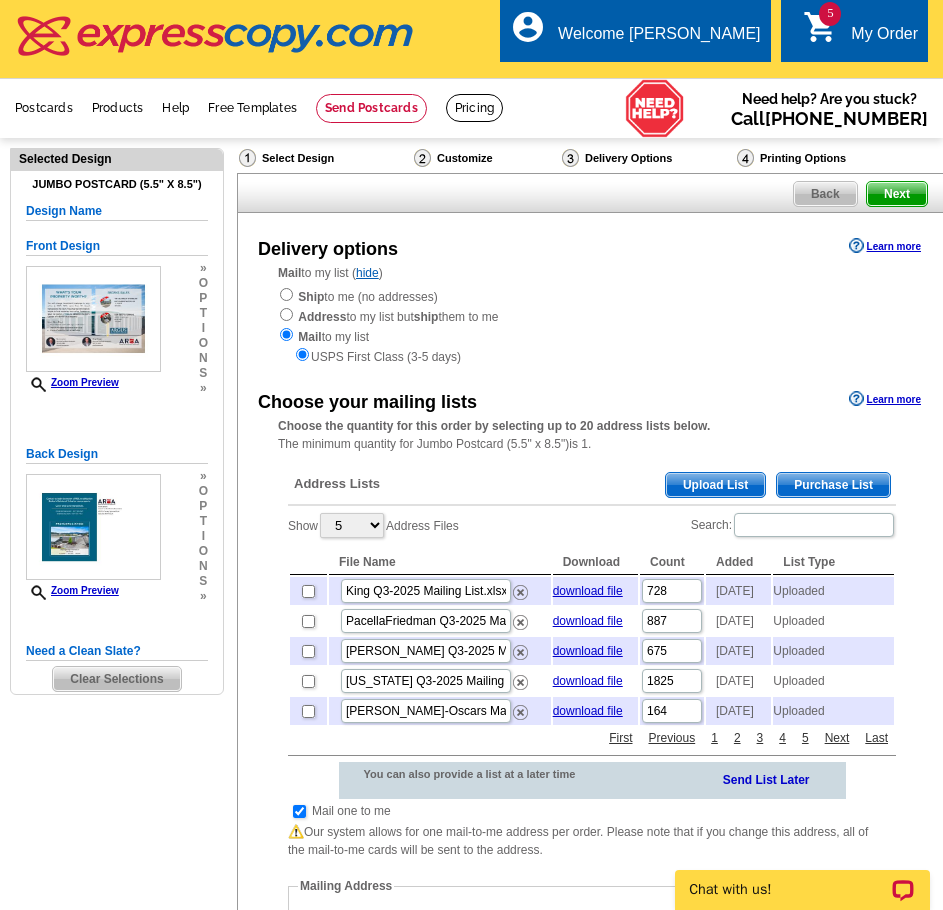 click on "Upload List" at bounding box center (715, 485) 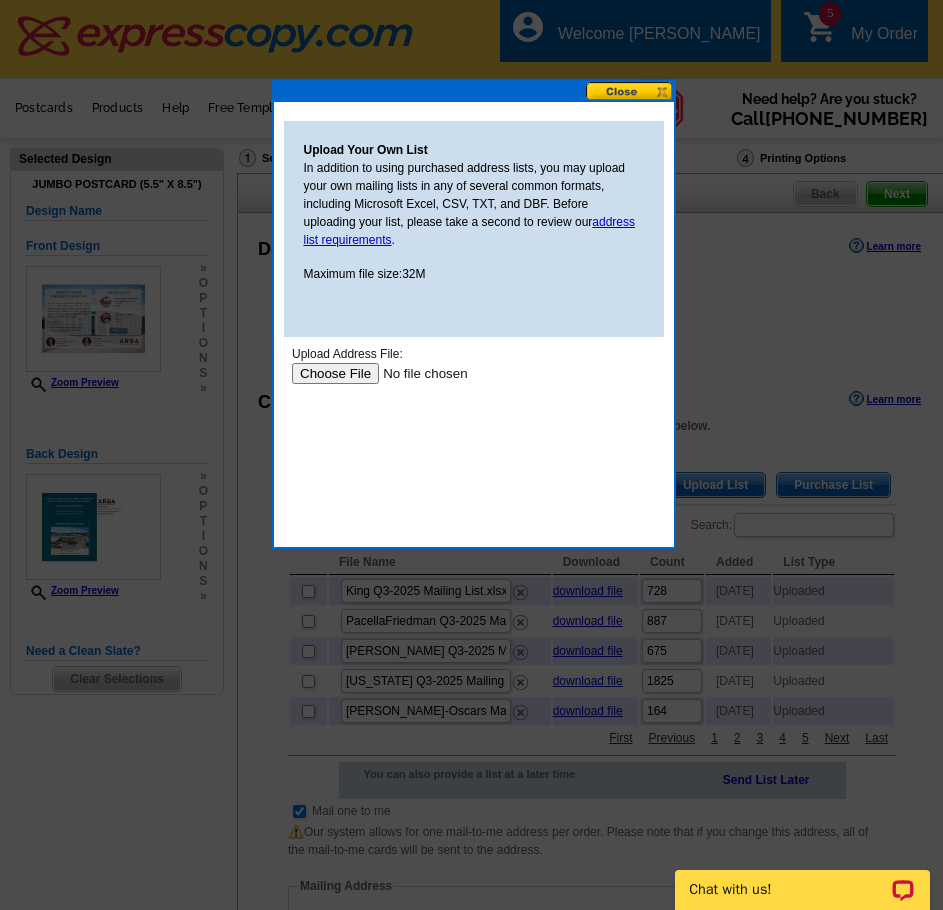 scroll, scrollTop: 0, scrollLeft: 0, axis: both 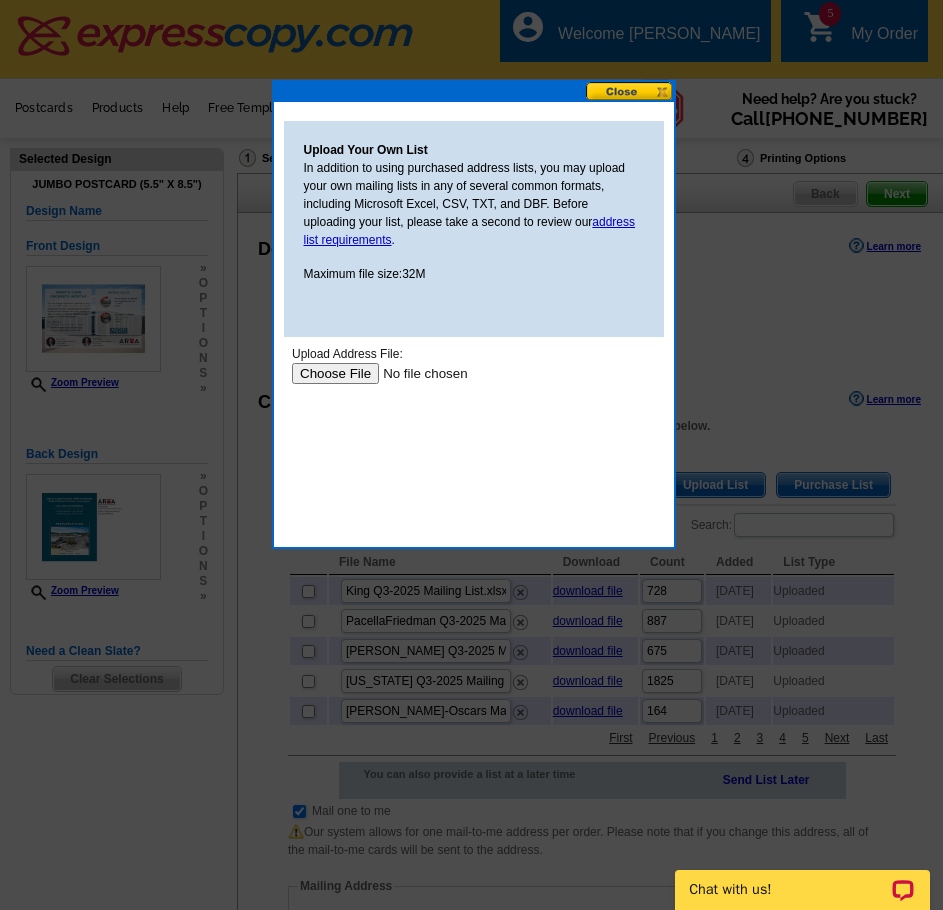 click at bounding box center [417, 373] 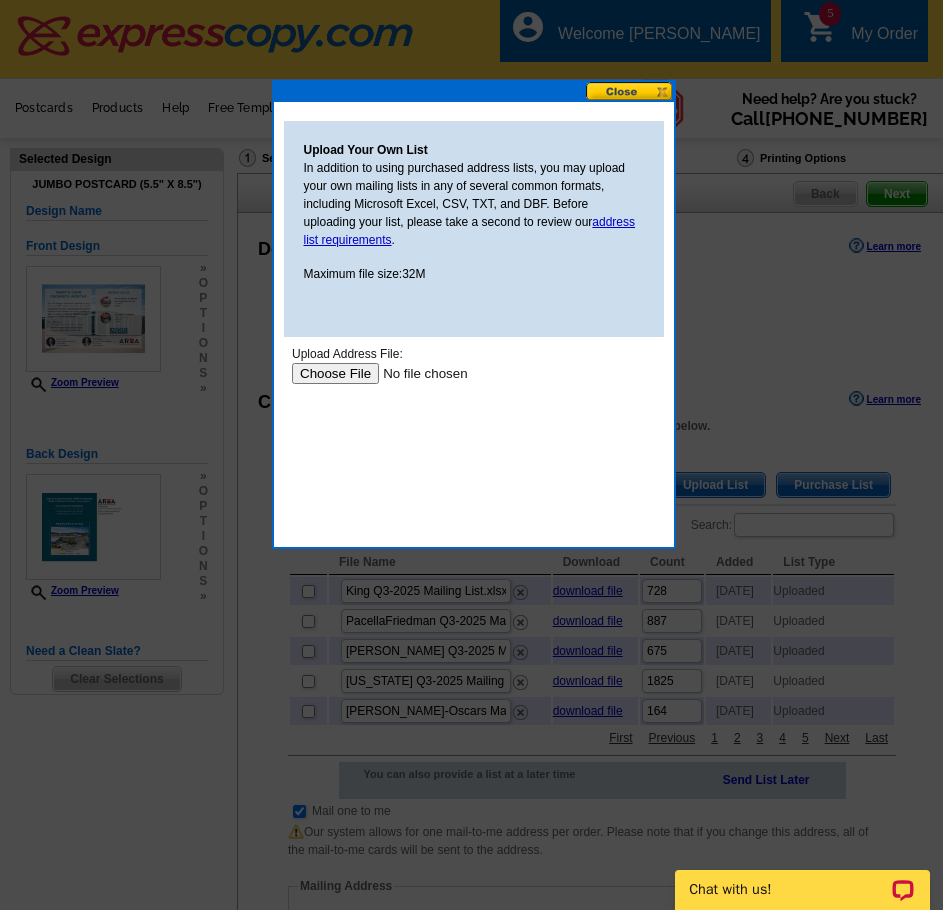 click at bounding box center [630, 91] 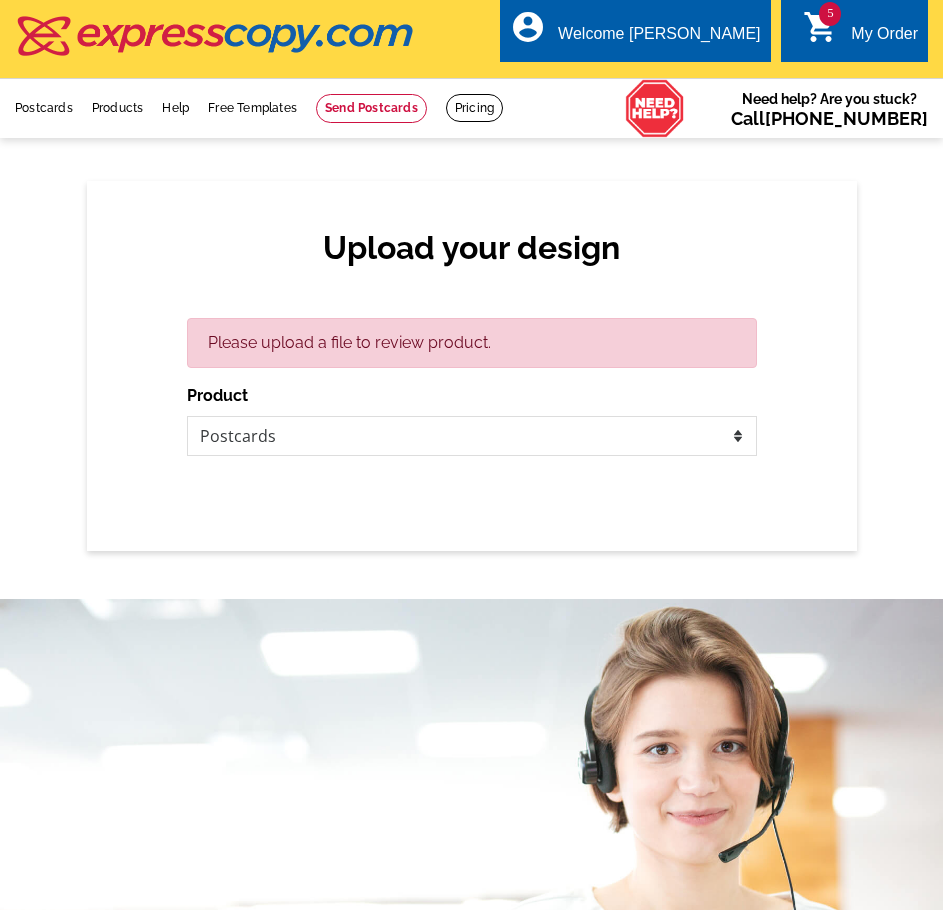 scroll, scrollTop: 0, scrollLeft: 0, axis: both 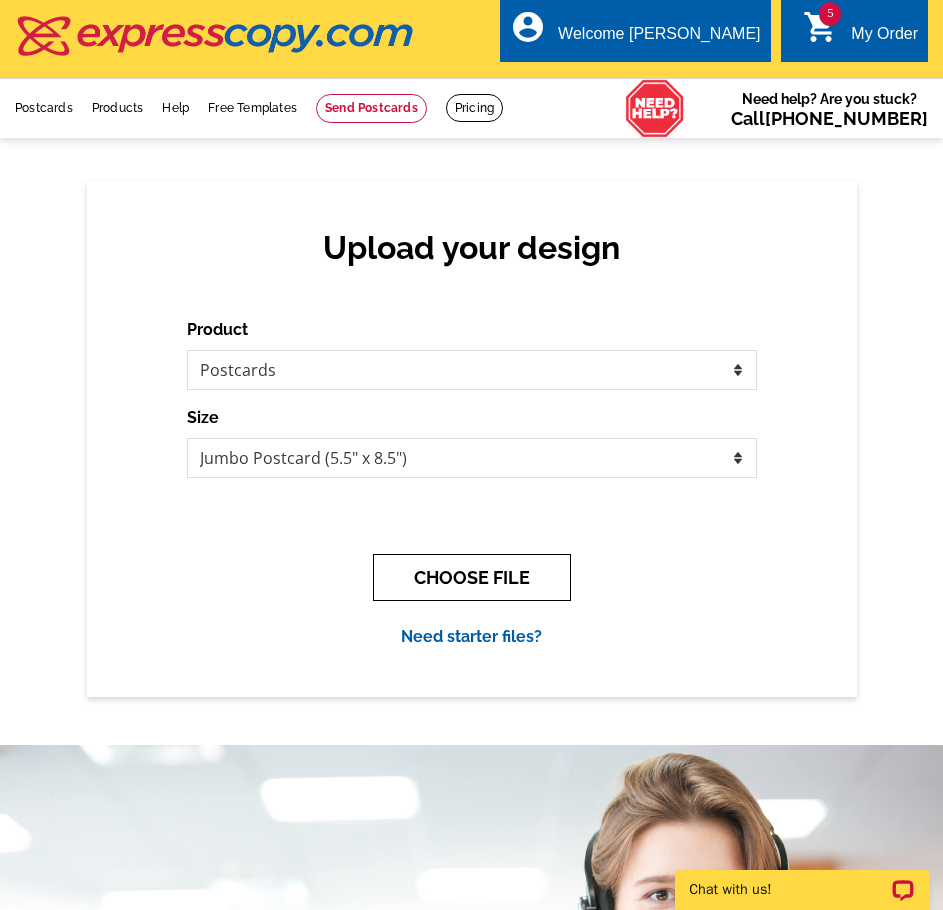 click on "CHOOSE FILE" at bounding box center (472, 577) 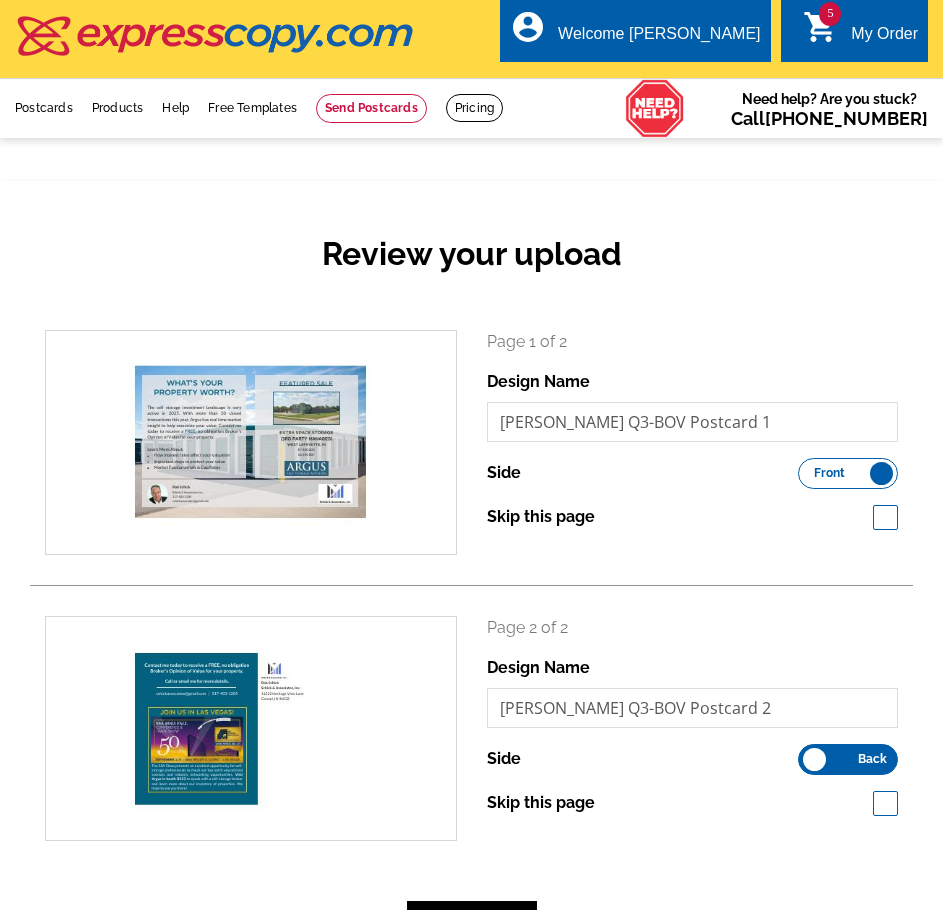 scroll, scrollTop: 0, scrollLeft: 0, axis: both 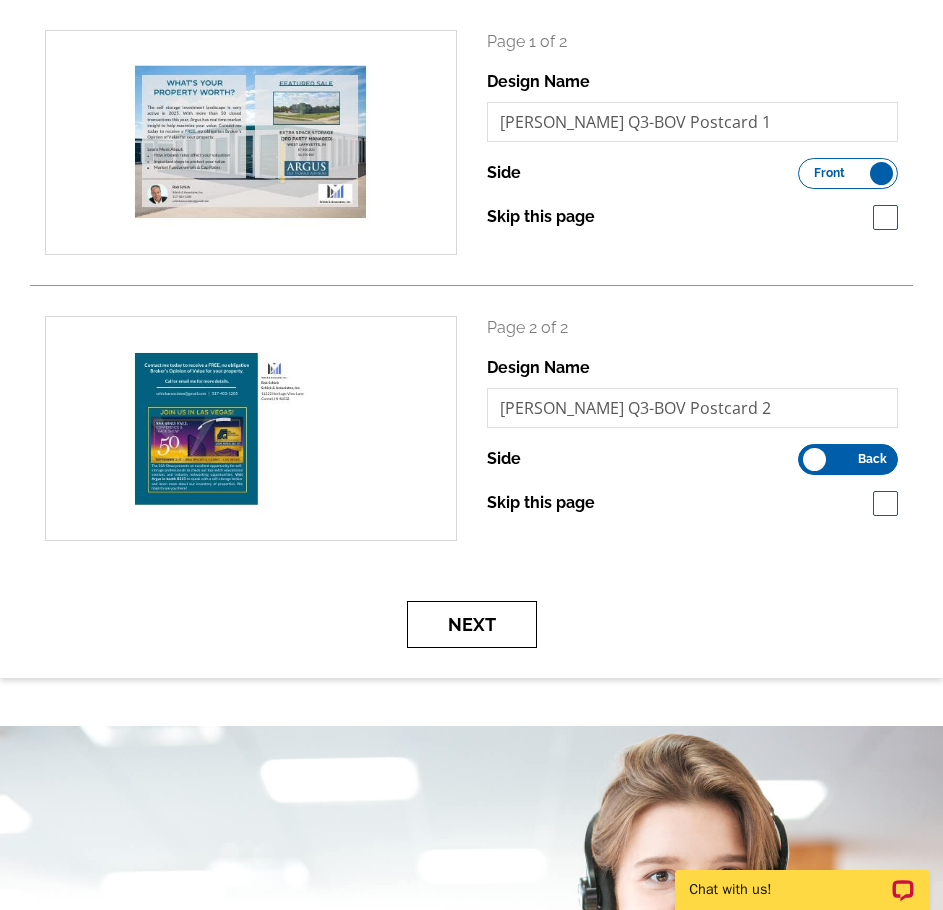 click on "Next" at bounding box center [472, 624] 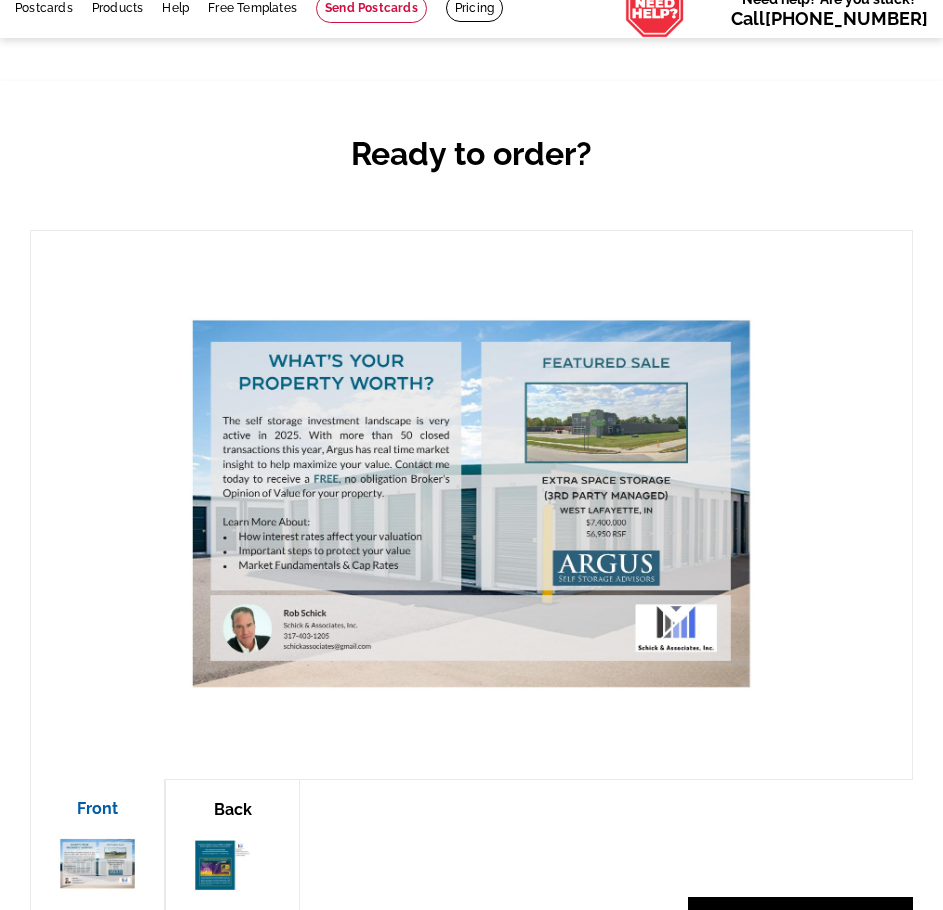 scroll, scrollTop: 300, scrollLeft: 0, axis: vertical 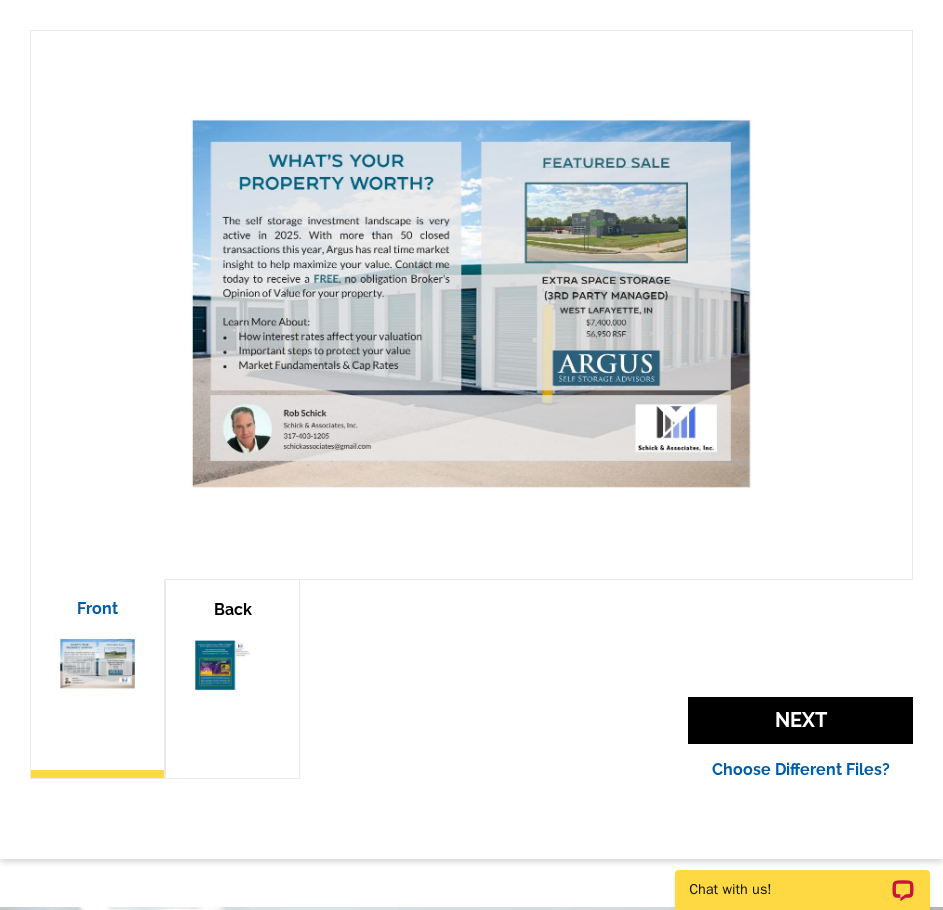 click at bounding box center (232, 665) 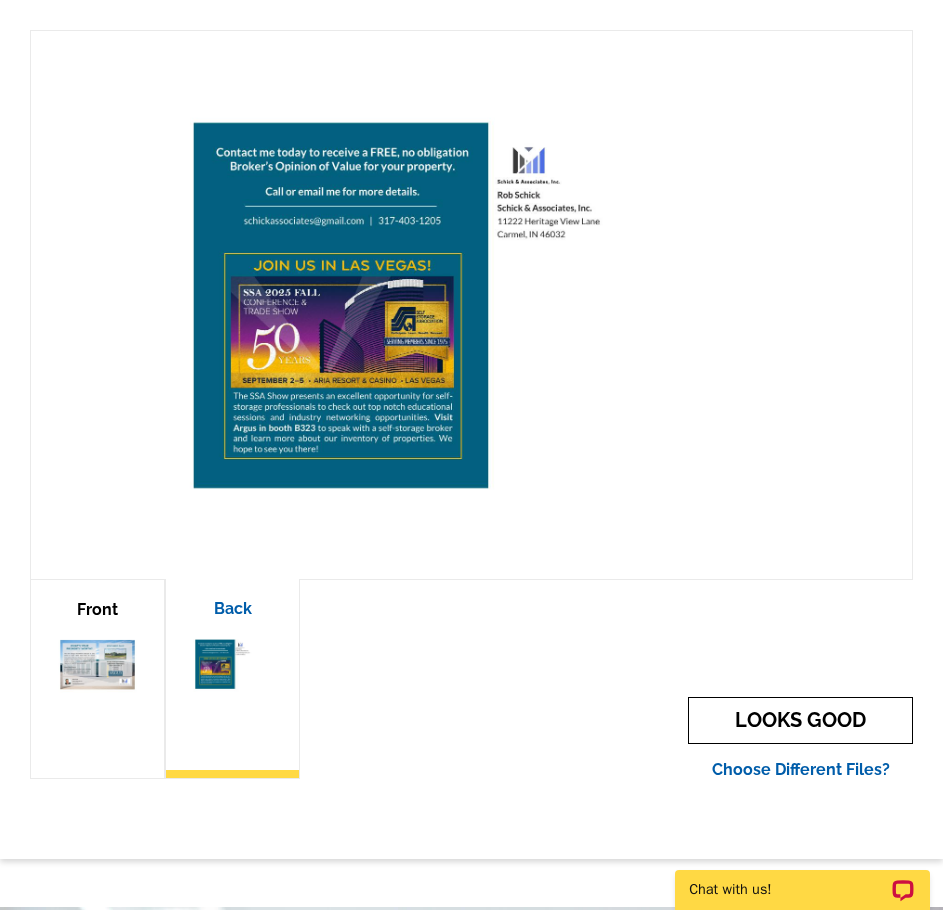 click on "LOOKS GOOD" at bounding box center (800, 720) 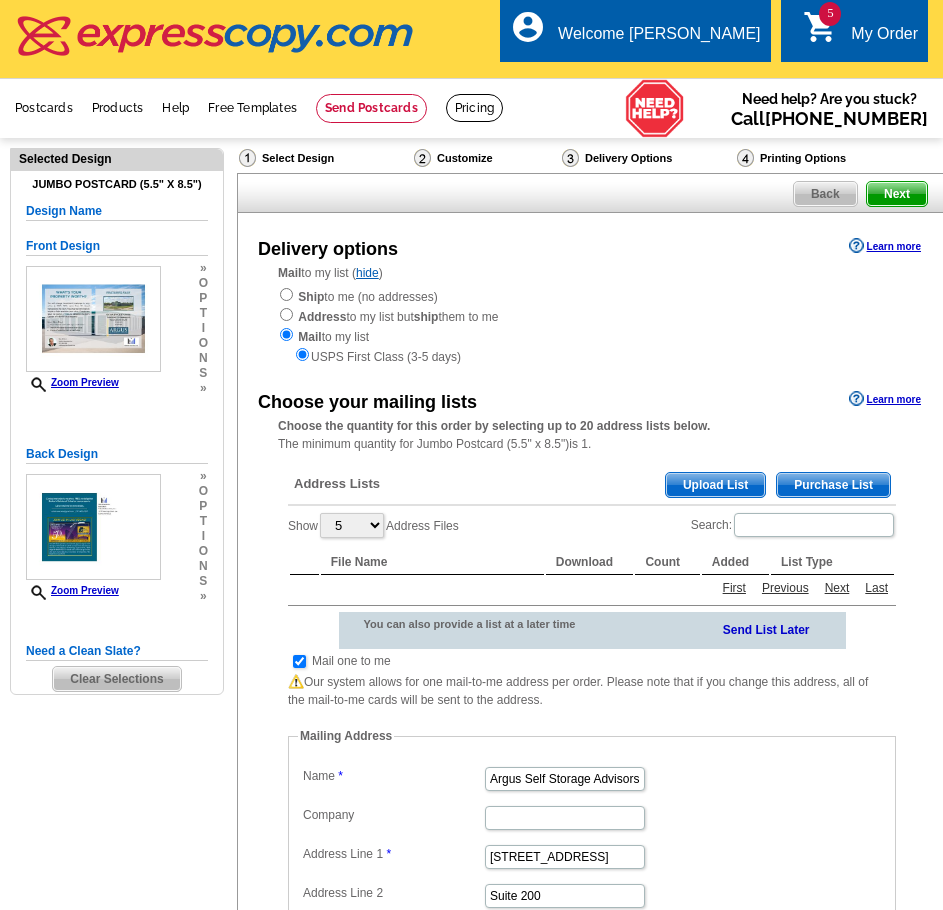 scroll, scrollTop: 0, scrollLeft: 0, axis: both 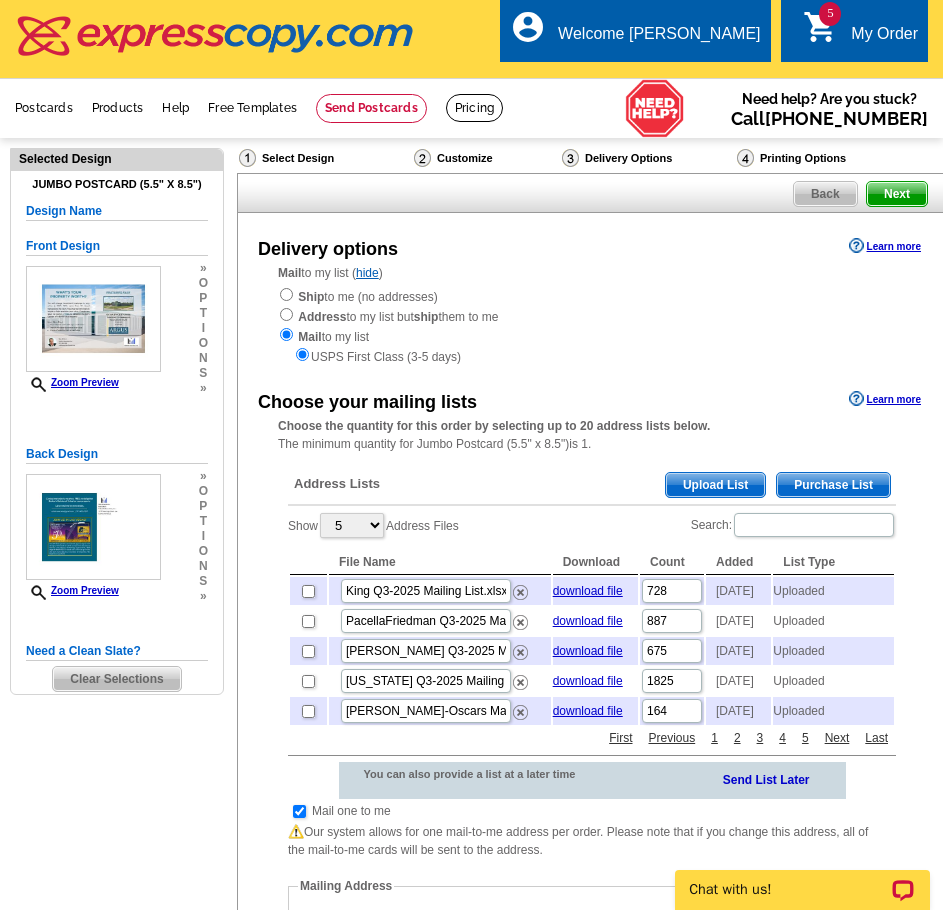 click on "Upload List" at bounding box center [715, 485] 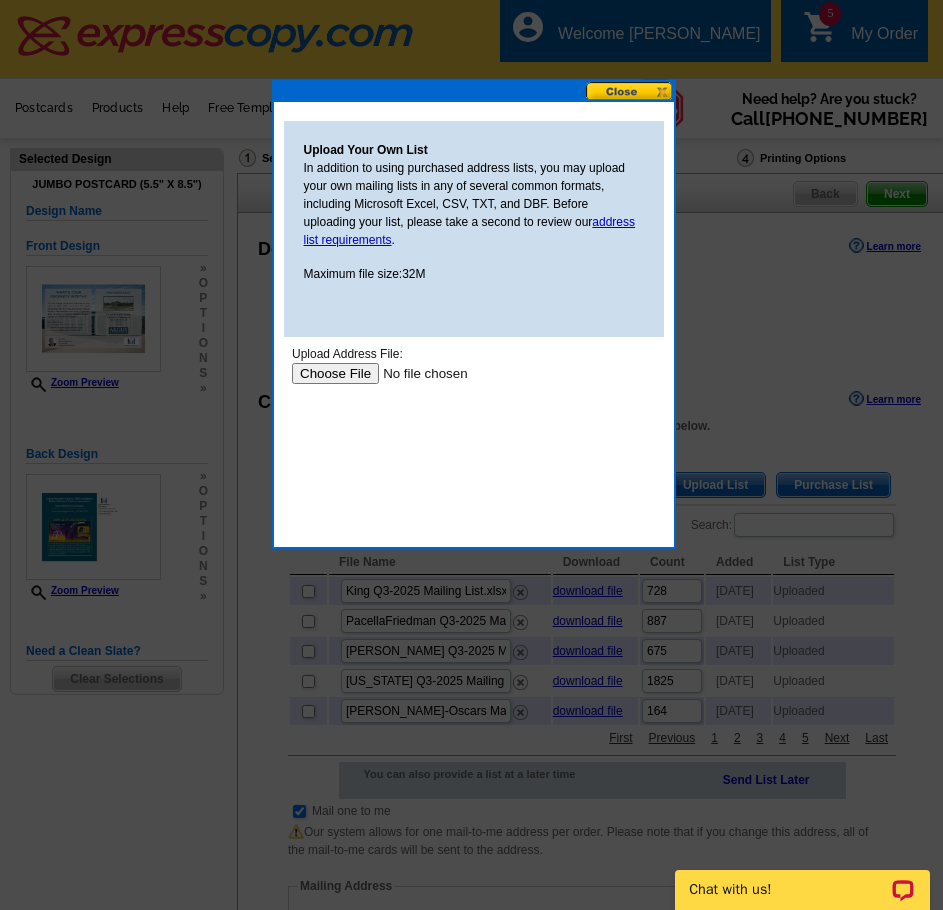 scroll, scrollTop: 0, scrollLeft: 0, axis: both 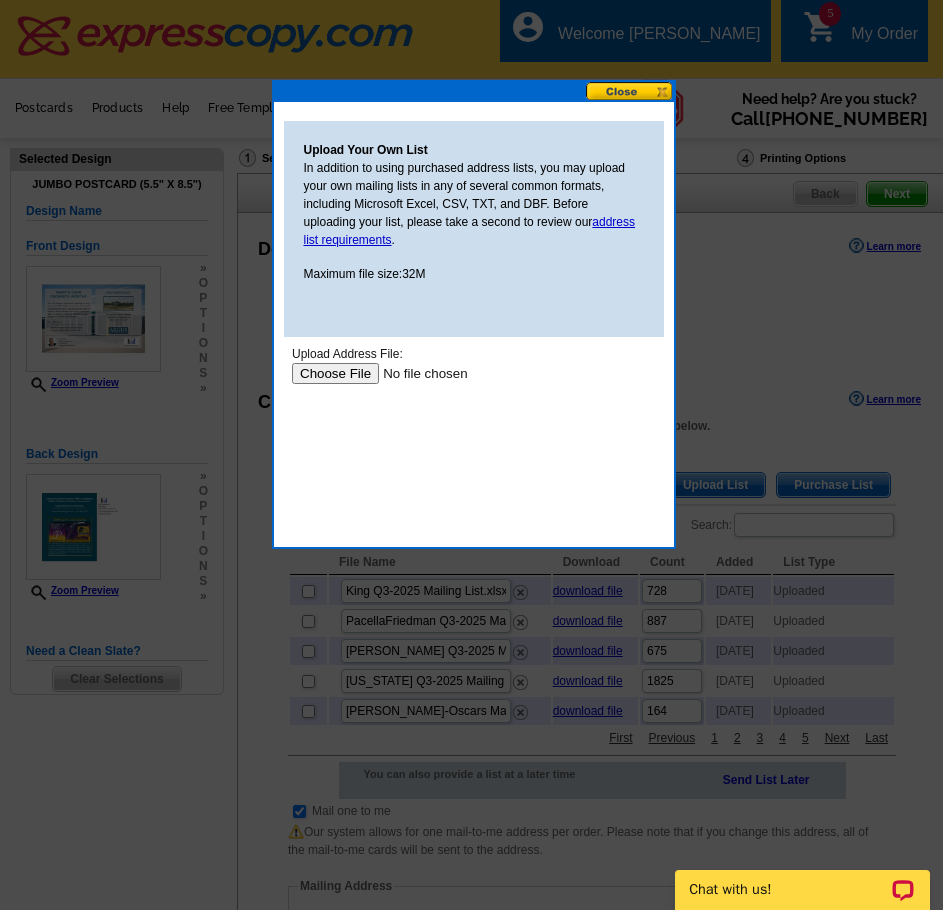 click at bounding box center (417, 373) 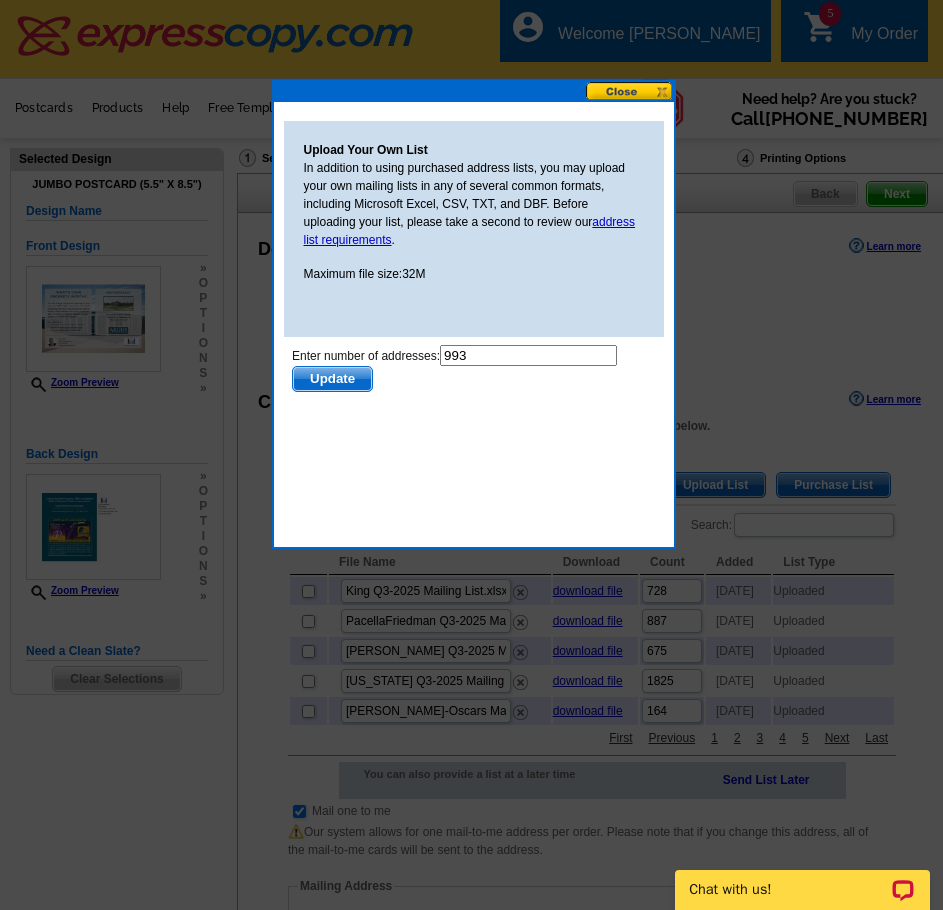 scroll, scrollTop: 0, scrollLeft: 0, axis: both 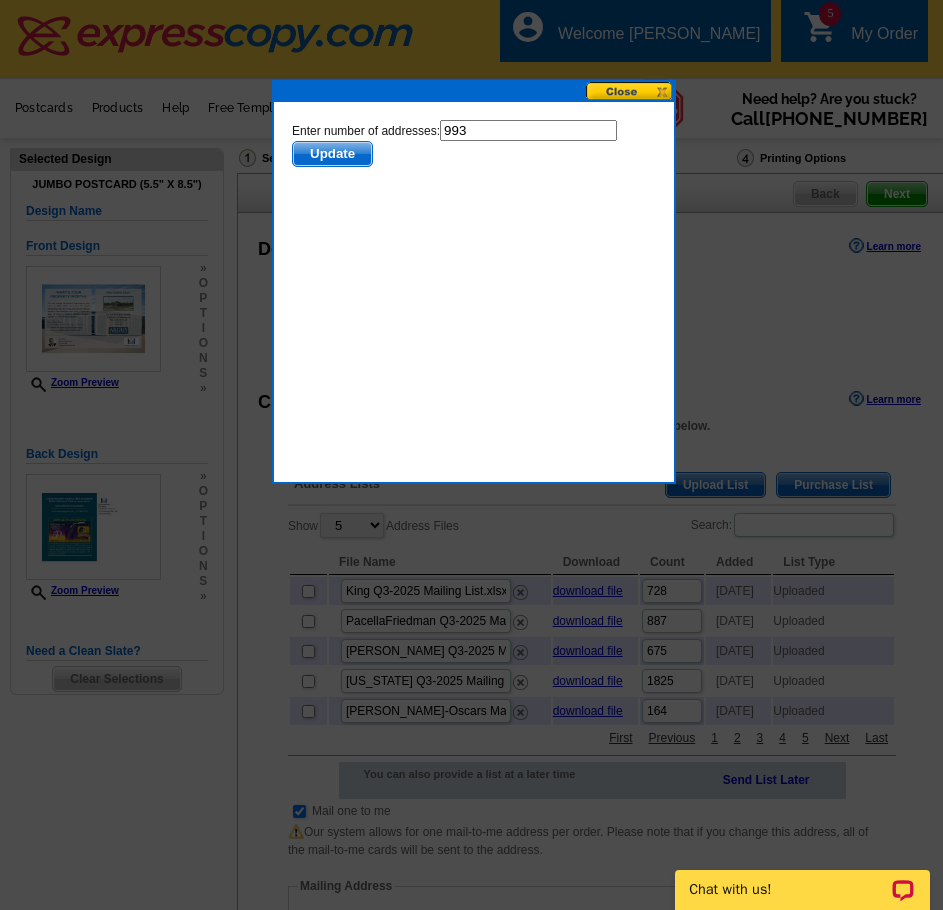 click on "Update" at bounding box center (331, 154) 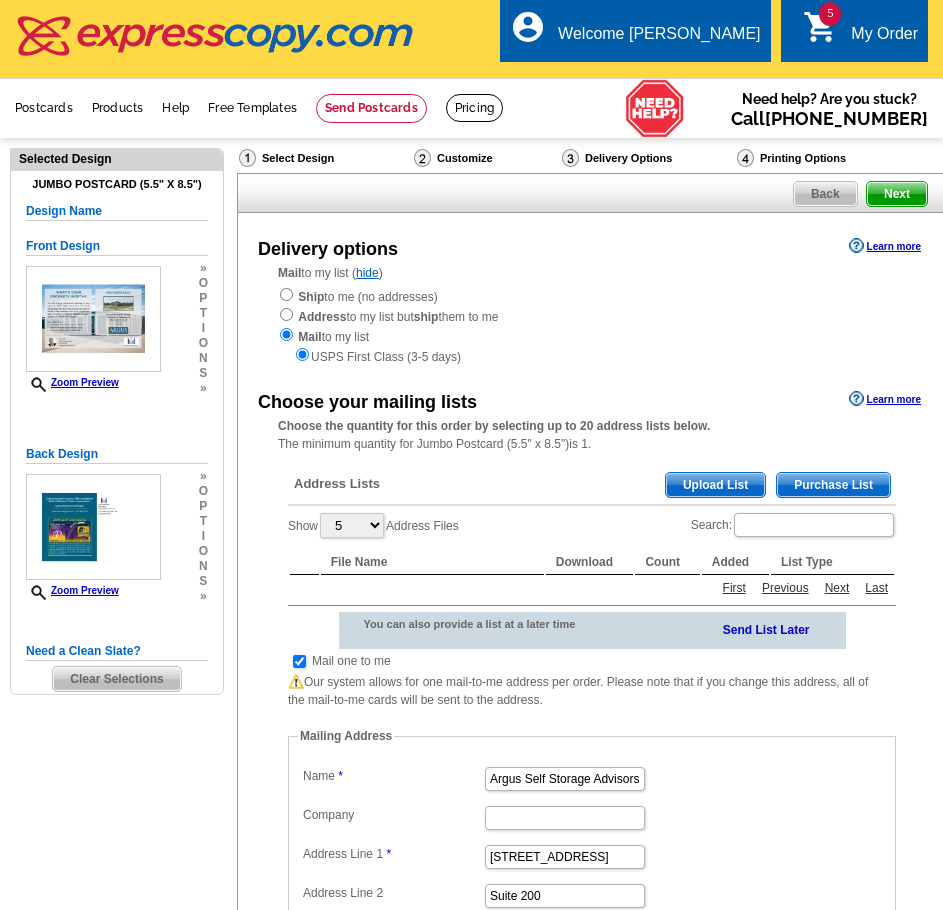 scroll, scrollTop: 0, scrollLeft: 0, axis: both 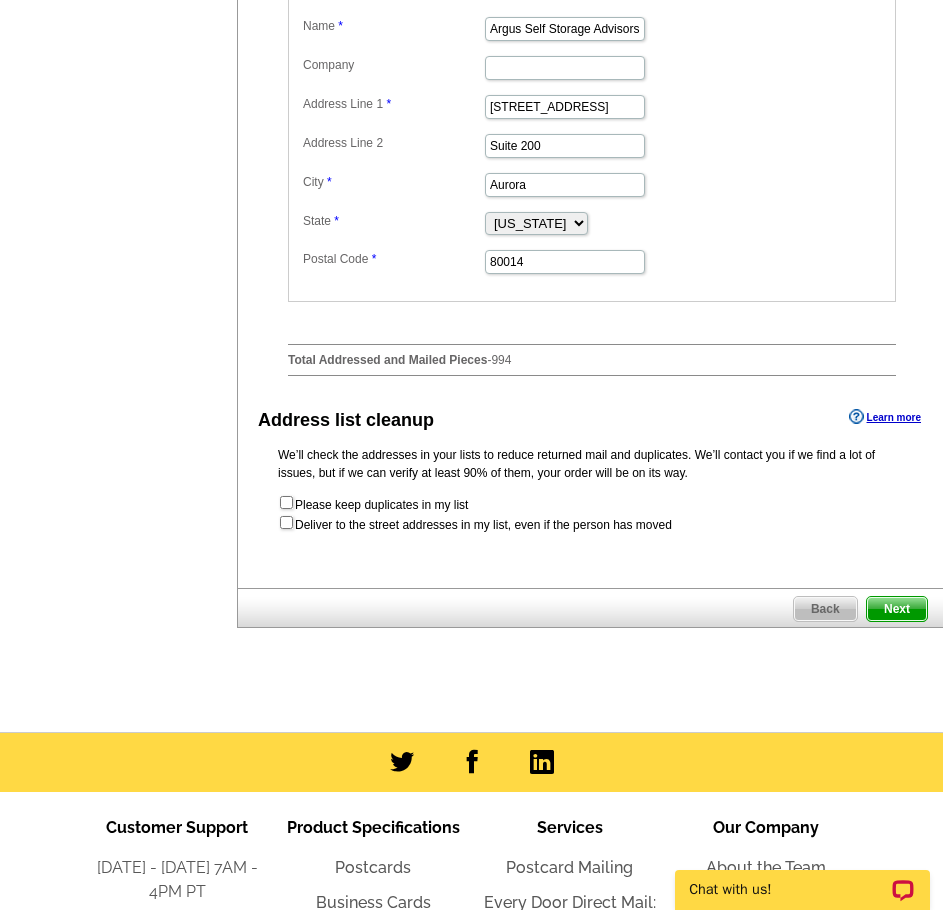 click on "Next" at bounding box center [897, 609] 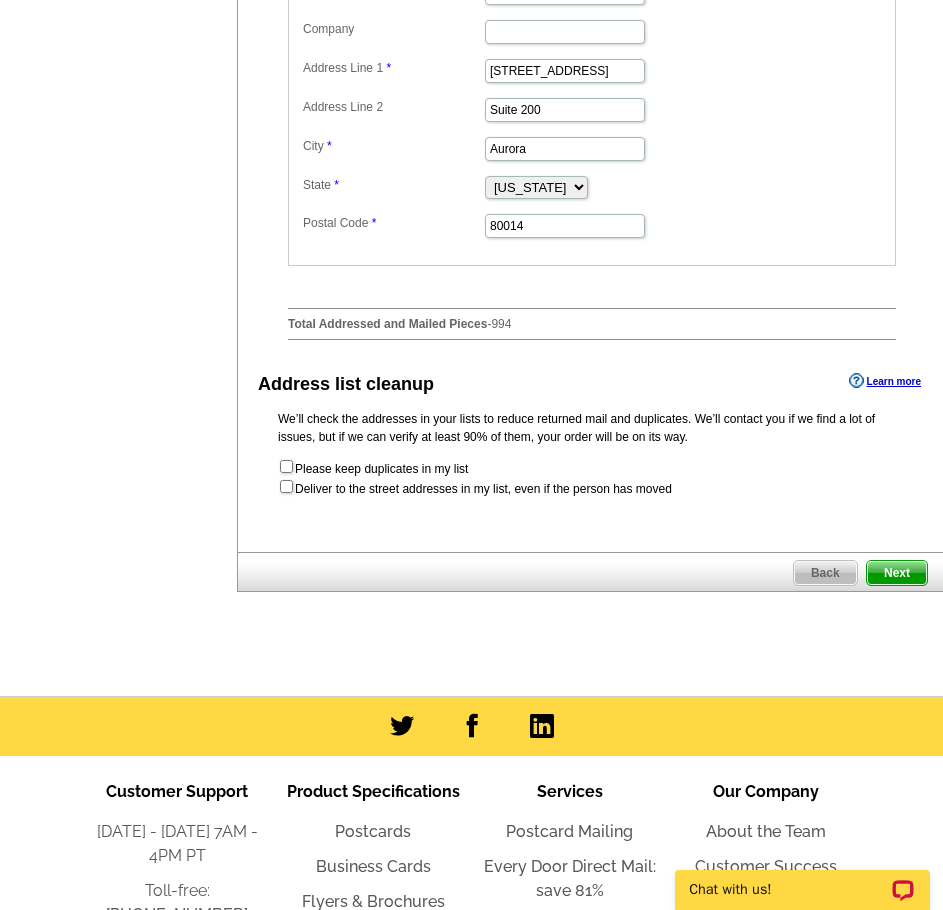 scroll, scrollTop: 0, scrollLeft: 0, axis: both 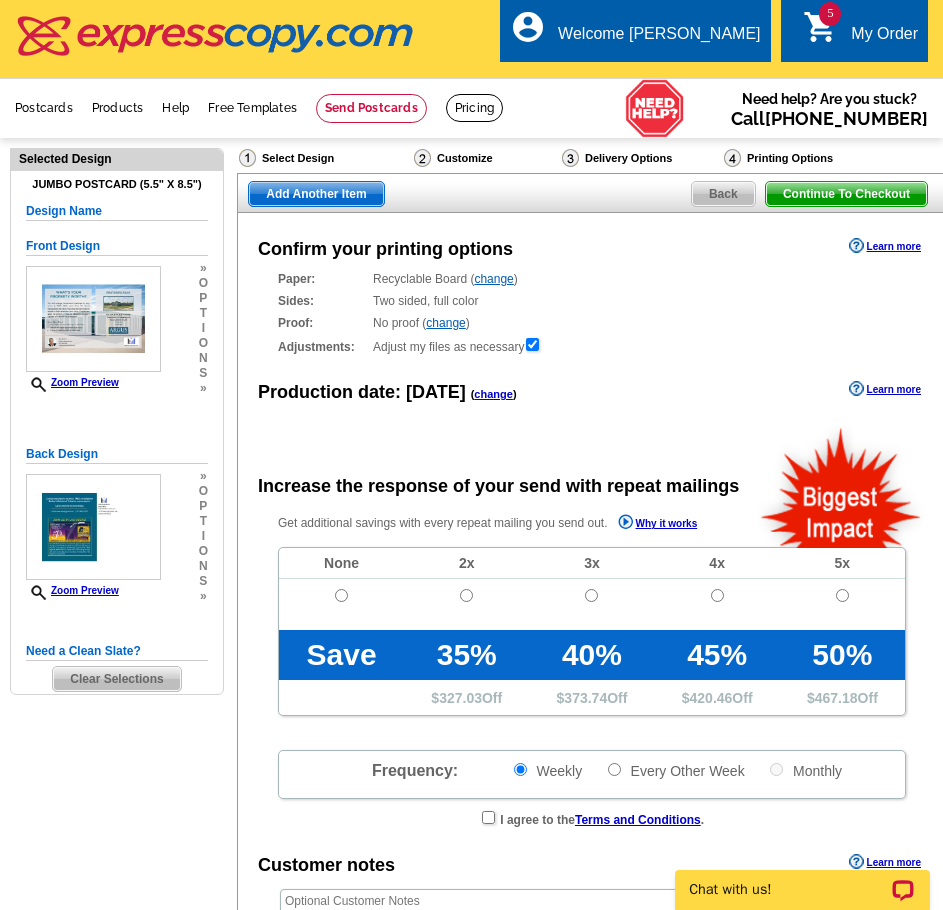 radio on "false" 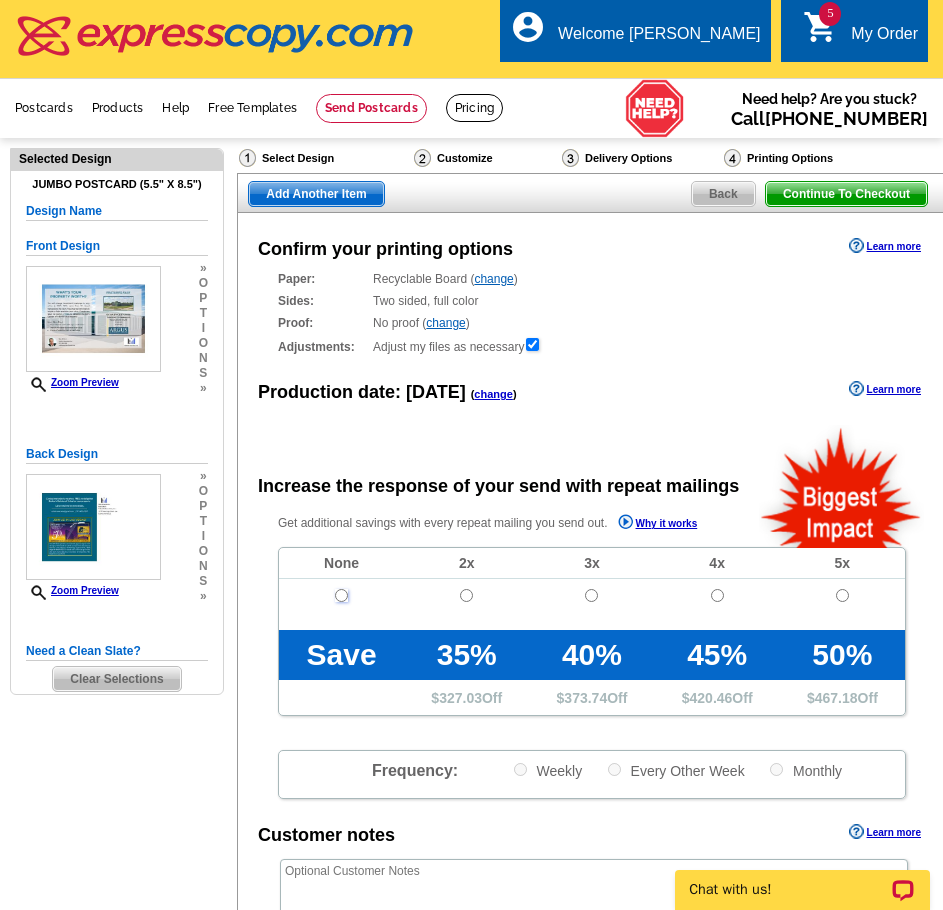click at bounding box center (341, 595) 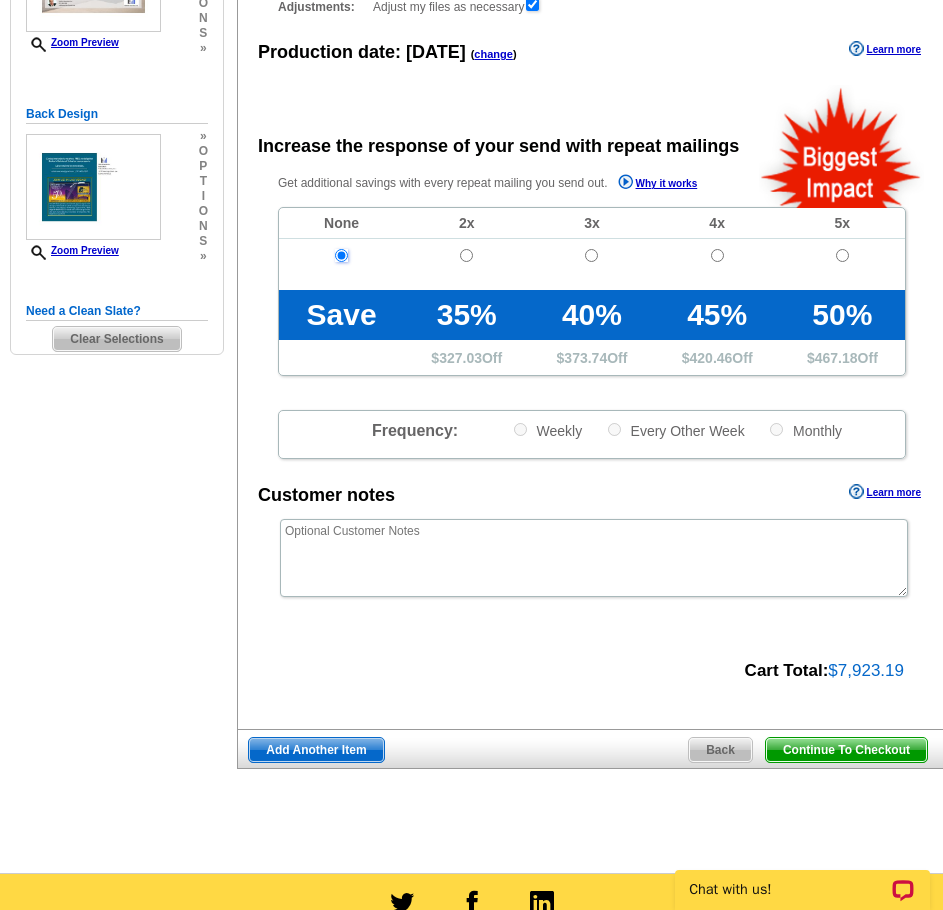 scroll, scrollTop: 400, scrollLeft: 0, axis: vertical 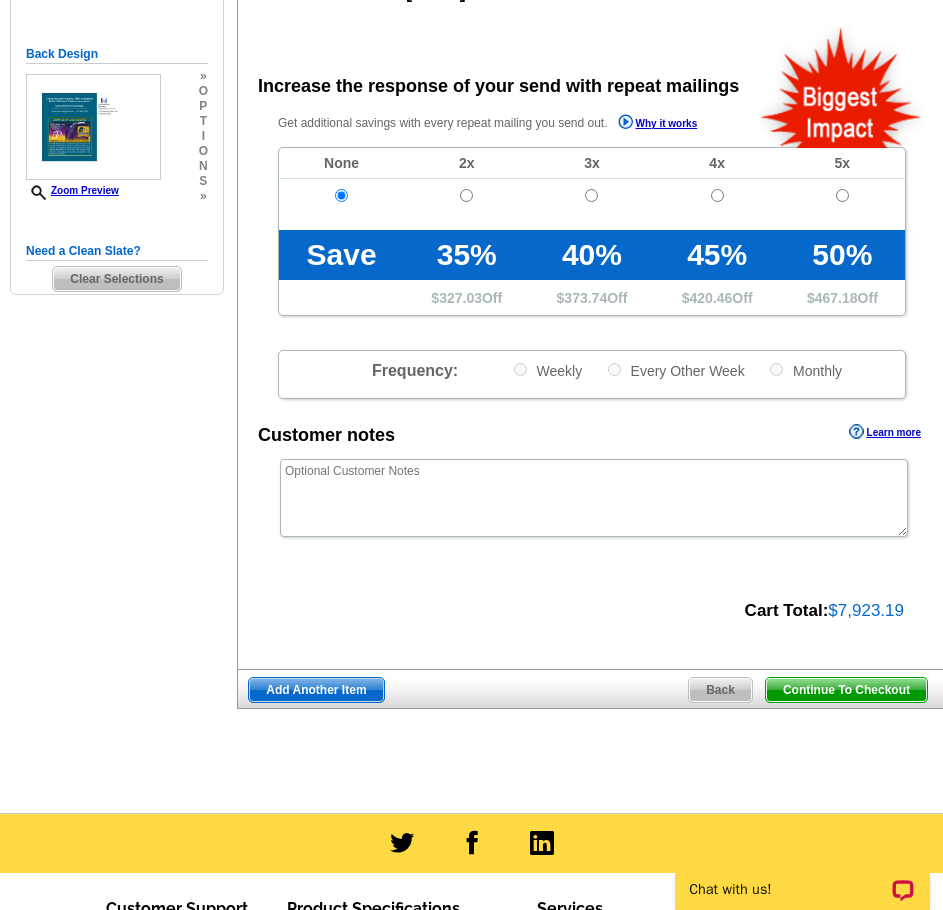 click on "Add Another Item" at bounding box center [316, 690] 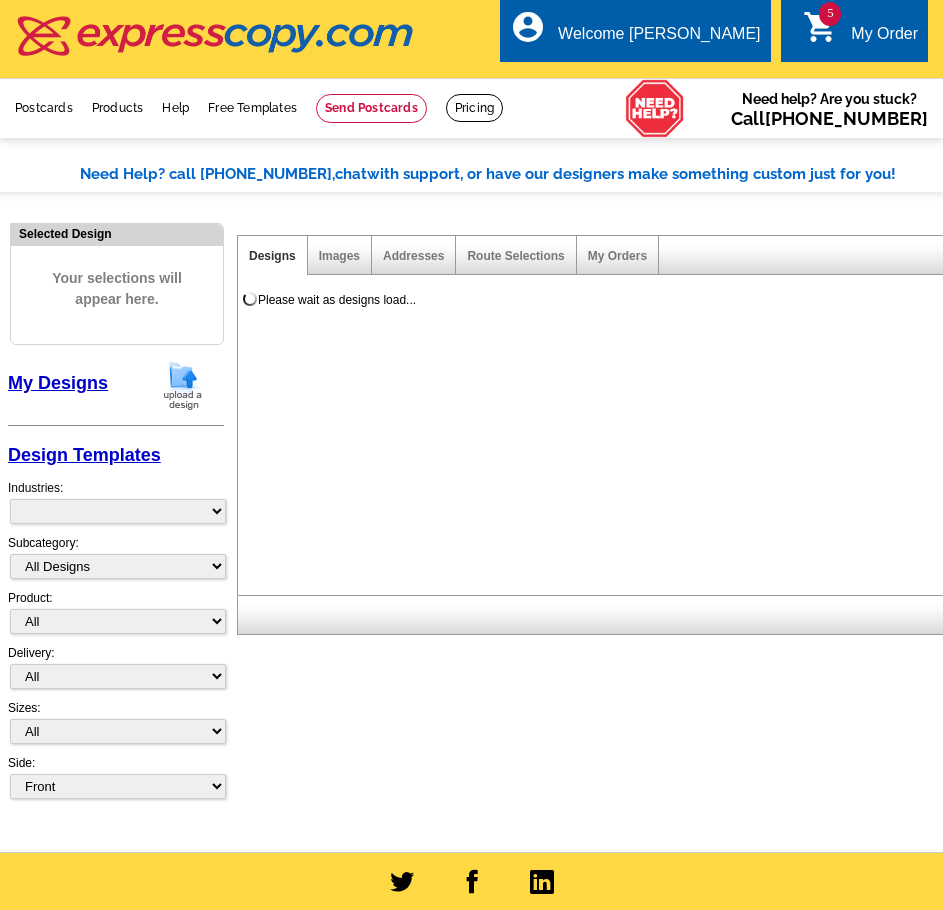 scroll, scrollTop: 0, scrollLeft: 0, axis: both 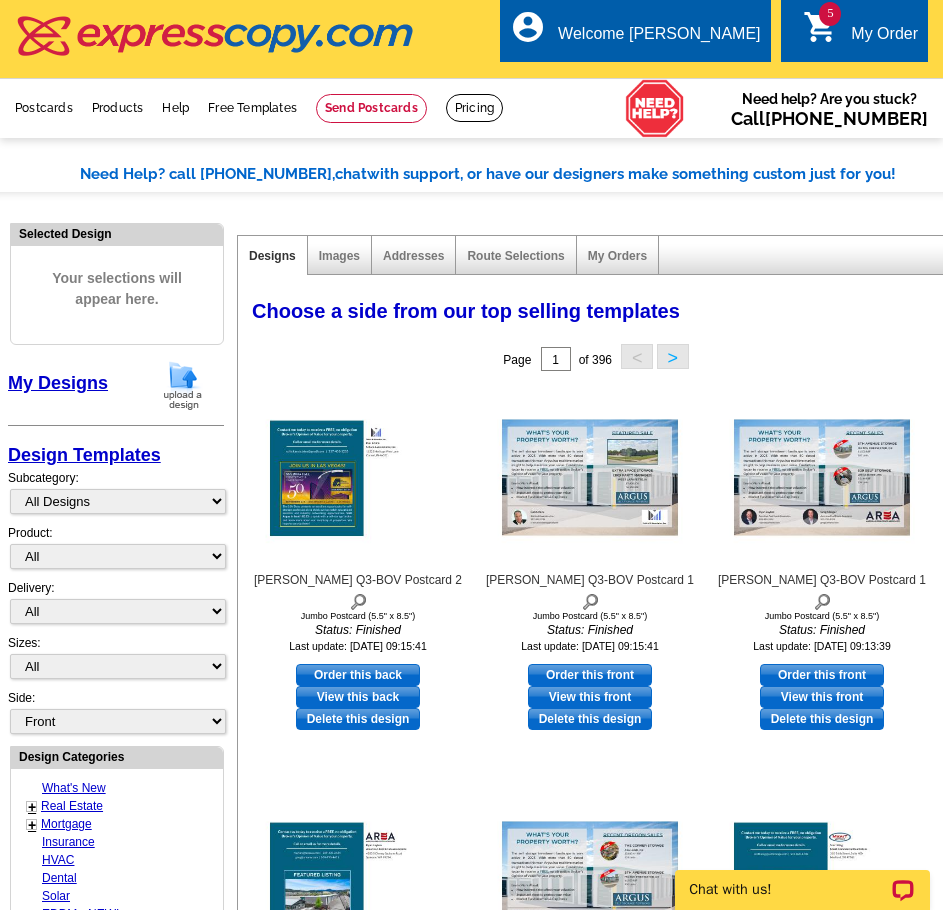 click at bounding box center (183, 385) 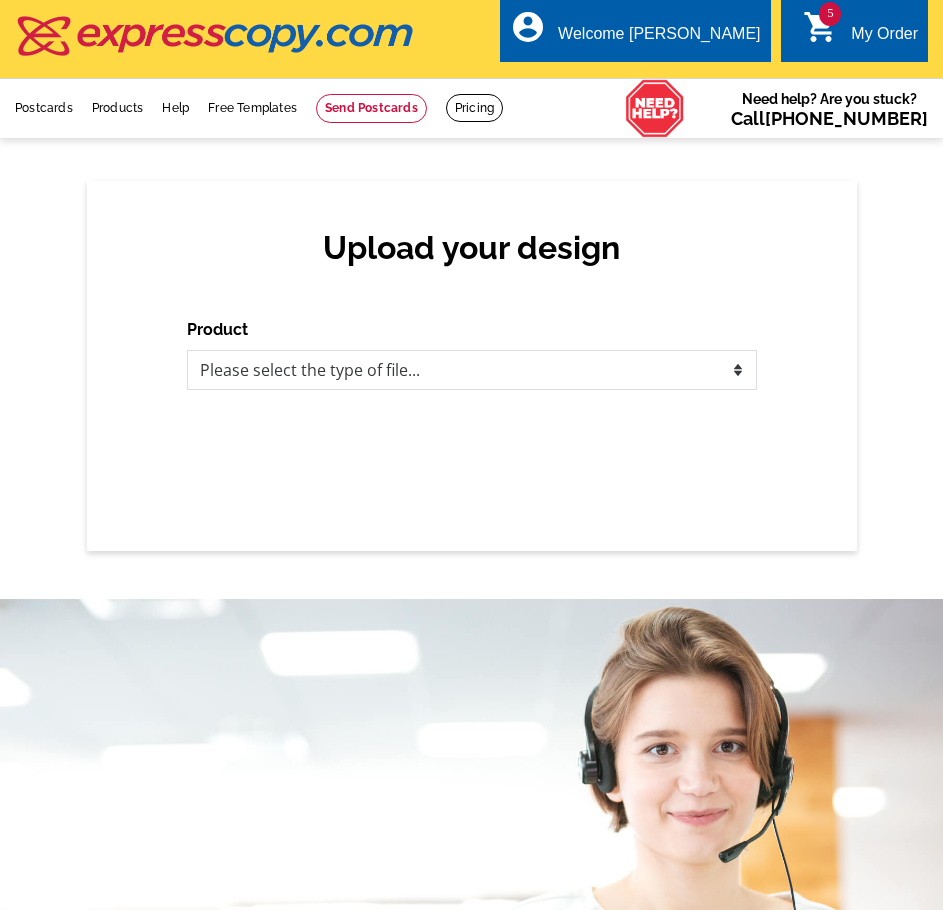 scroll, scrollTop: 0, scrollLeft: 0, axis: both 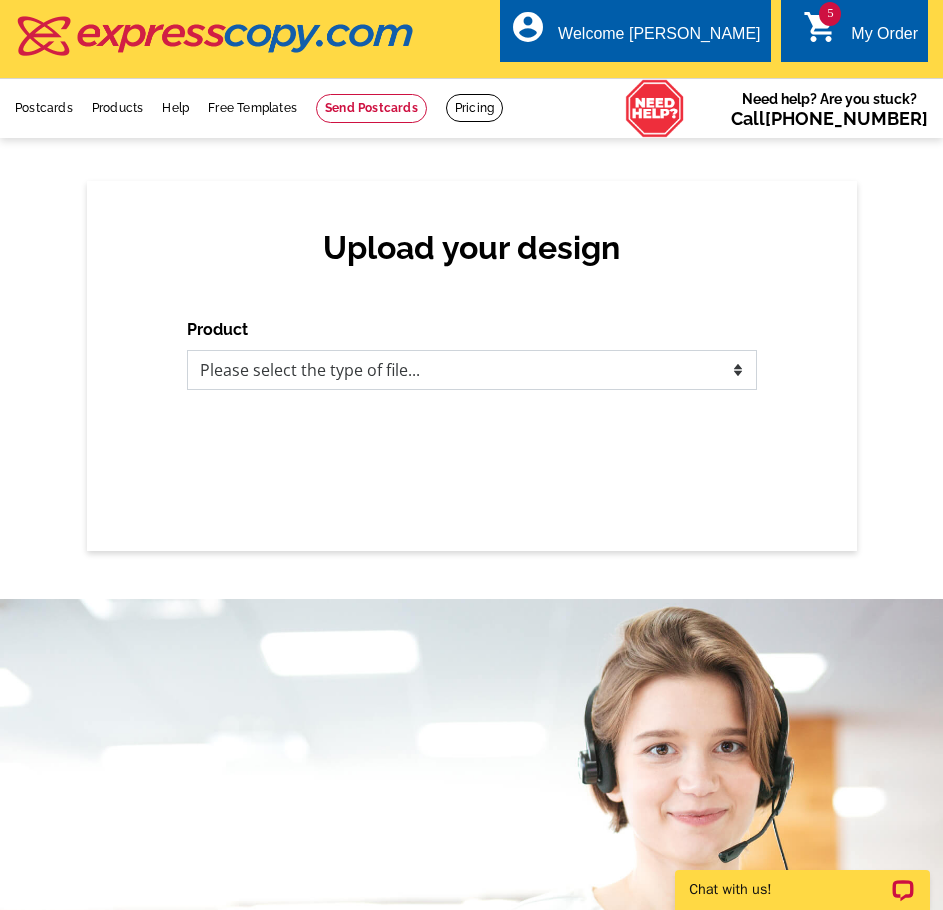 click on "Please select the type of file...
Postcards
Business Cards
Letters and flyers
Greeting Cards
Door Hangers" at bounding box center [472, 370] 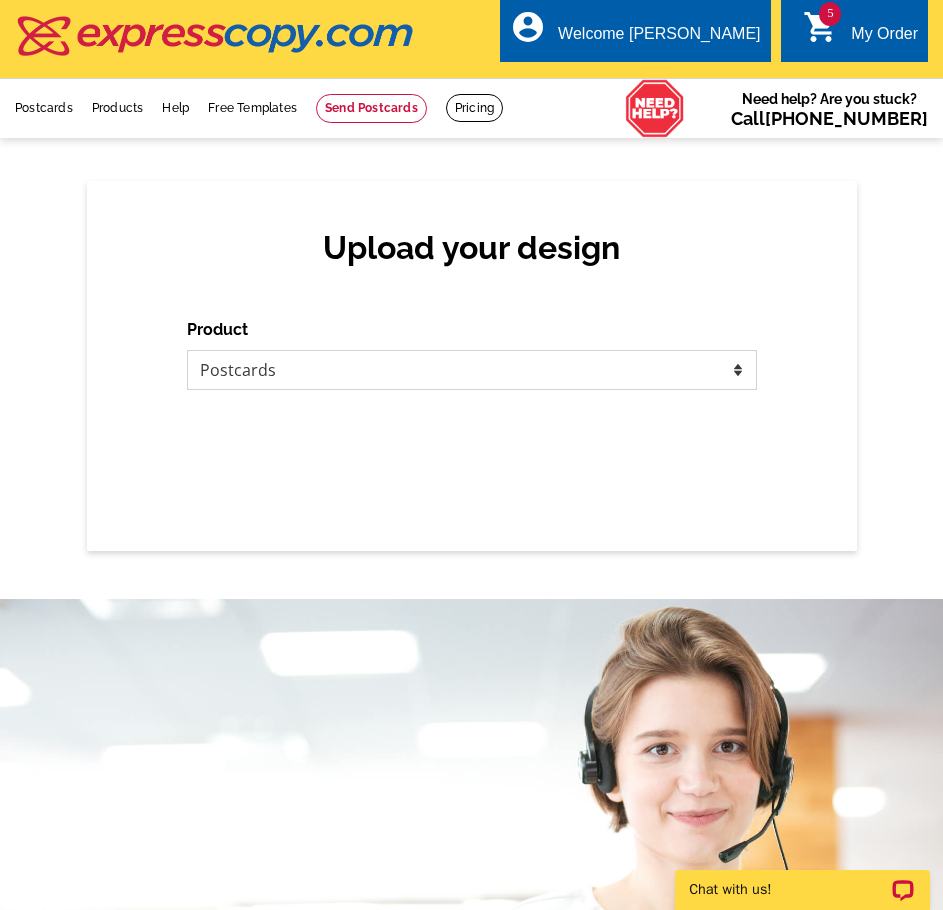 click on "Please select the type of file...
Postcards
Business Cards
Letters and flyers
Greeting Cards
Door Hangers" at bounding box center [472, 370] 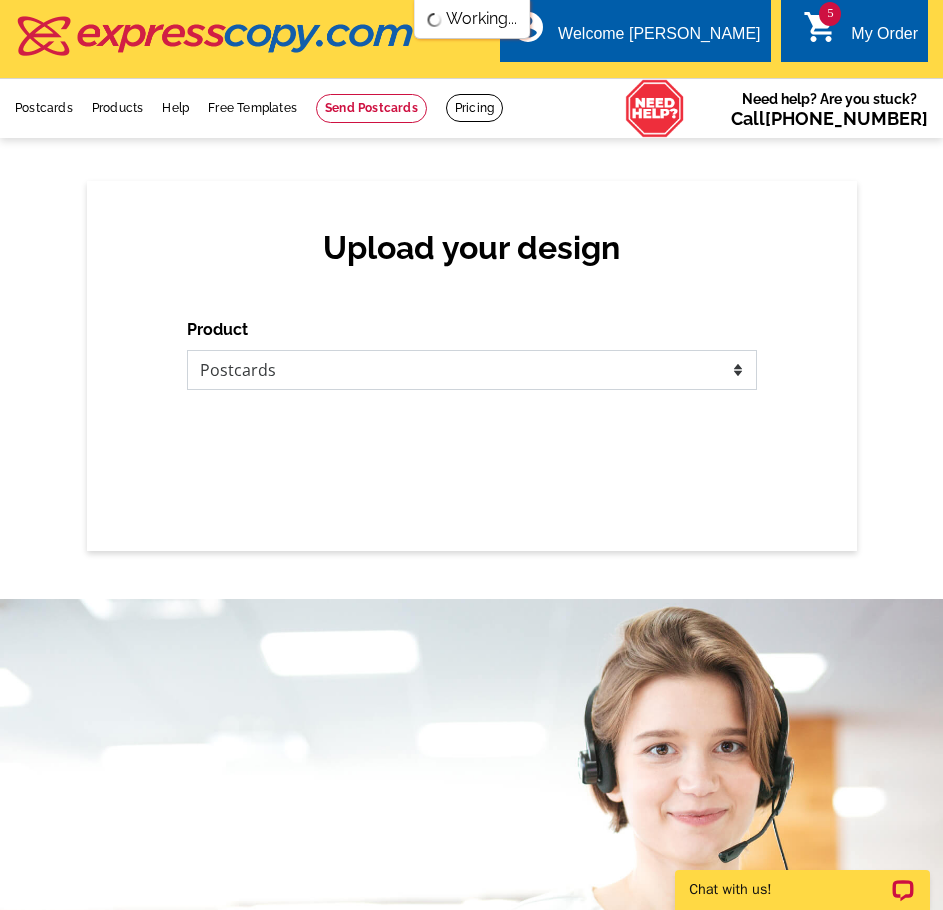 scroll, scrollTop: 0, scrollLeft: 0, axis: both 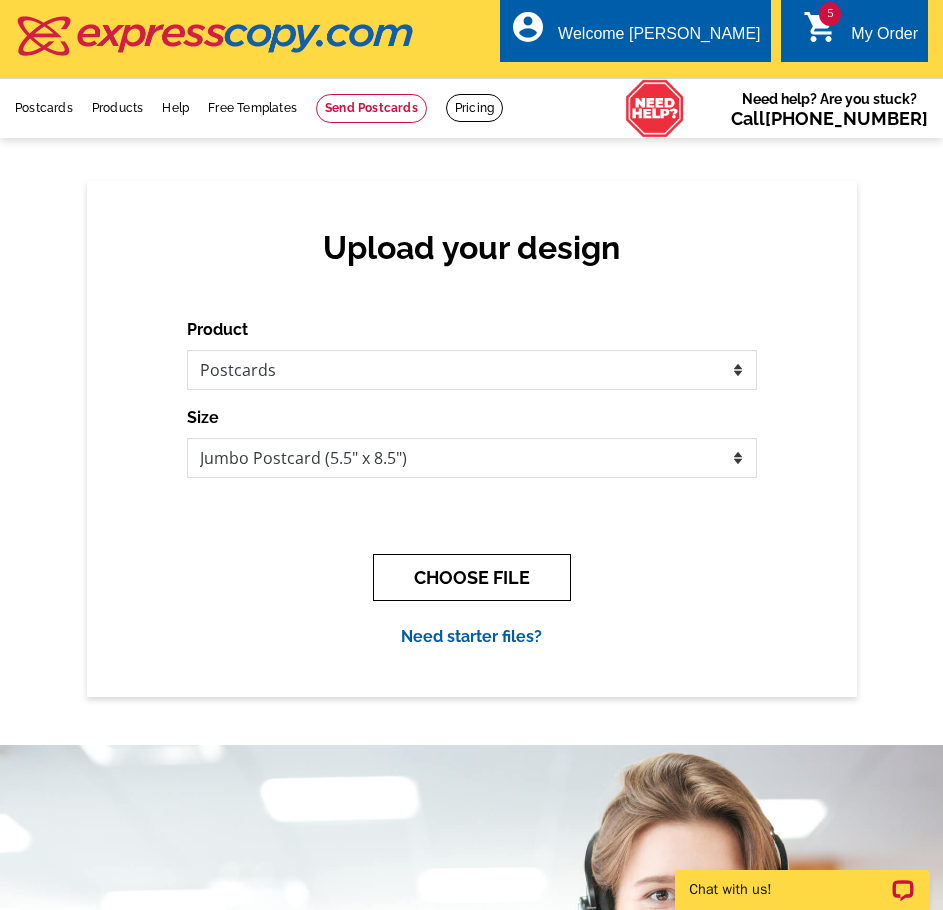 click on "CHOOSE FILE" at bounding box center [472, 577] 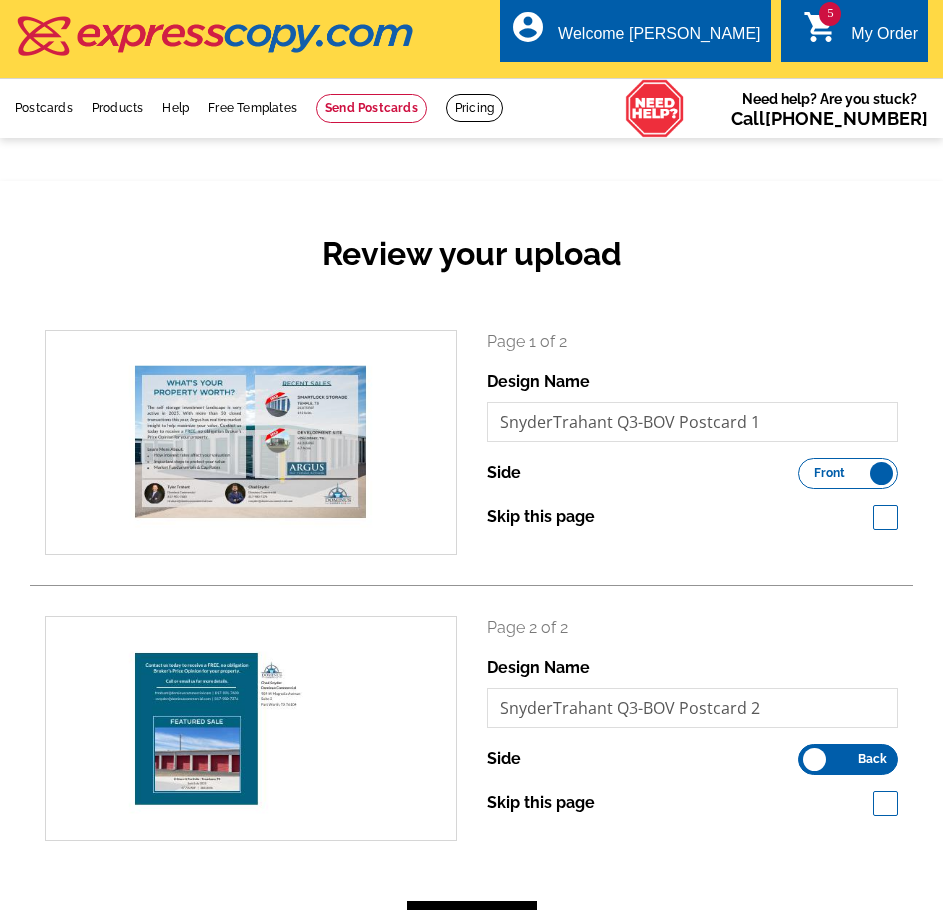 scroll, scrollTop: 0, scrollLeft: 0, axis: both 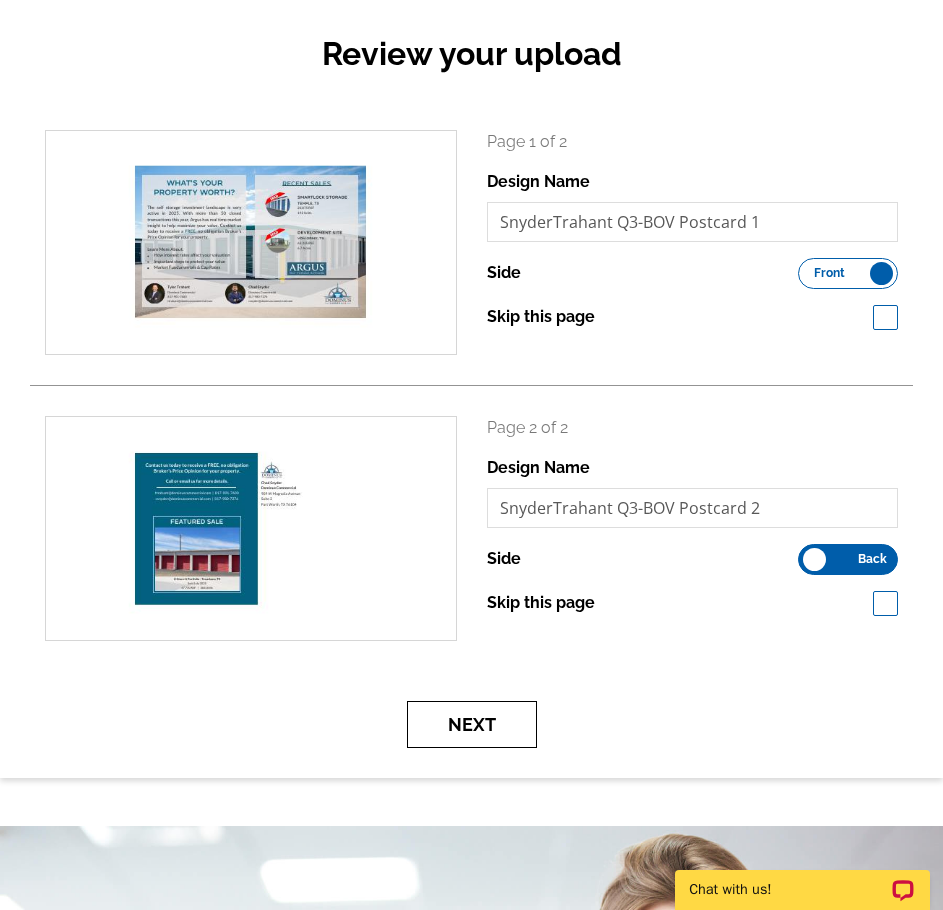 click on "Next" at bounding box center [472, 724] 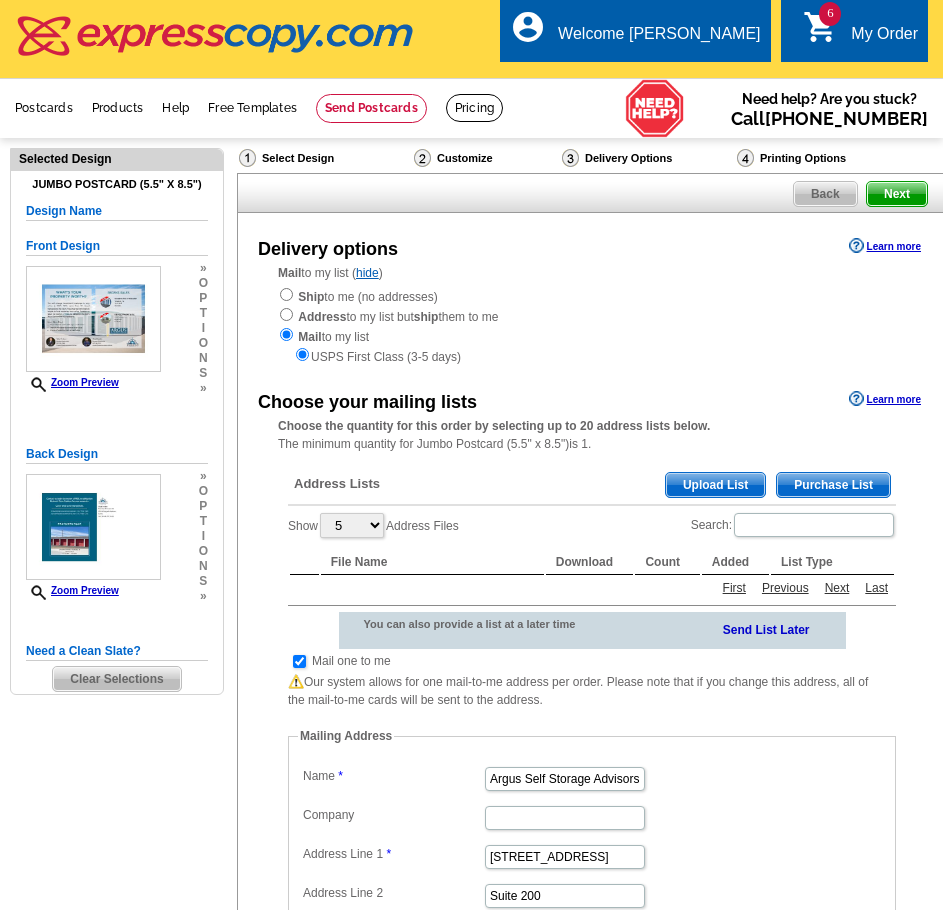 scroll, scrollTop: 0, scrollLeft: 0, axis: both 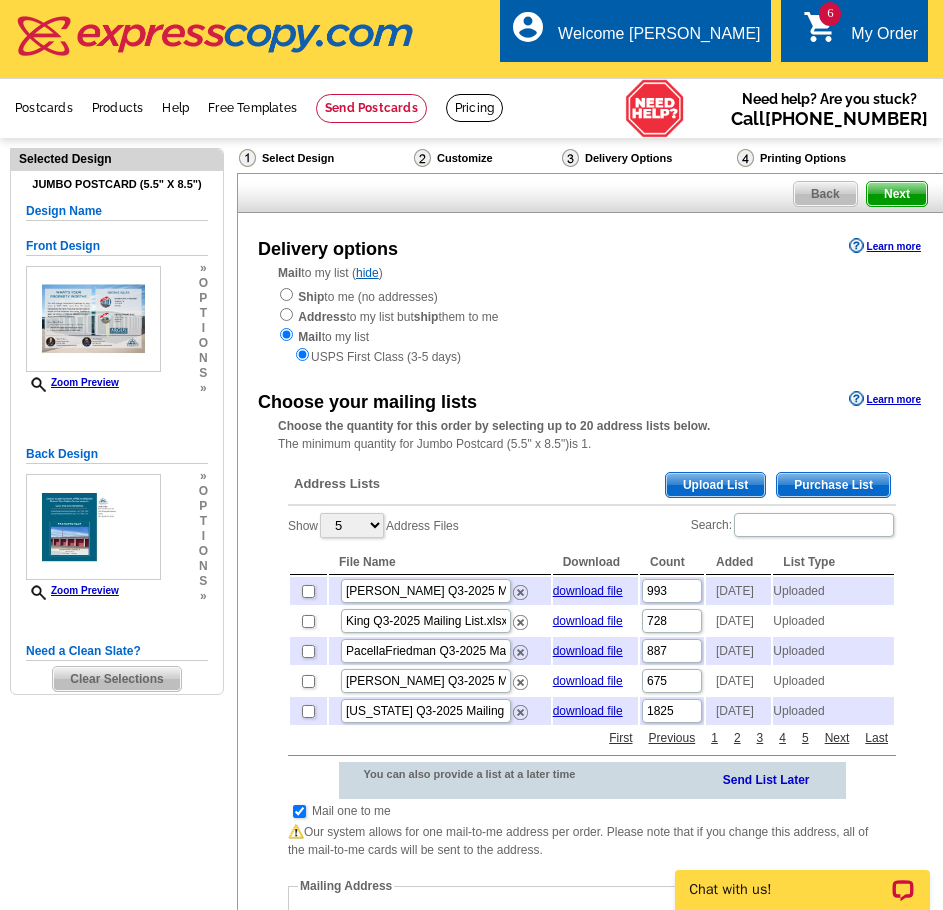 click on "Upload List" at bounding box center [715, 485] 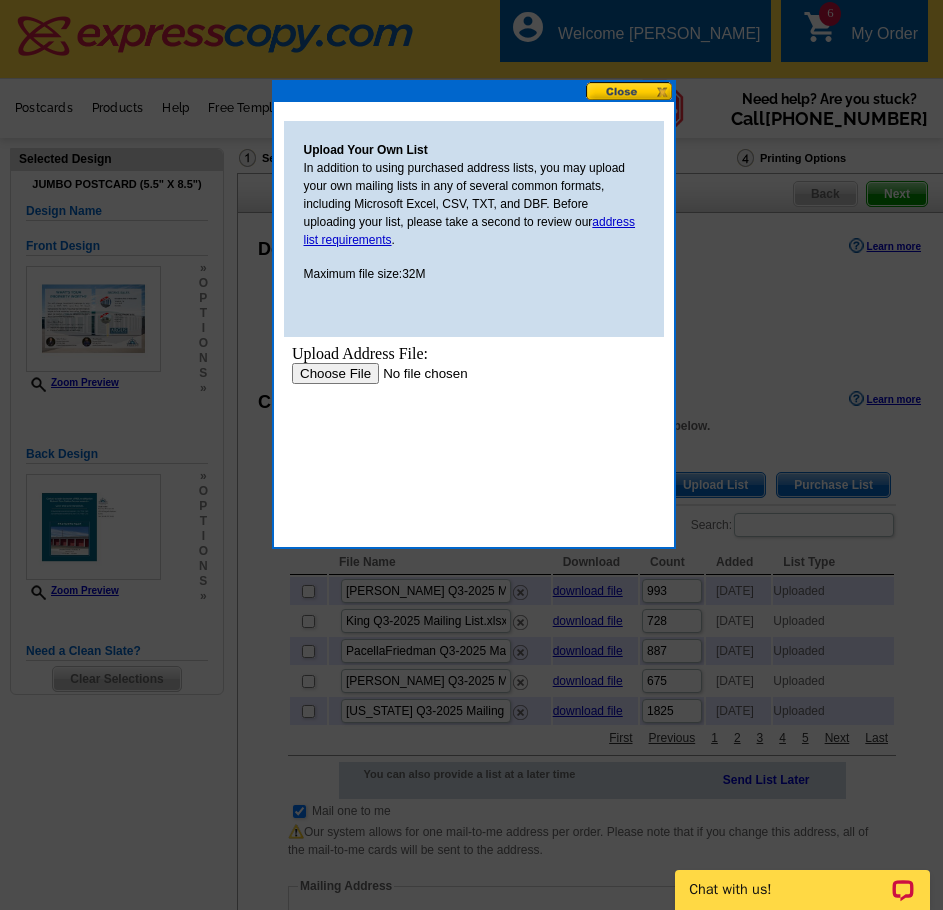 scroll, scrollTop: 0, scrollLeft: 0, axis: both 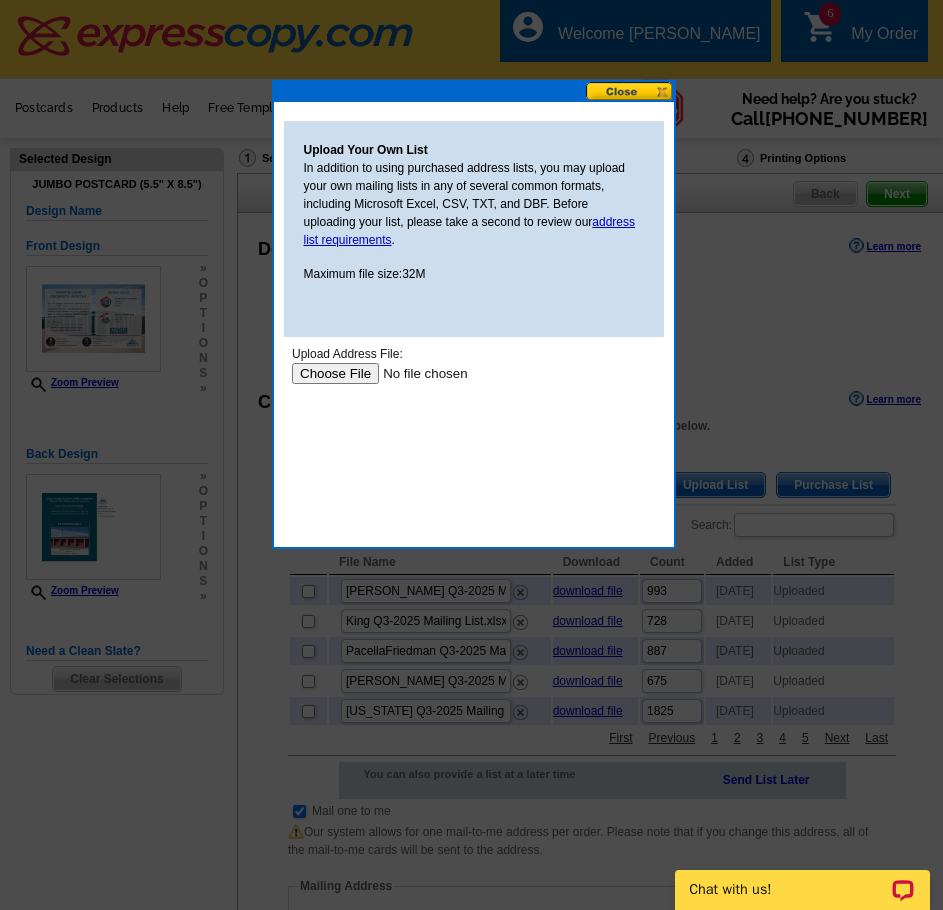 click at bounding box center (417, 373) 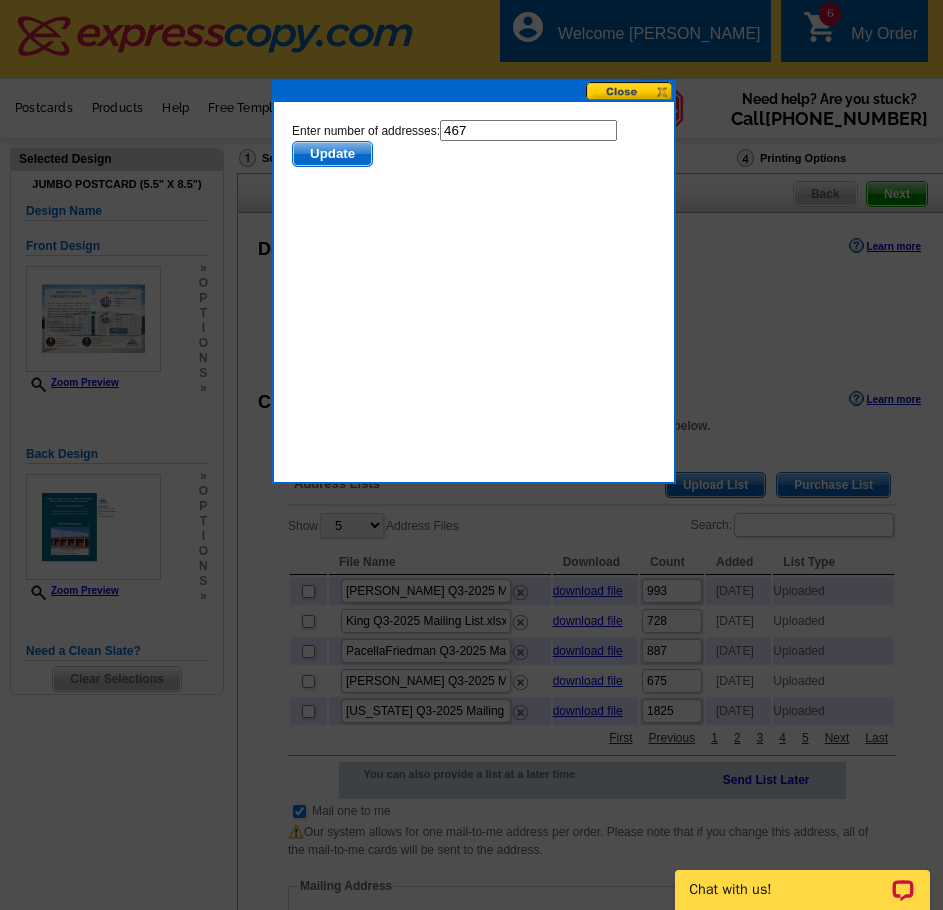 scroll, scrollTop: 0, scrollLeft: 0, axis: both 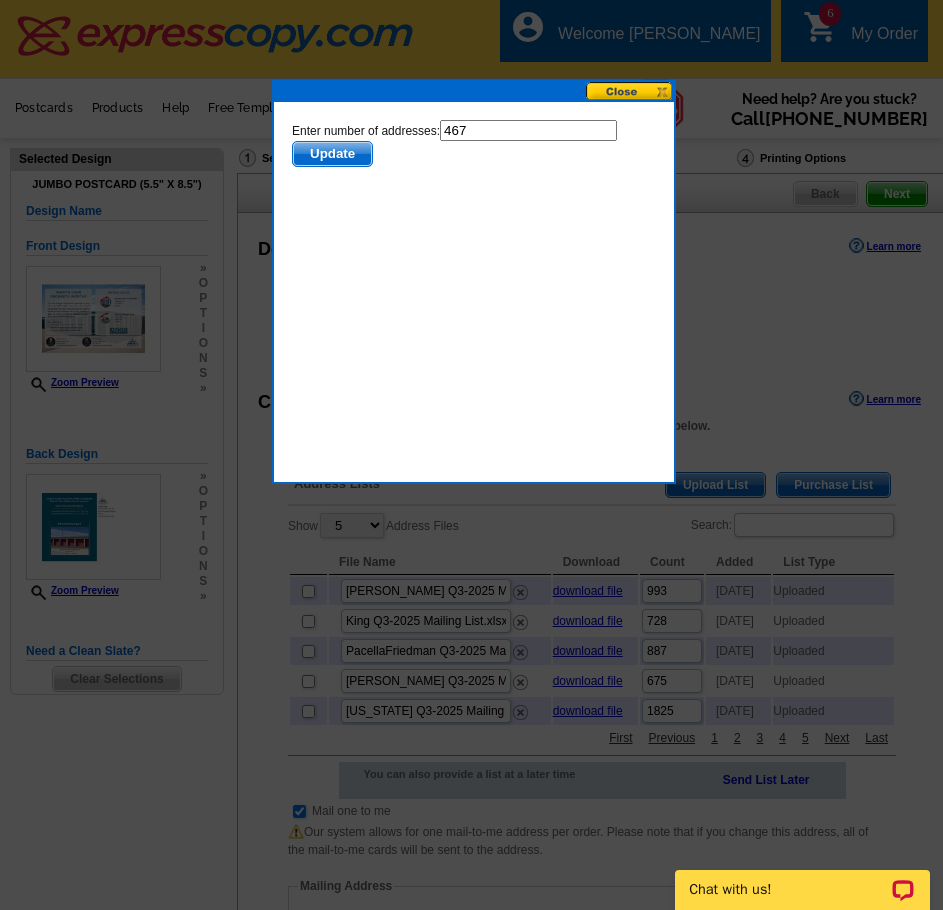 click on "Update" at bounding box center [331, 154] 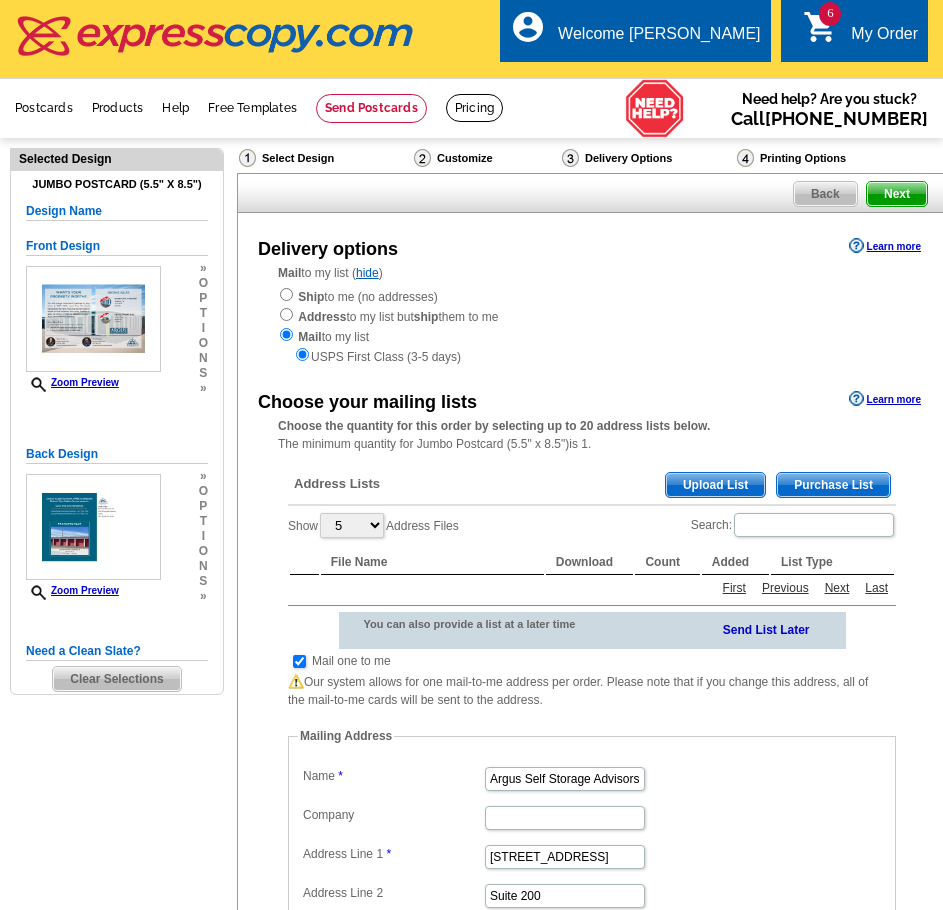 scroll, scrollTop: 0, scrollLeft: 0, axis: both 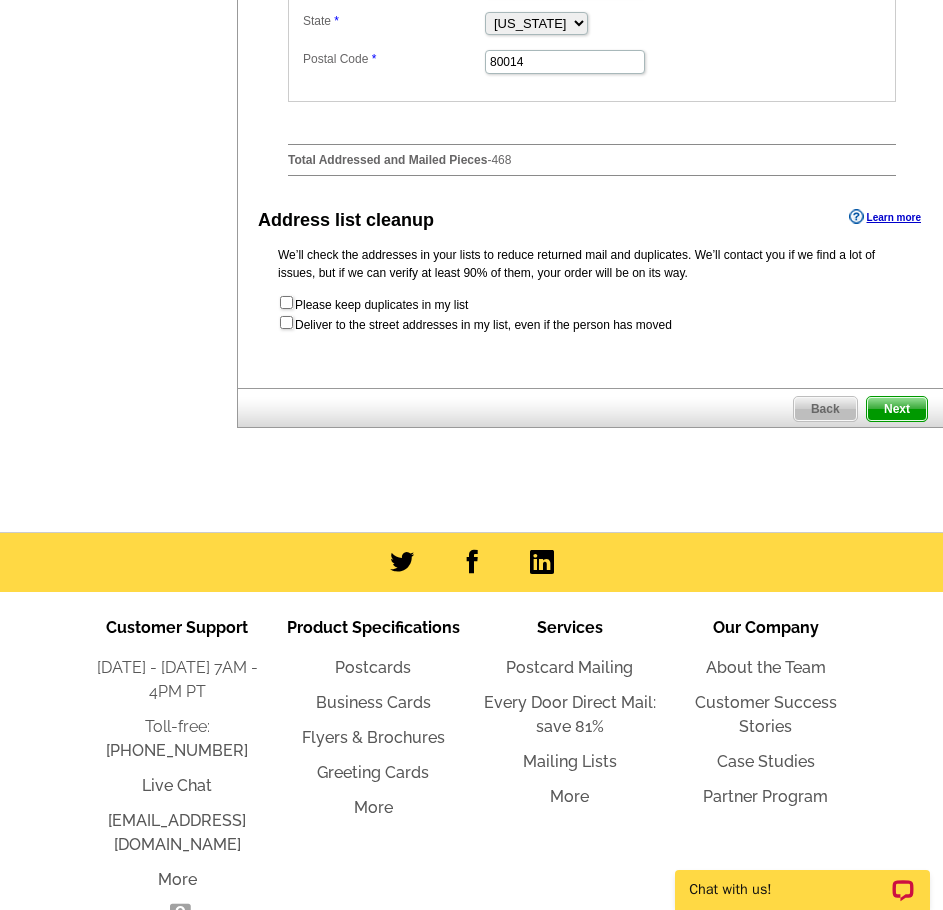 click on "Next" at bounding box center [897, 409] 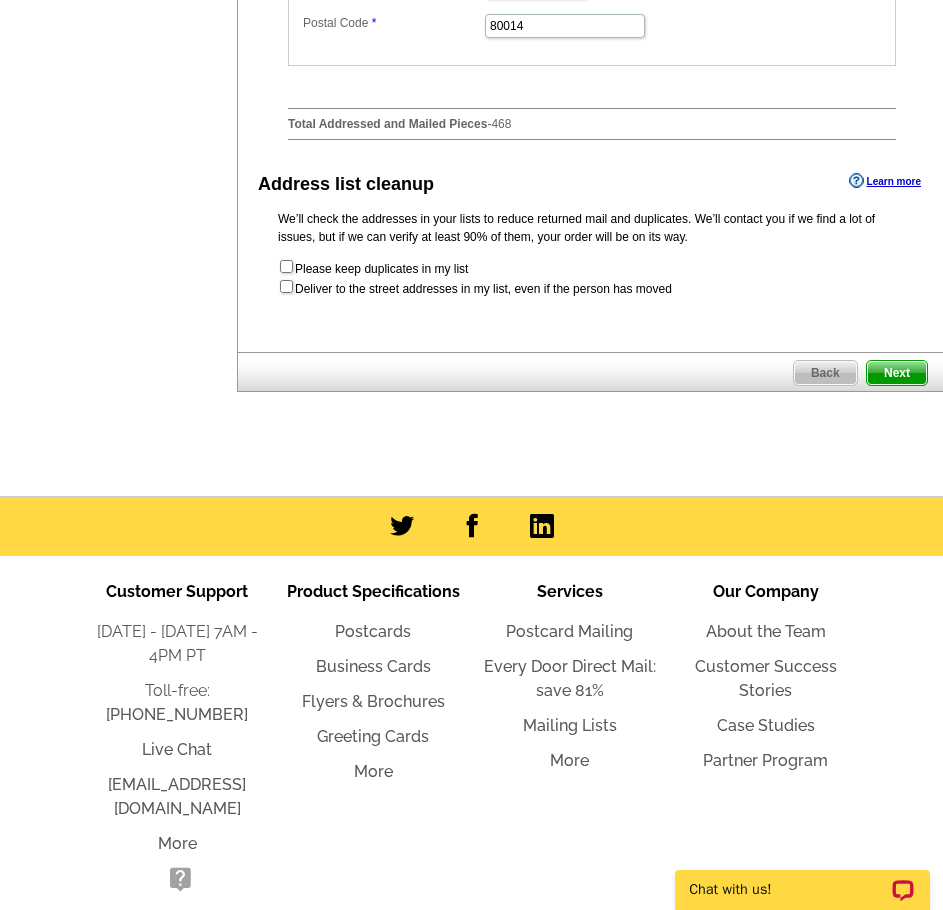 scroll, scrollTop: 0, scrollLeft: 0, axis: both 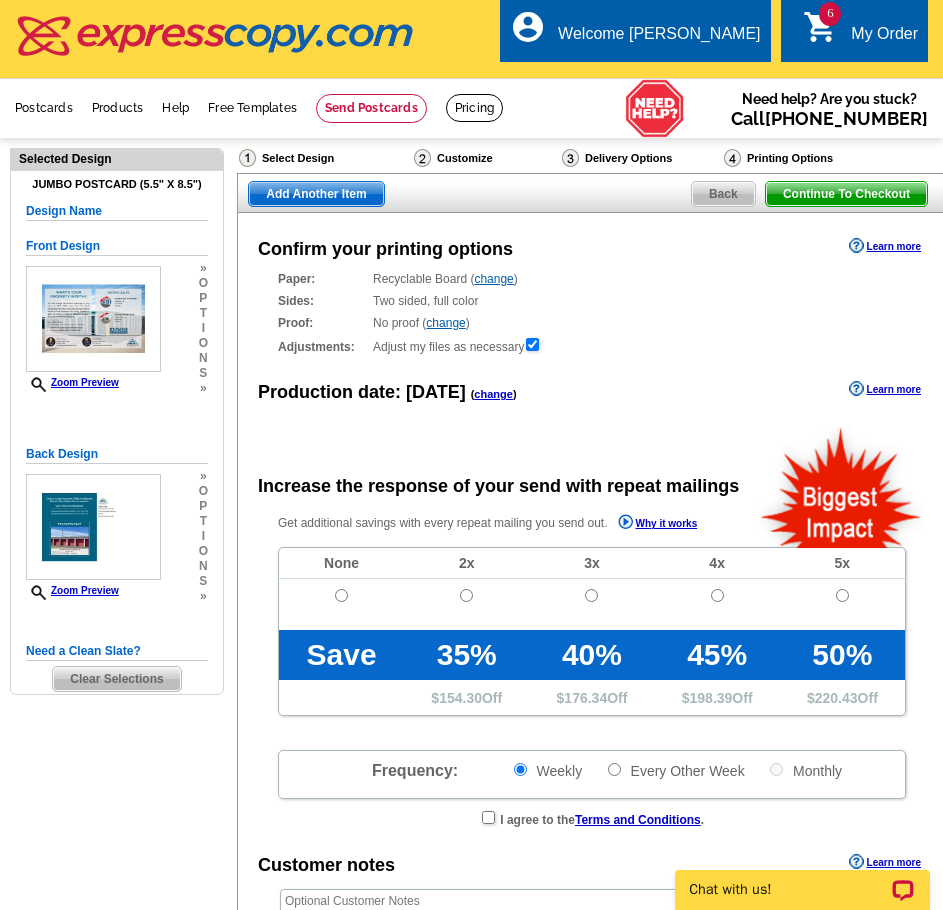 radio on "false" 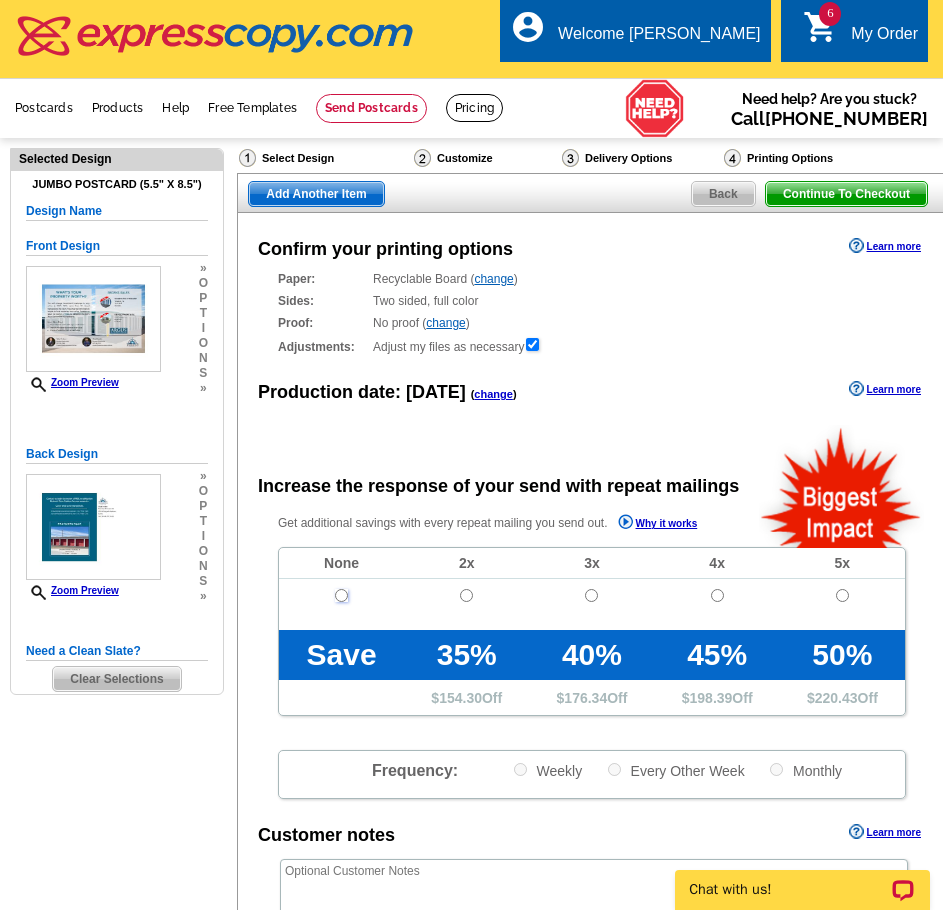click at bounding box center [341, 595] 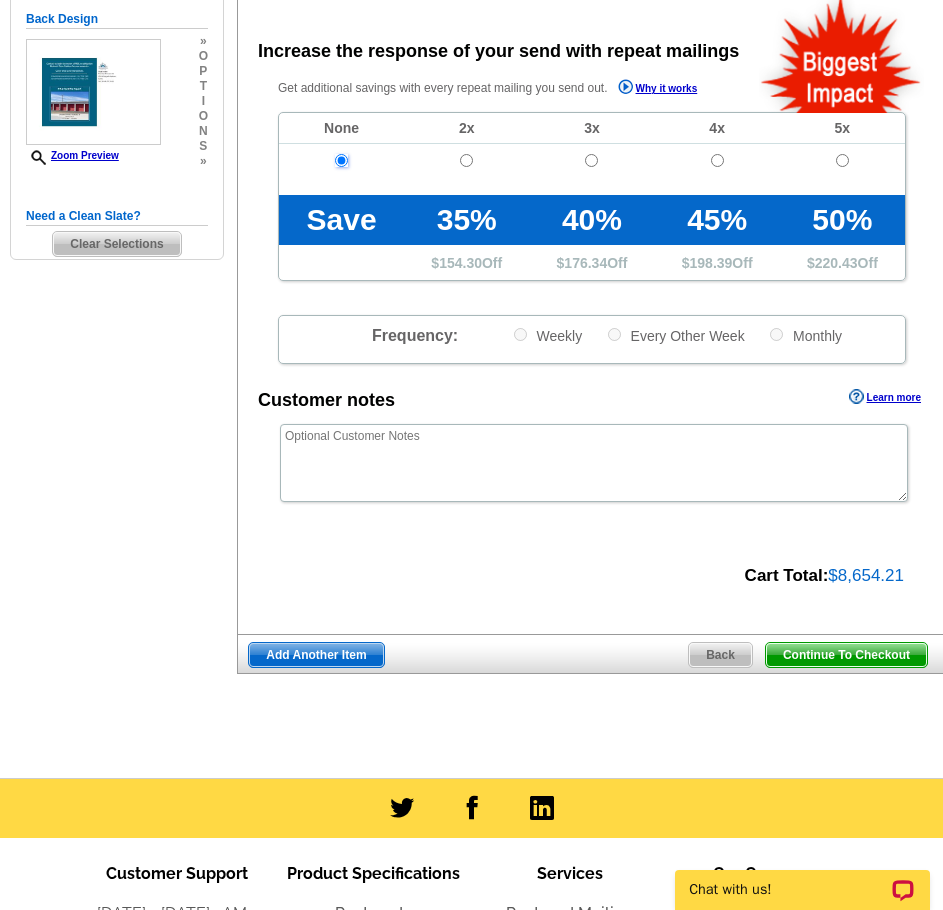 scroll, scrollTop: 500, scrollLeft: 0, axis: vertical 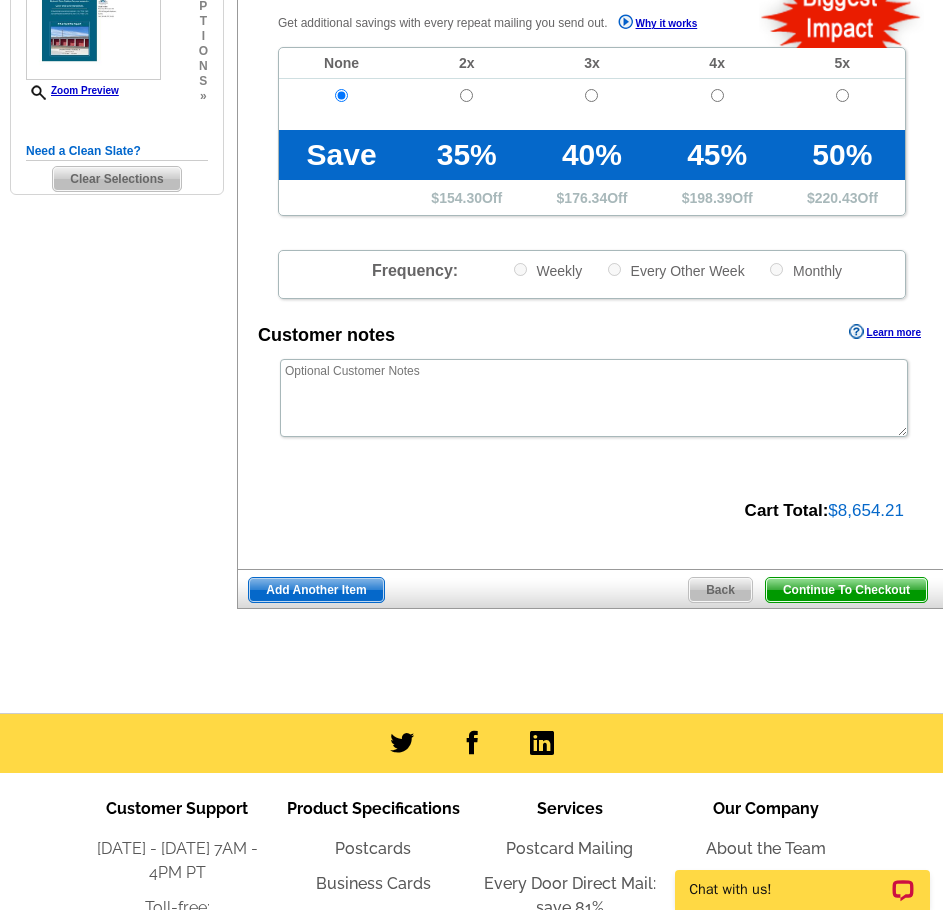 click on "Continue To Checkout" at bounding box center [846, 590] 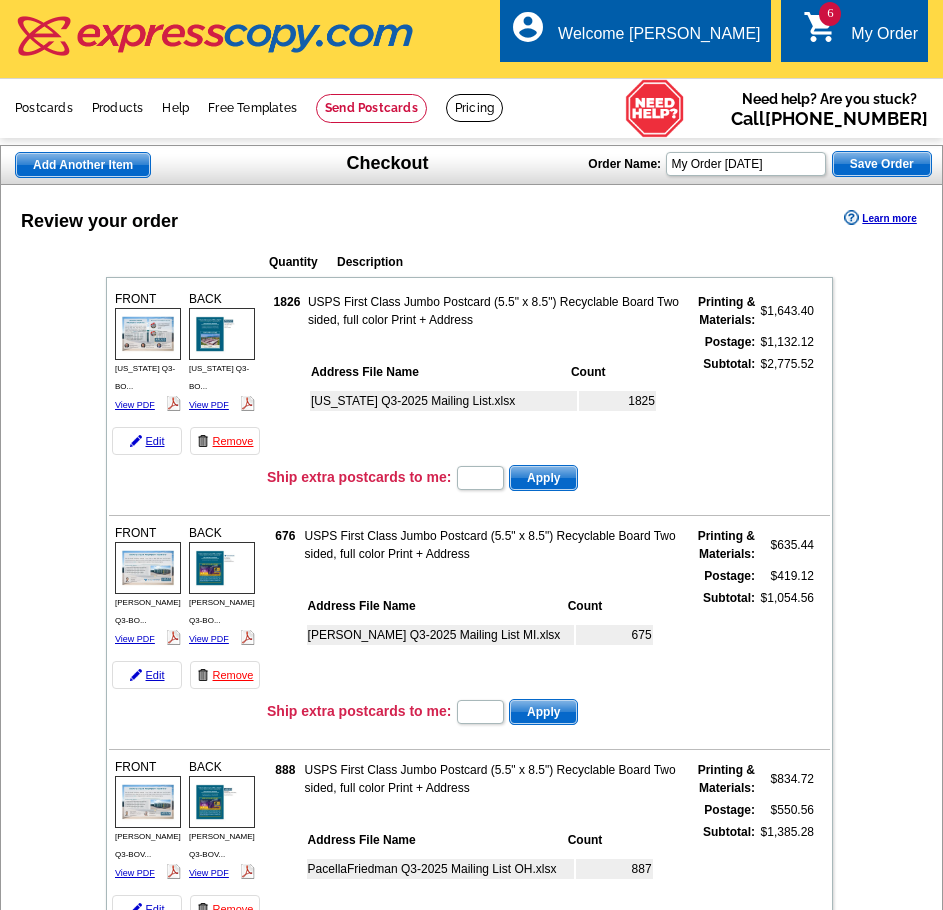 scroll, scrollTop: 0, scrollLeft: 0, axis: both 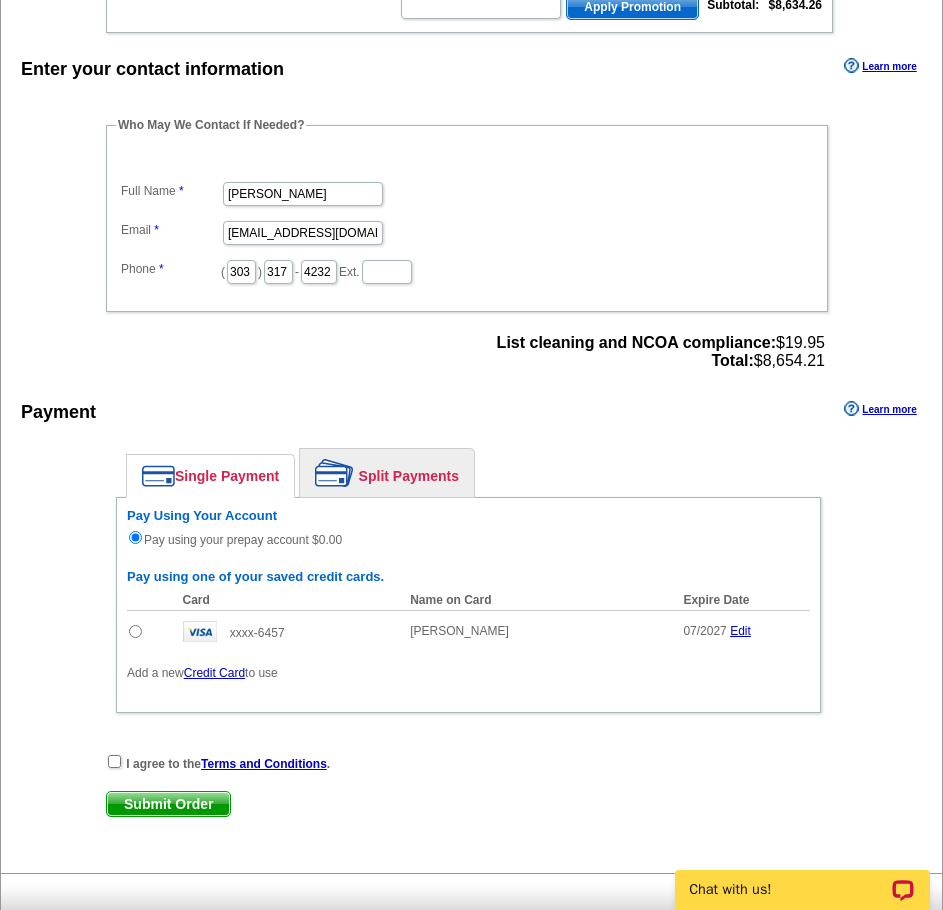 click at bounding box center [135, 631] 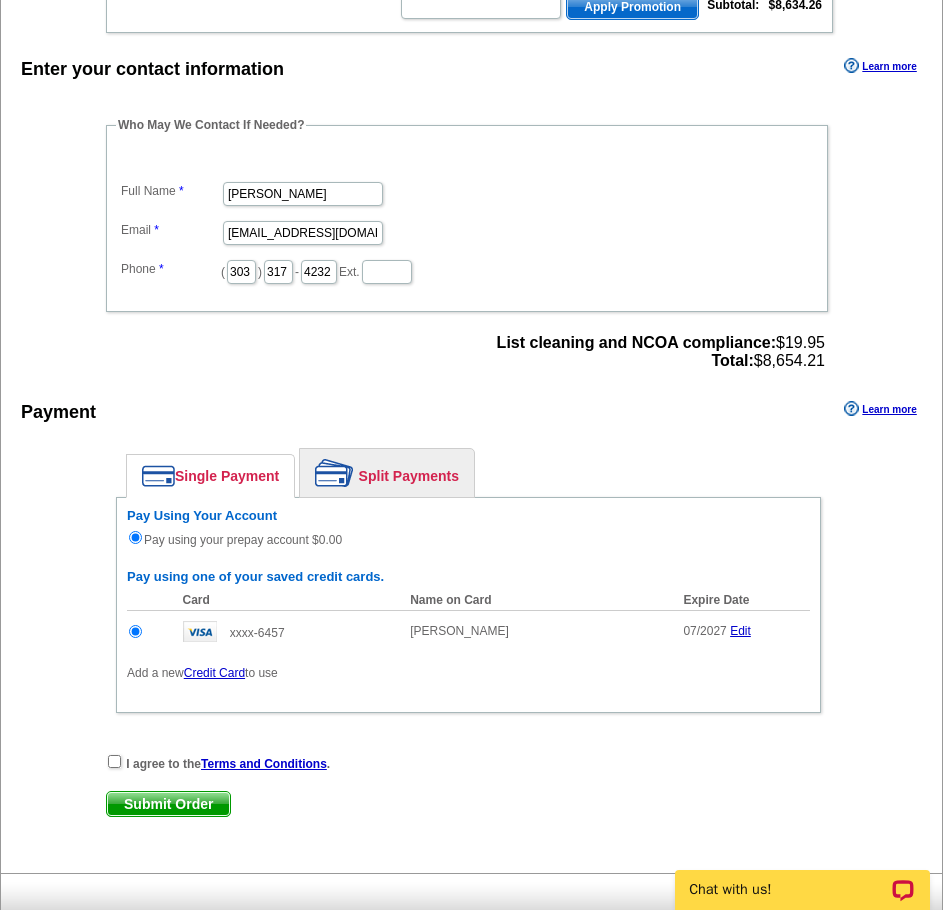 radio on "false" 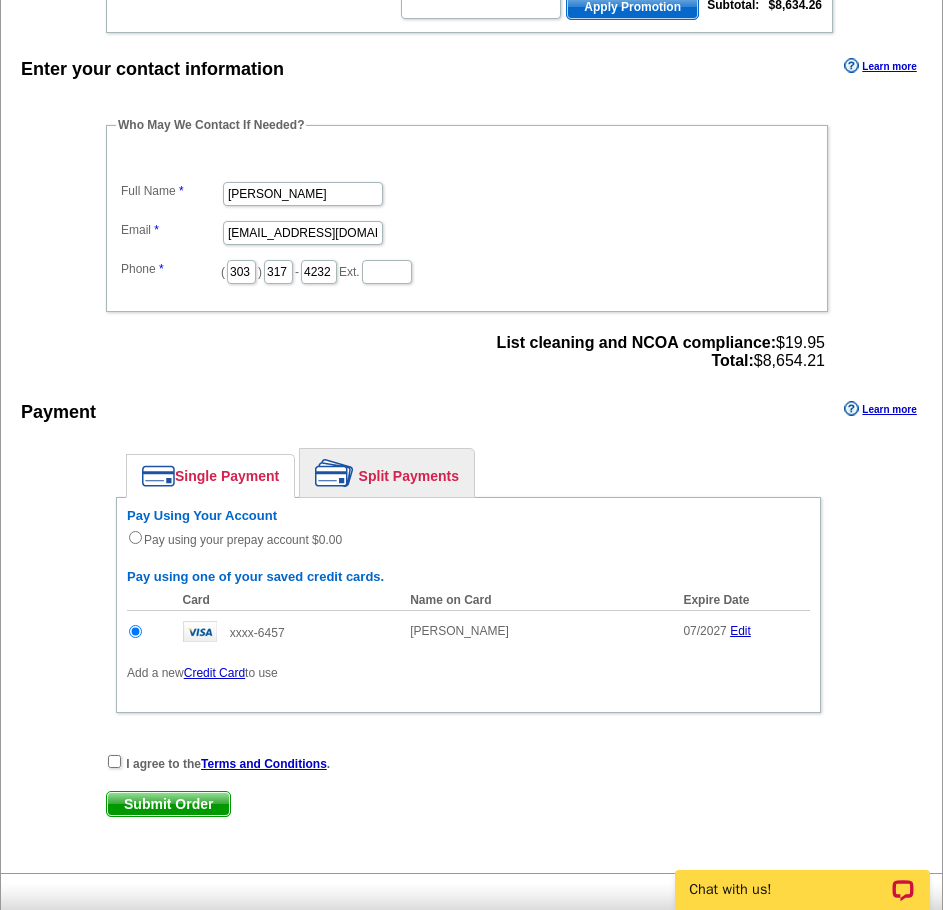 scroll, scrollTop: 0, scrollLeft: 0, axis: both 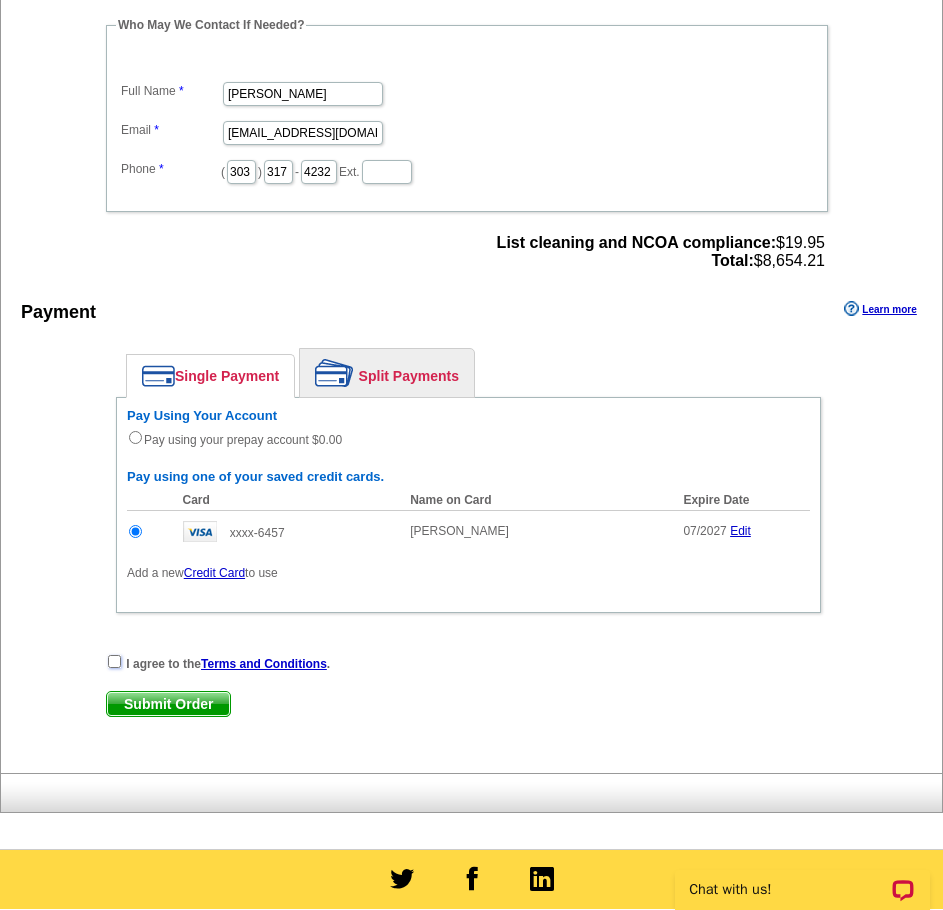 click at bounding box center [114, 661] 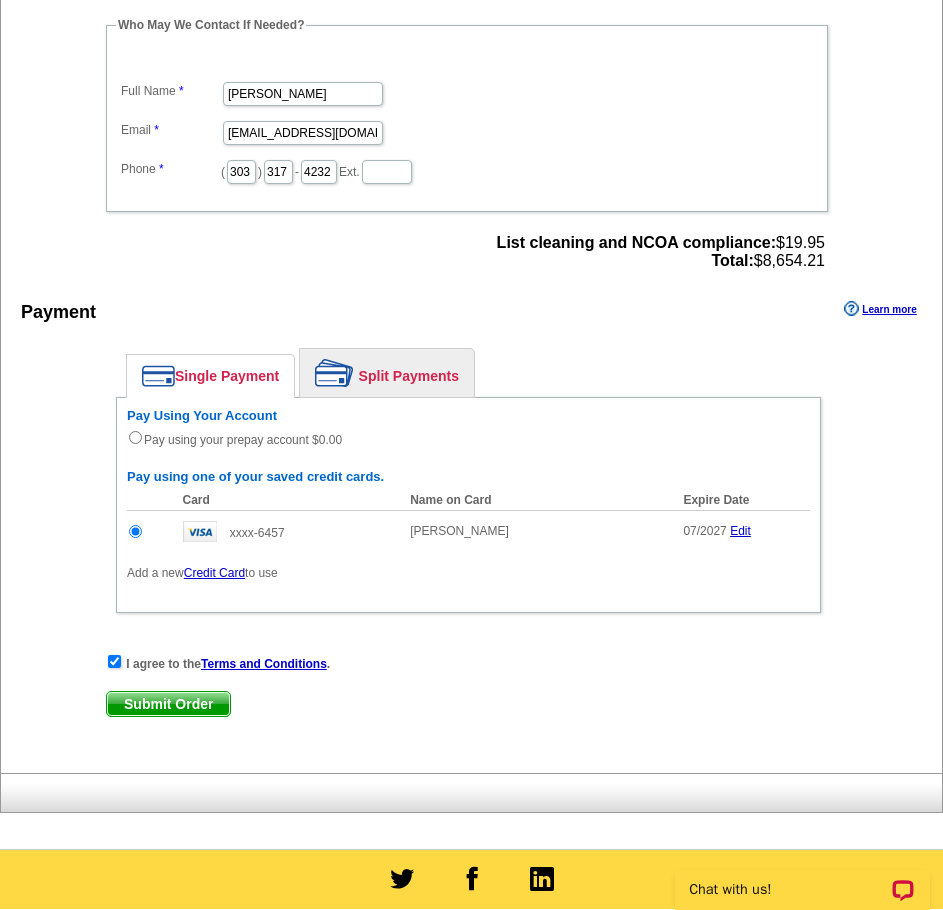 click on "Submit Order" at bounding box center [168, 704] 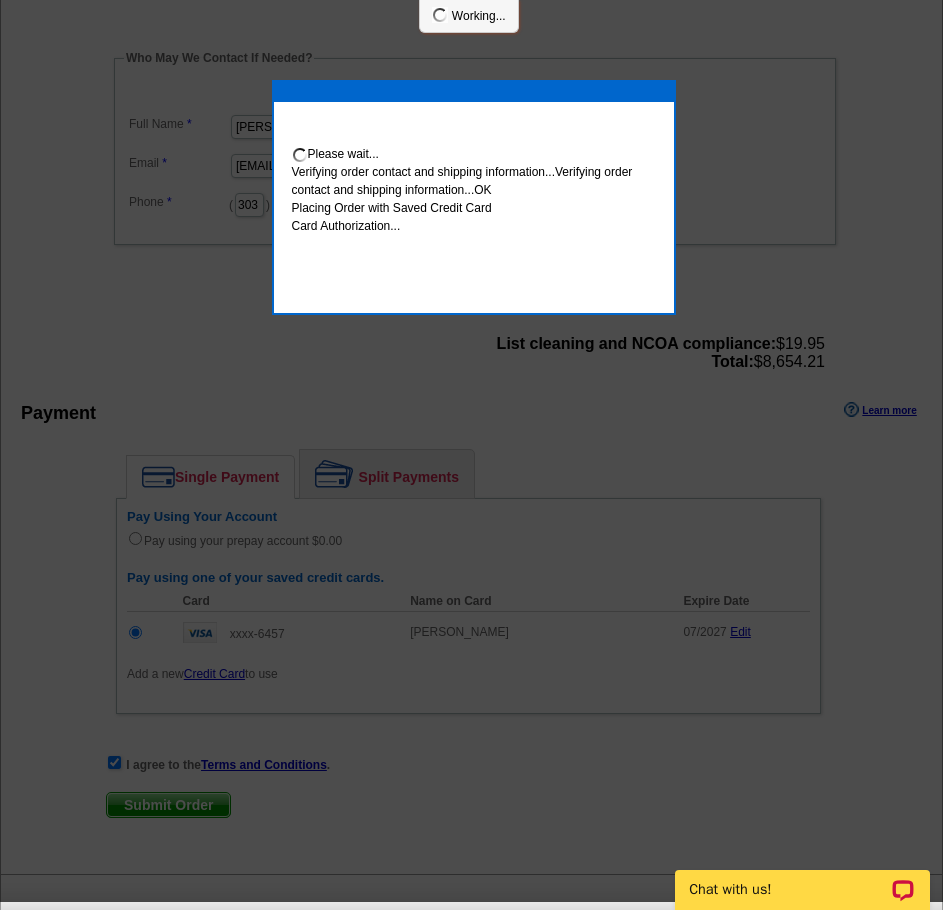 scroll, scrollTop: 1792, scrollLeft: 0, axis: vertical 